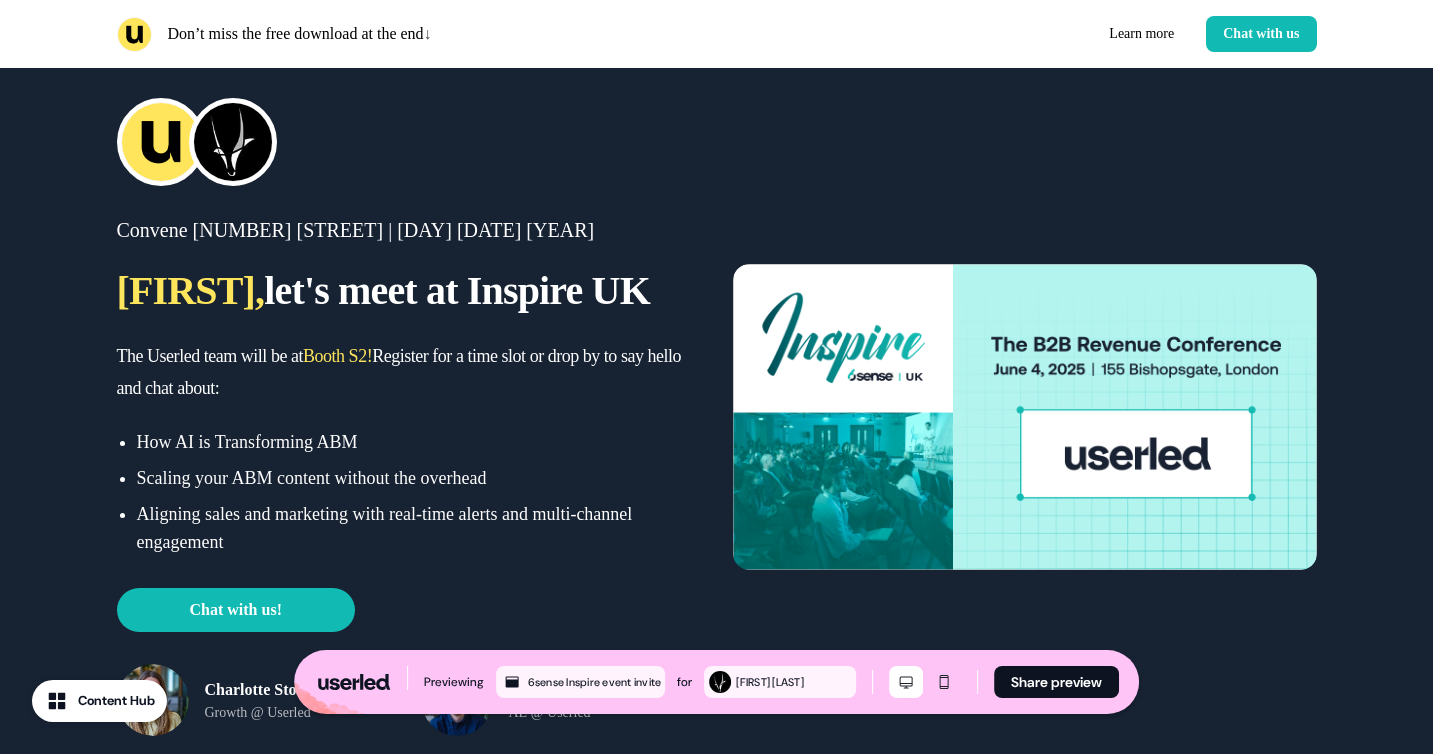 scroll, scrollTop: 0, scrollLeft: 0, axis: both 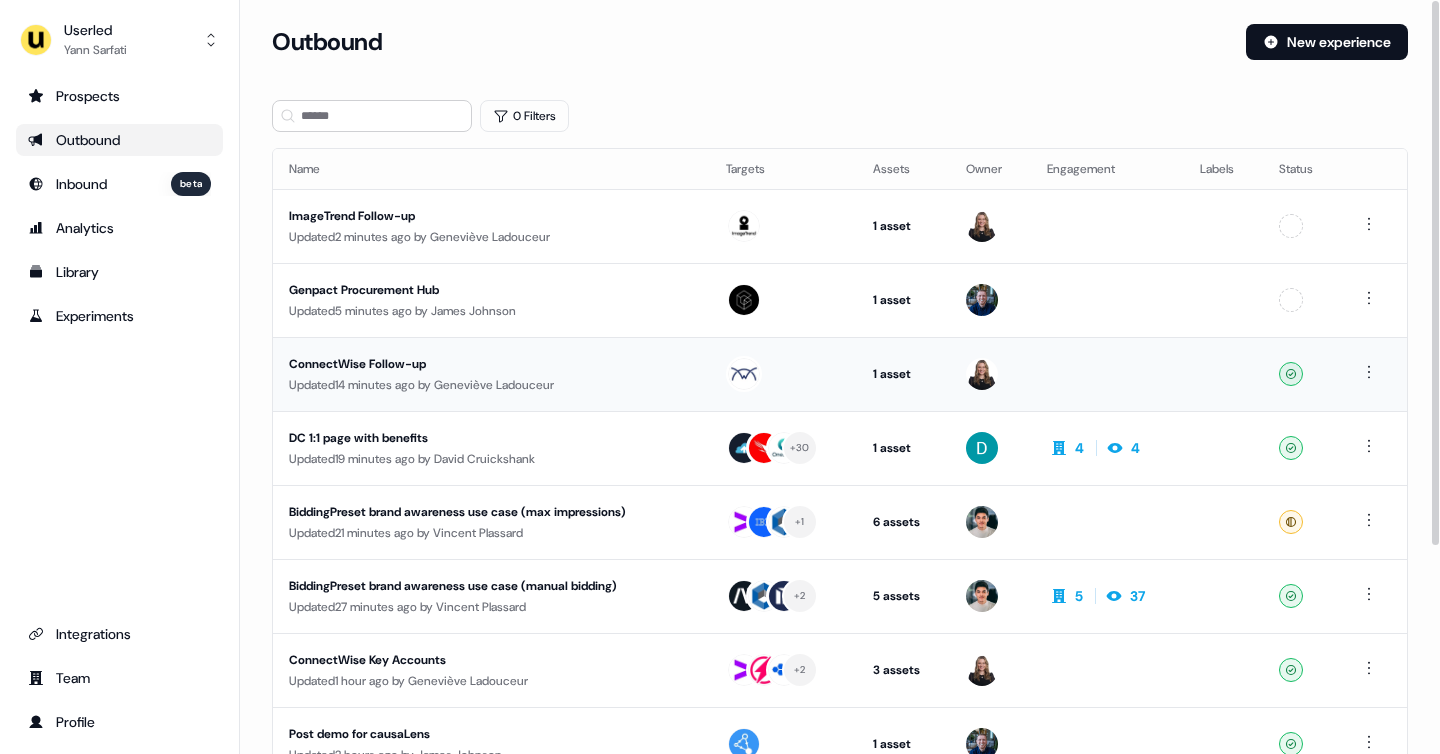 click on "ConnectWise Follow-up" at bounding box center (469, 364) 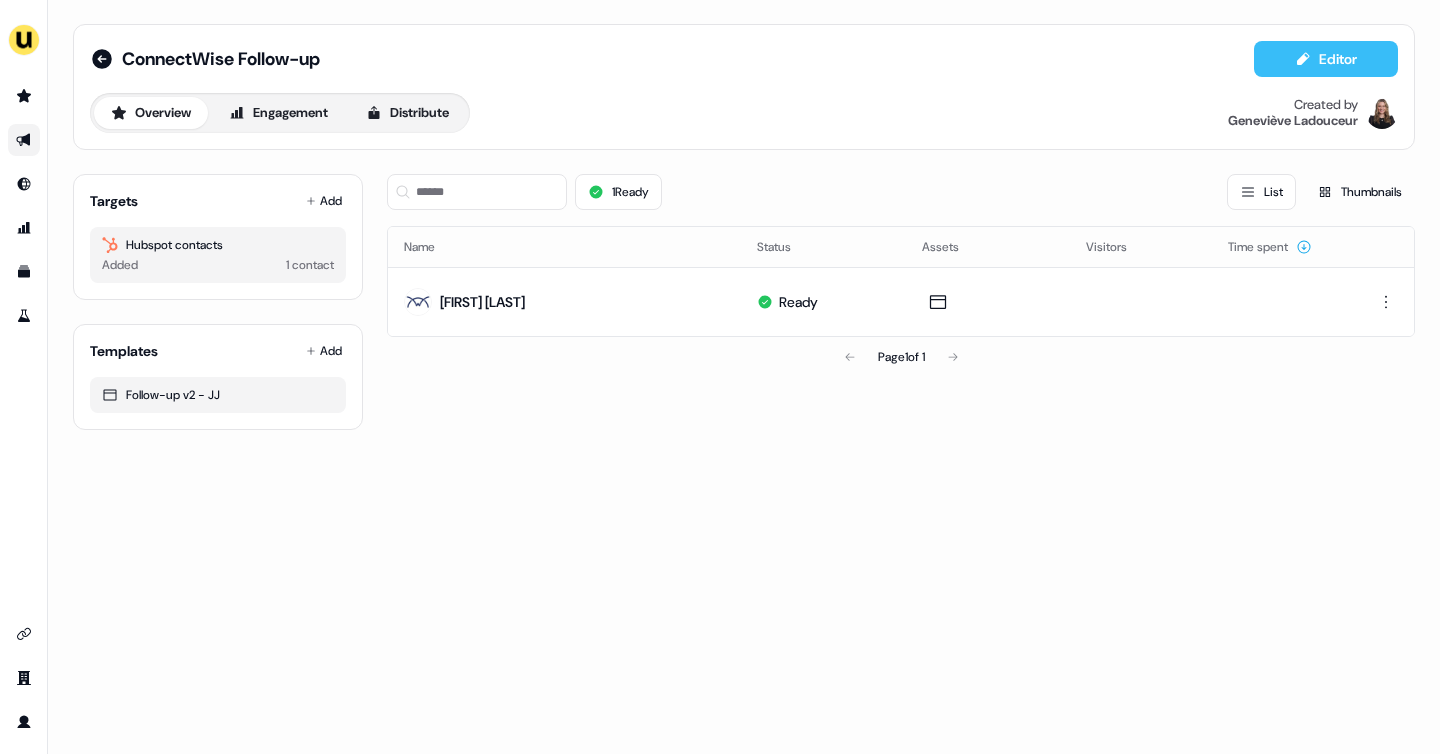 click on "Editor" at bounding box center [1326, 59] 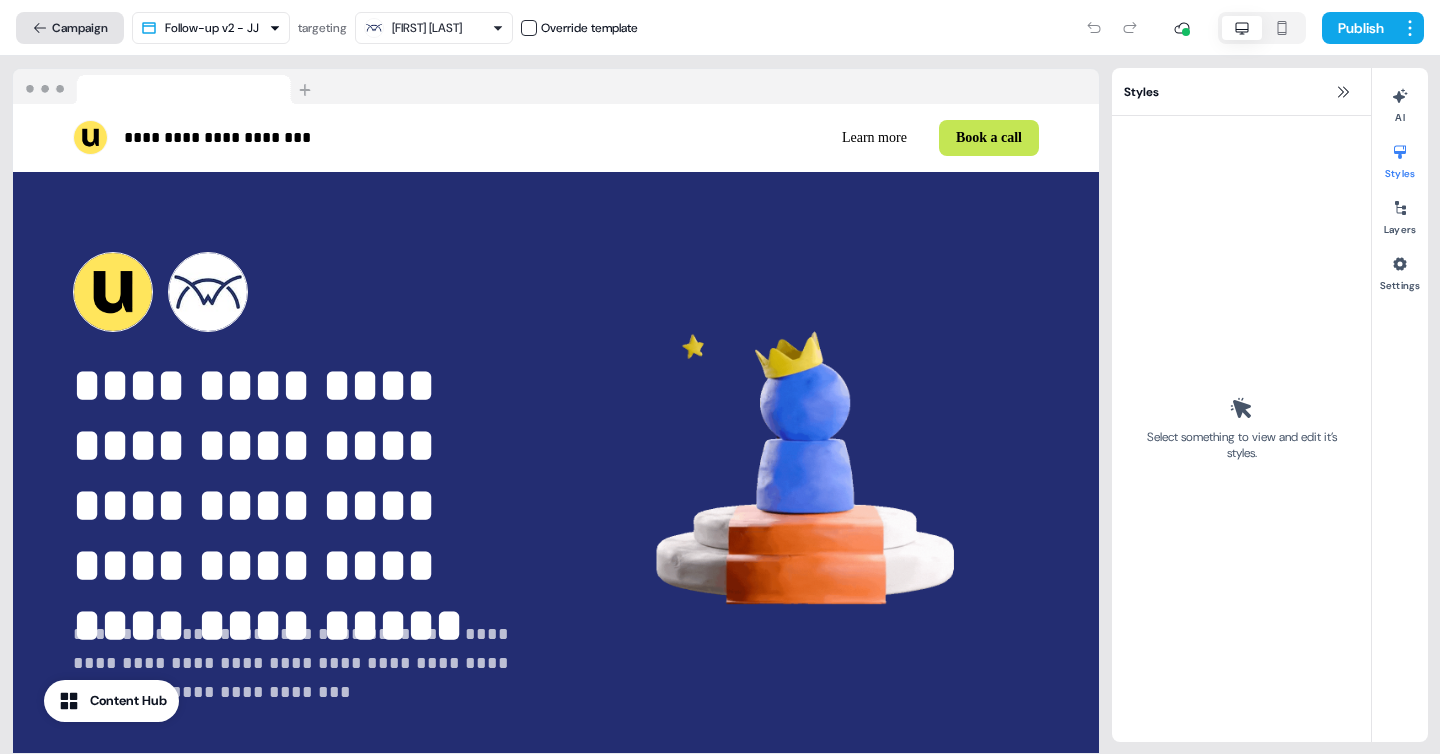 click on "Campaign" at bounding box center [70, 28] 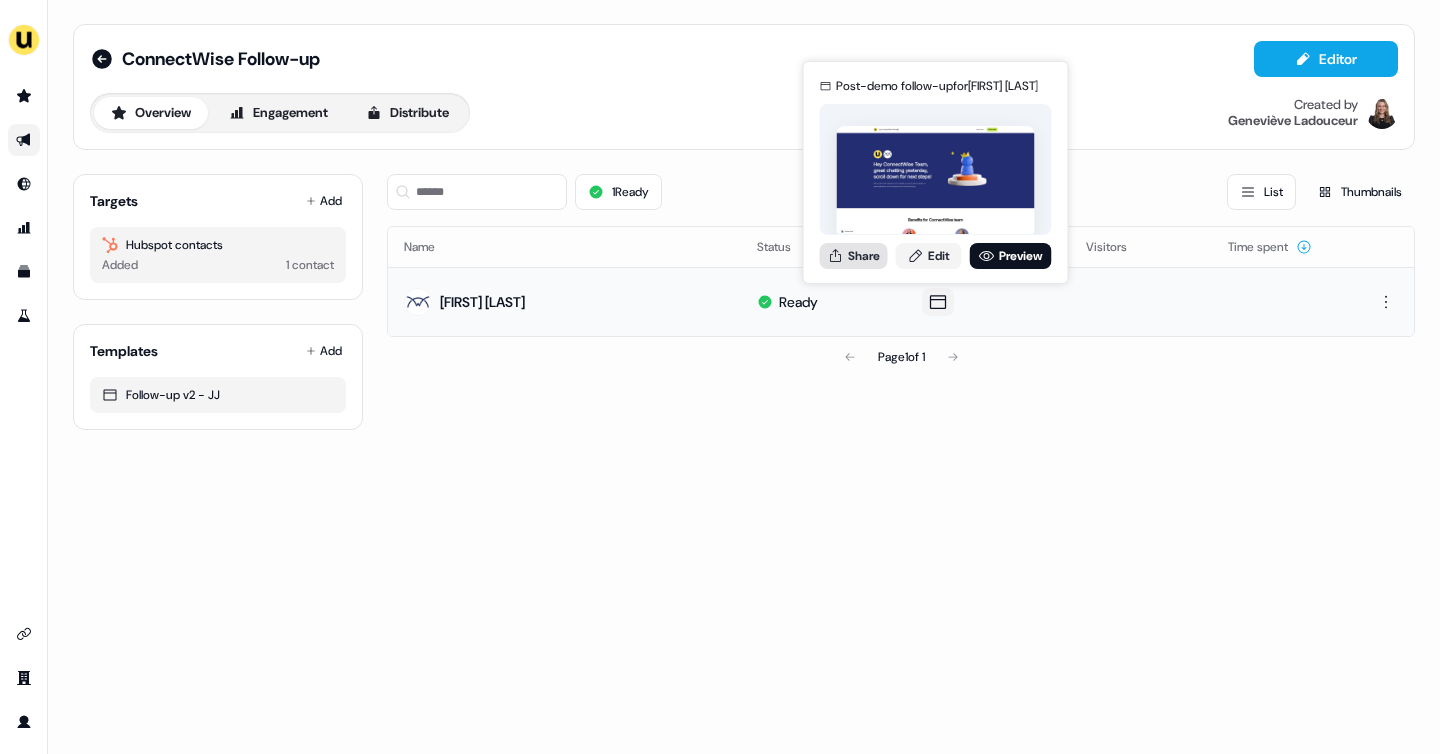 click on "Share" at bounding box center (854, 256) 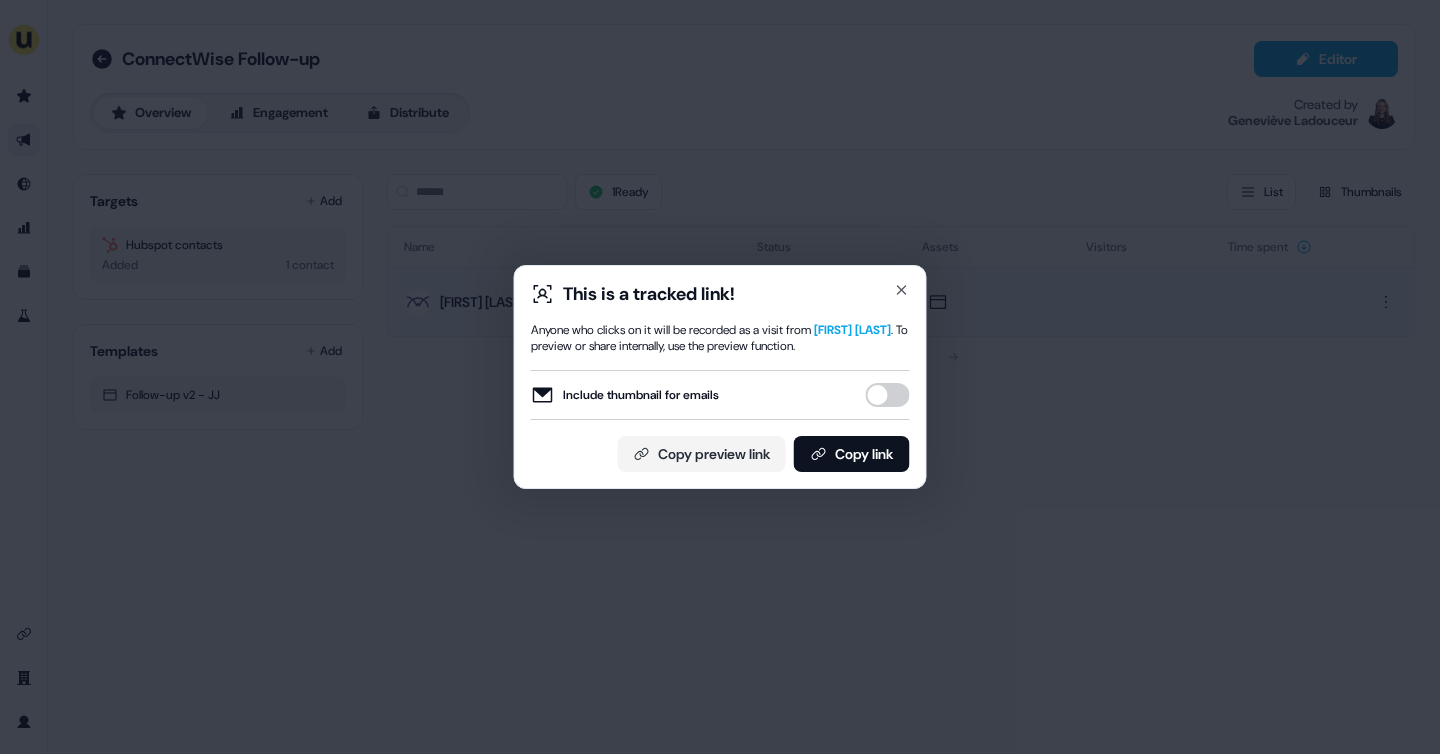 click on "Include thumbnail for emails" at bounding box center [888, 395] 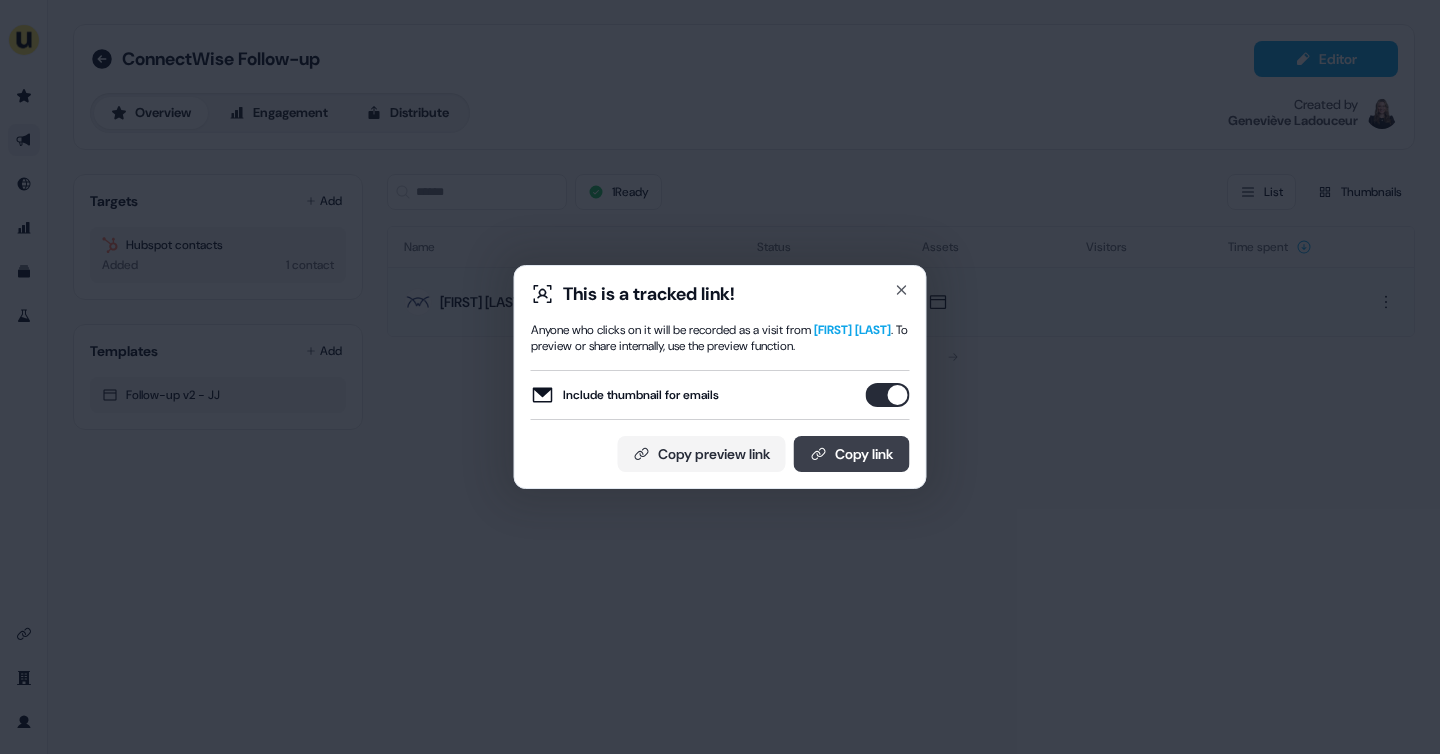 click on "Copy link" at bounding box center (852, 454) 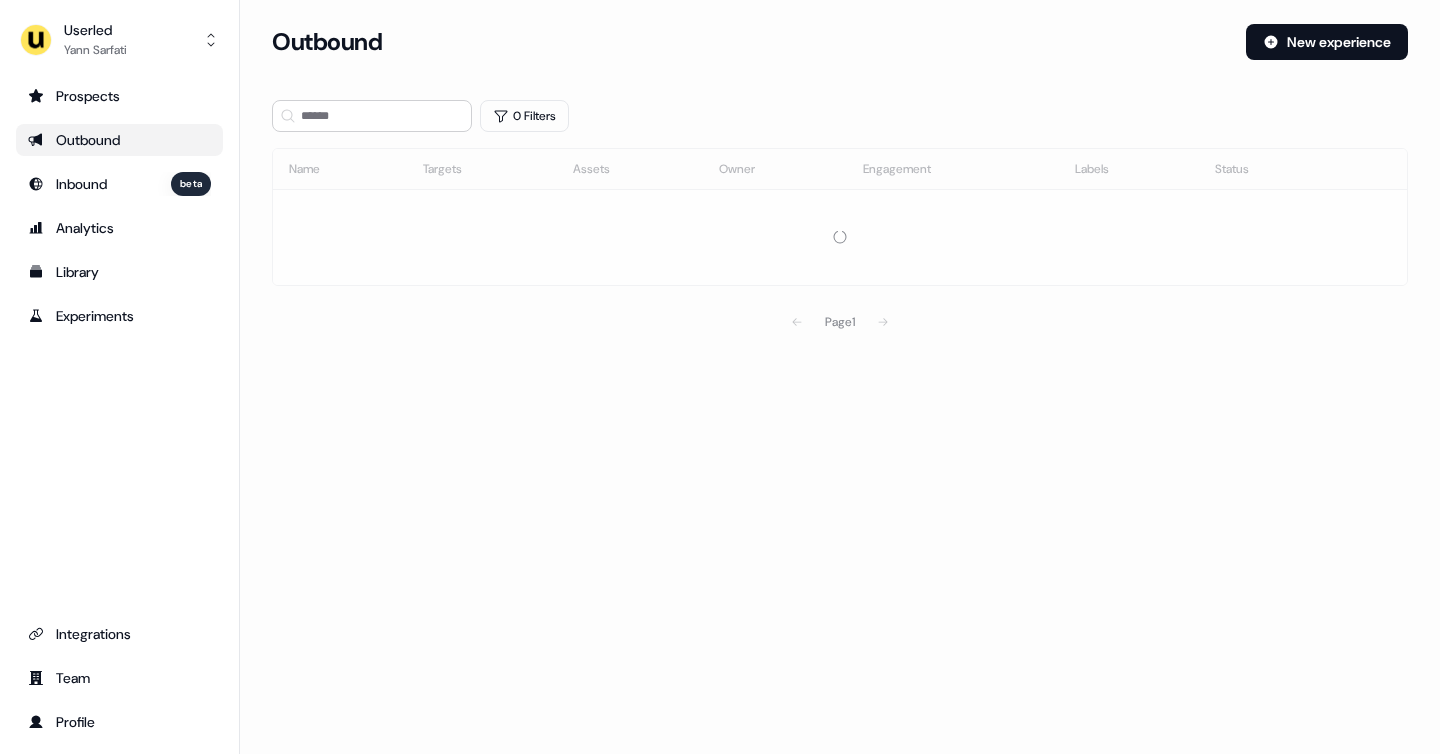 scroll, scrollTop: 0, scrollLeft: 0, axis: both 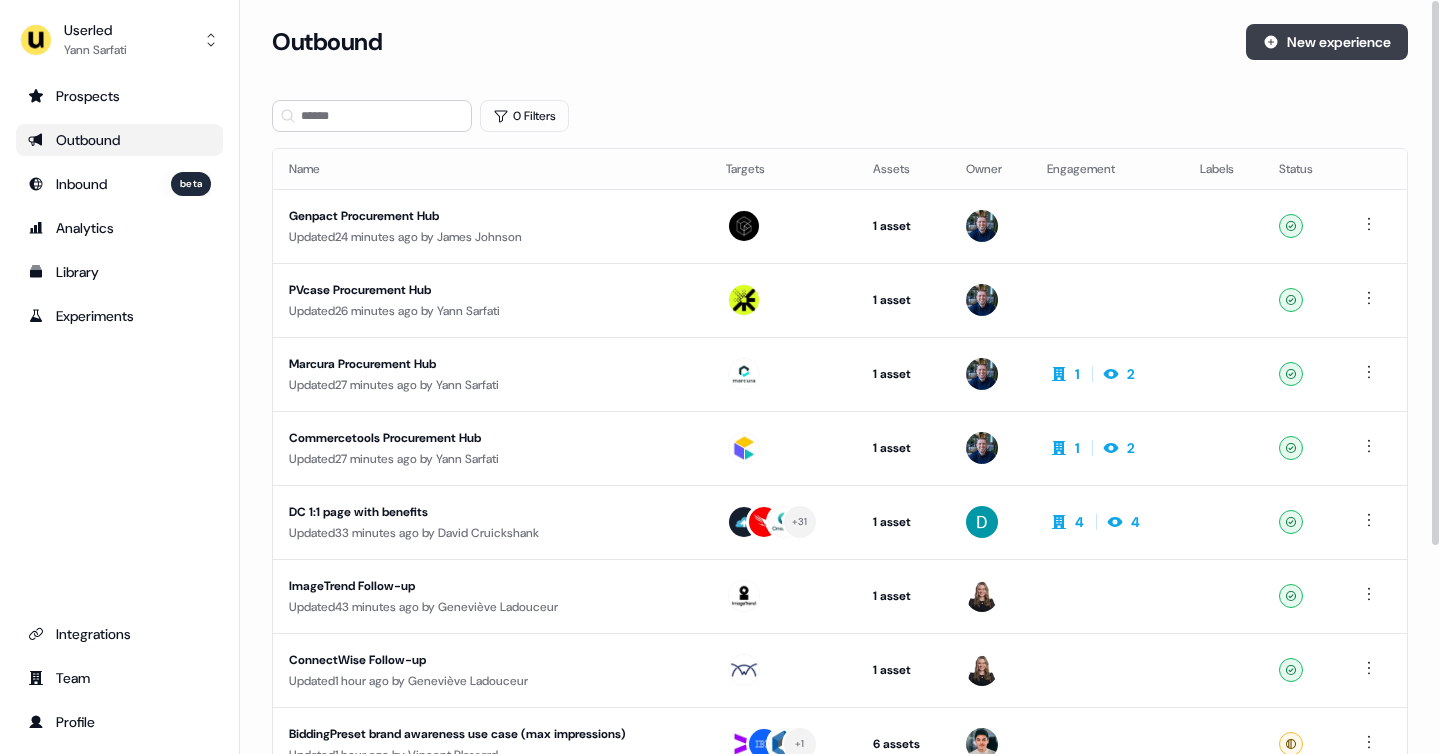click on "New experience" at bounding box center [1327, 42] 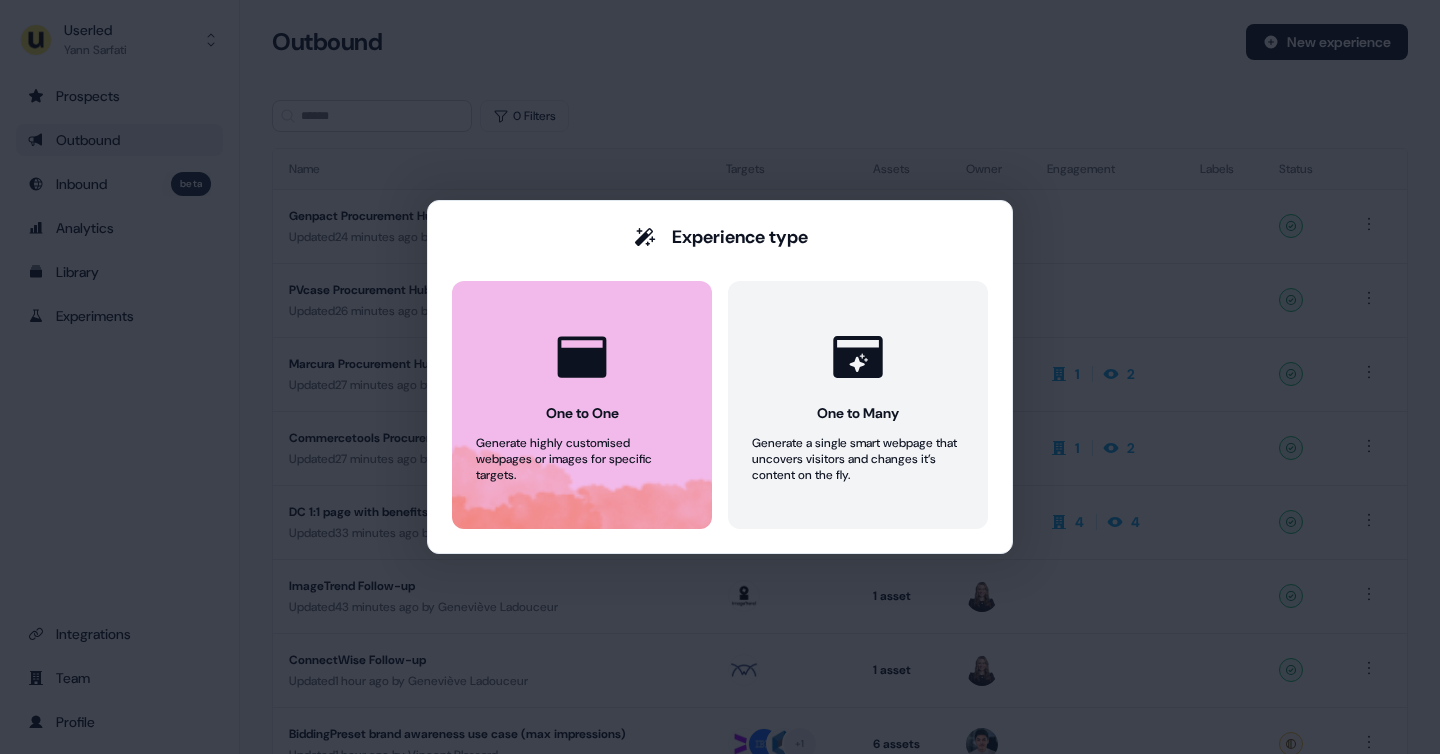 click on "One to One Generate highly customised webpages or images for specific targets." at bounding box center [582, 405] 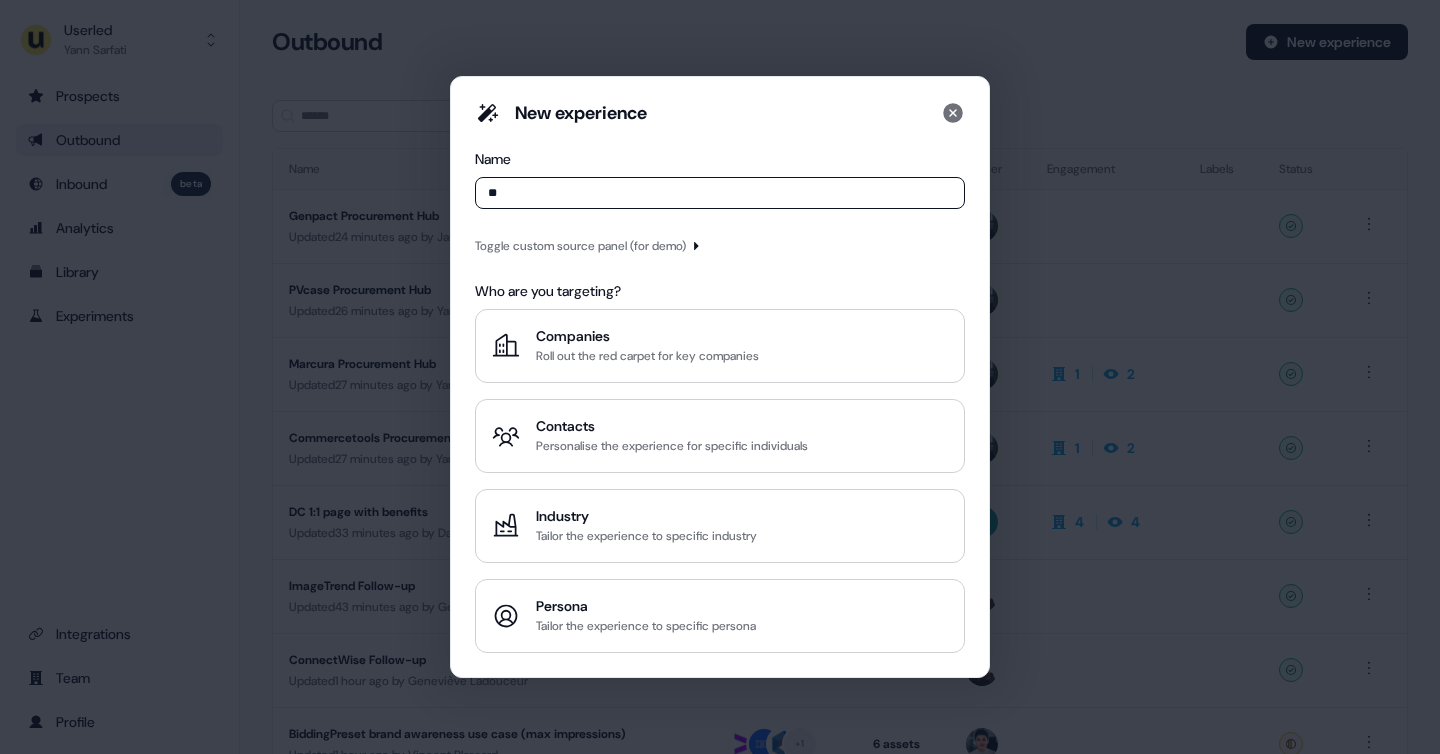 type on "**" 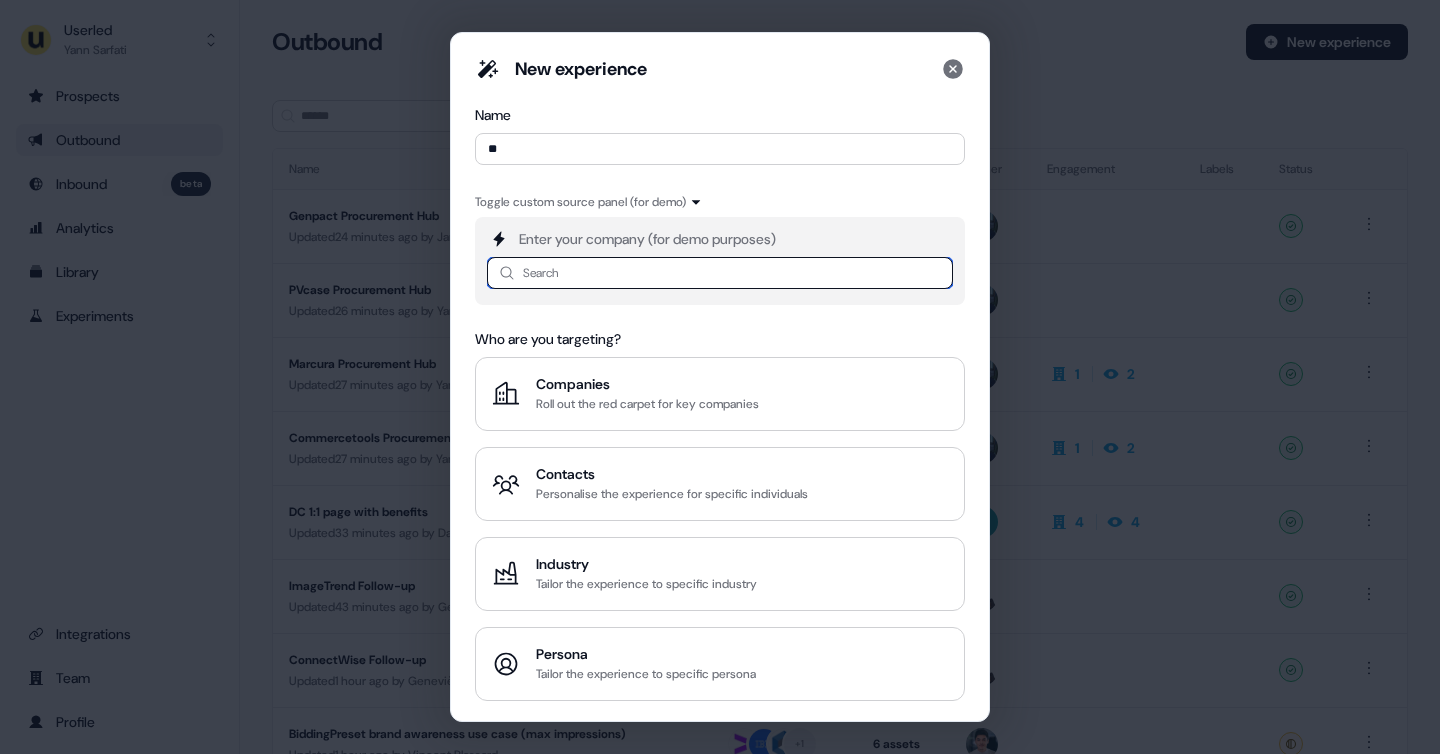 click at bounding box center [720, 273] 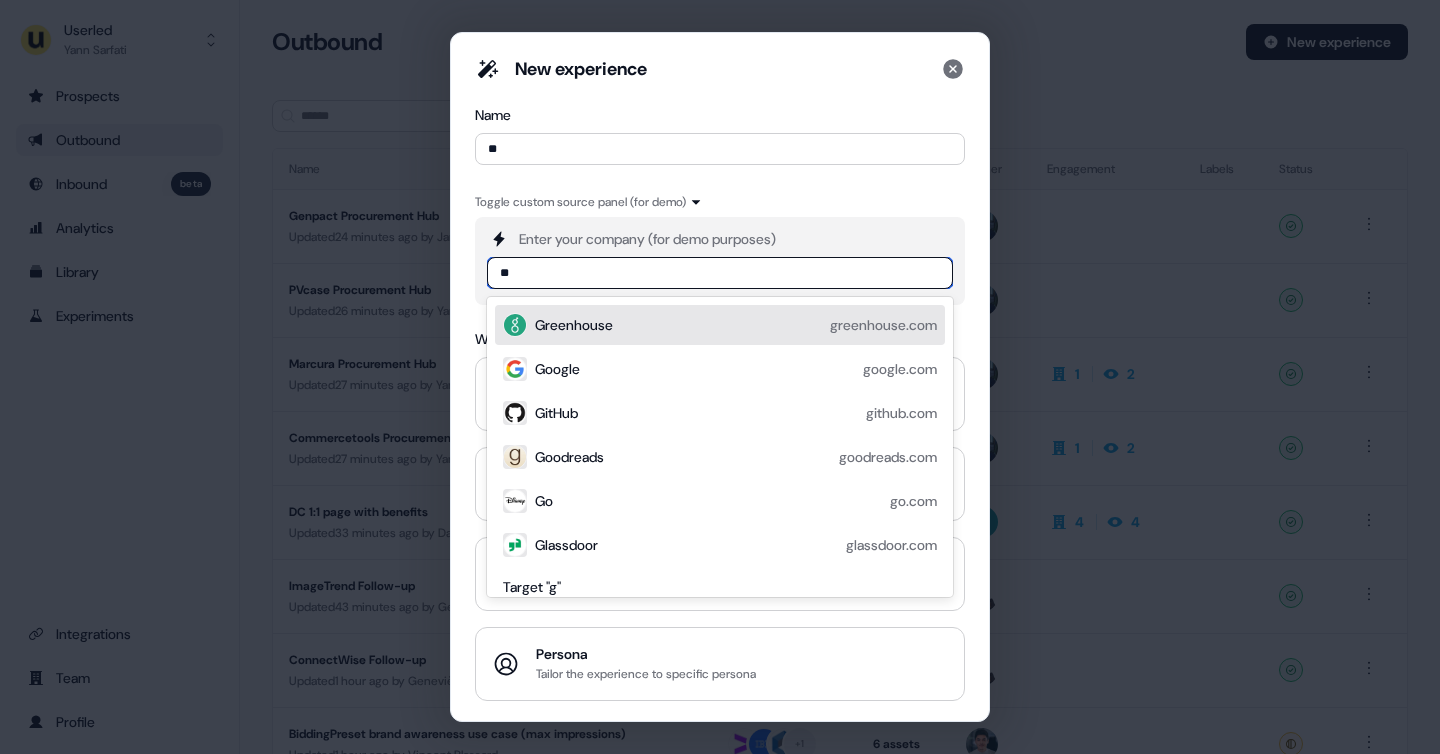 type on "***" 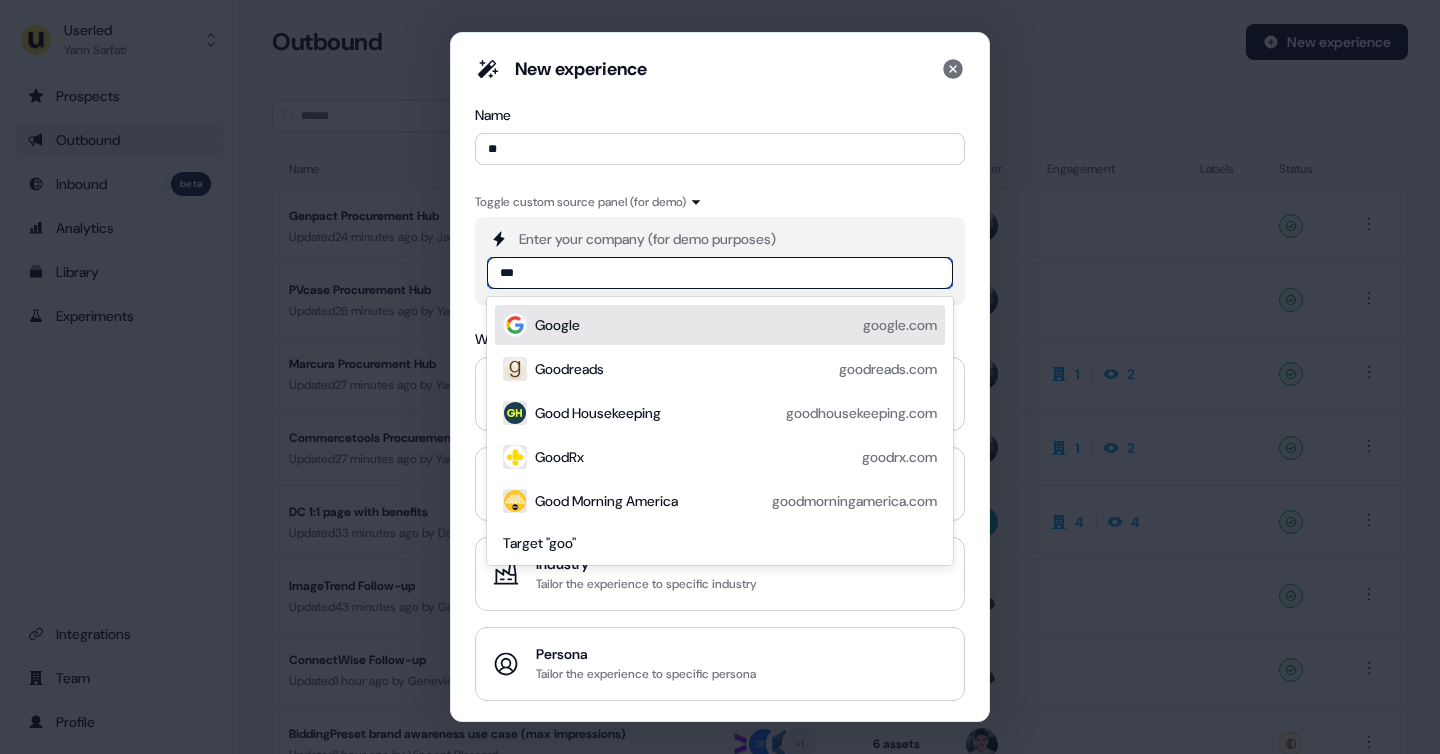 click on "Google" at bounding box center [557, 325] 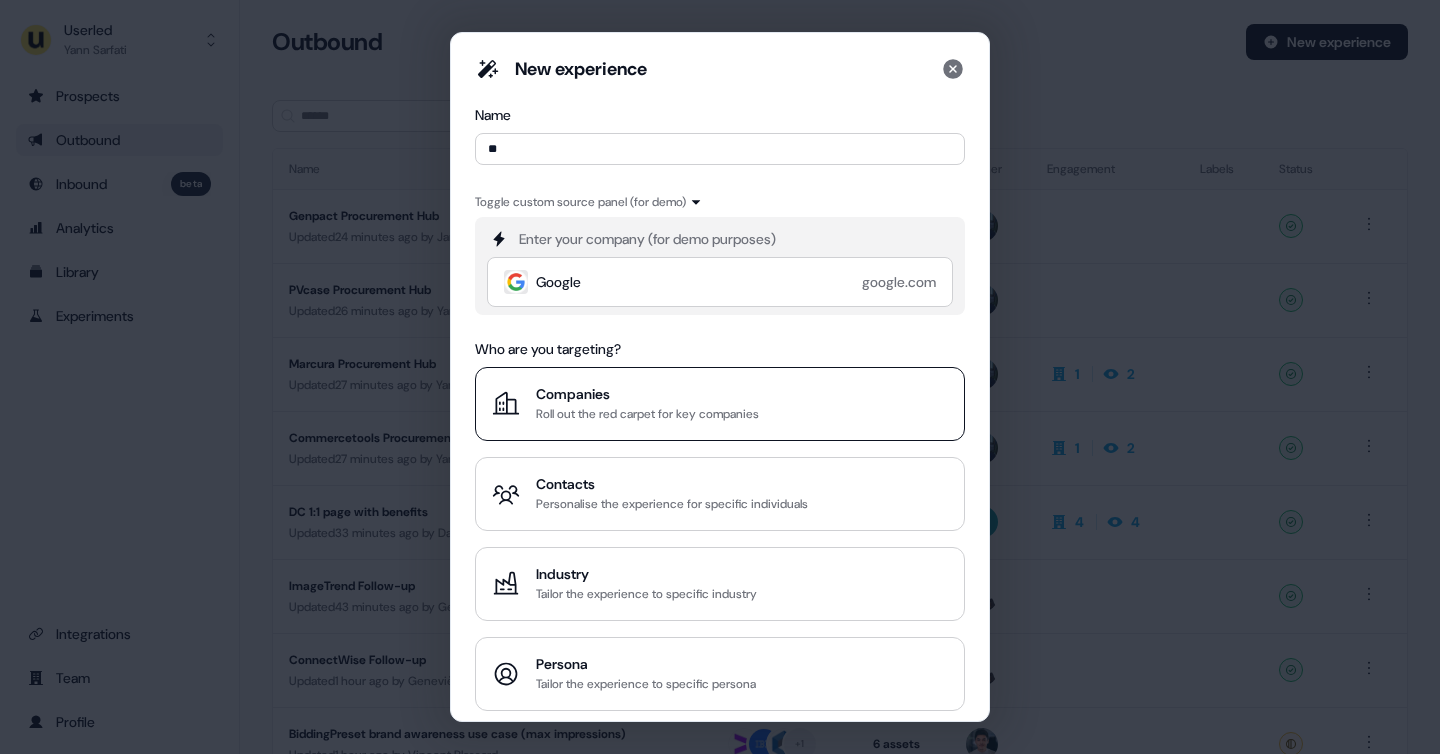 click on "Companies" at bounding box center [647, 394] 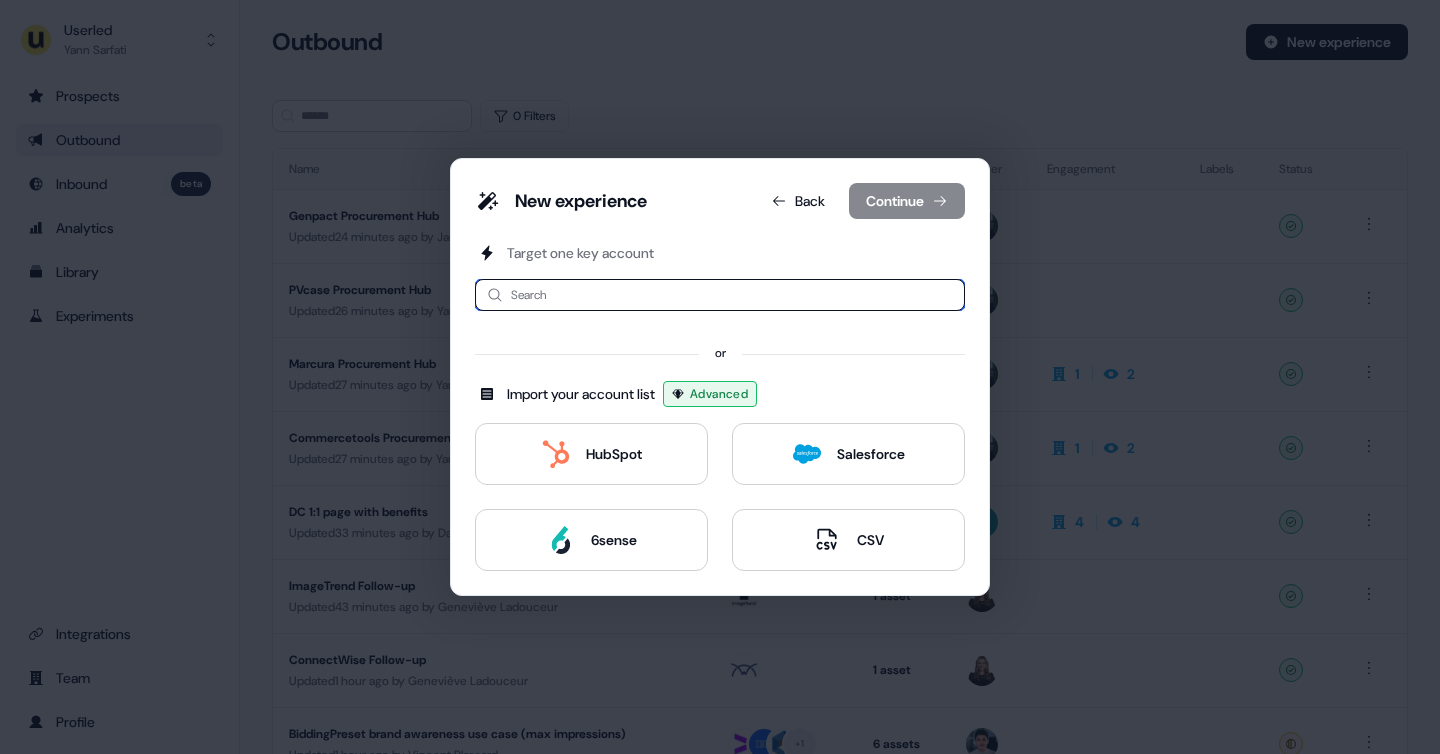 click at bounding box center [720, 295] 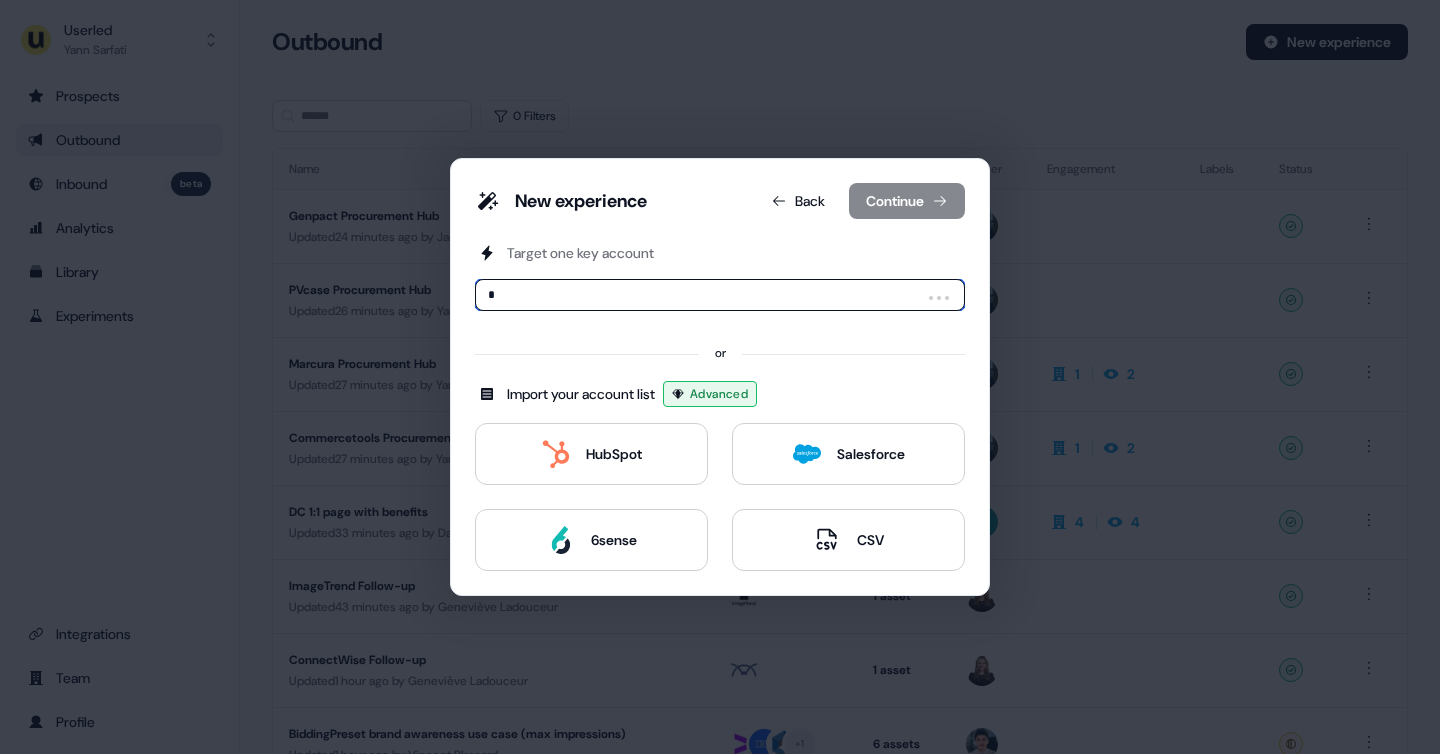 type on "**" 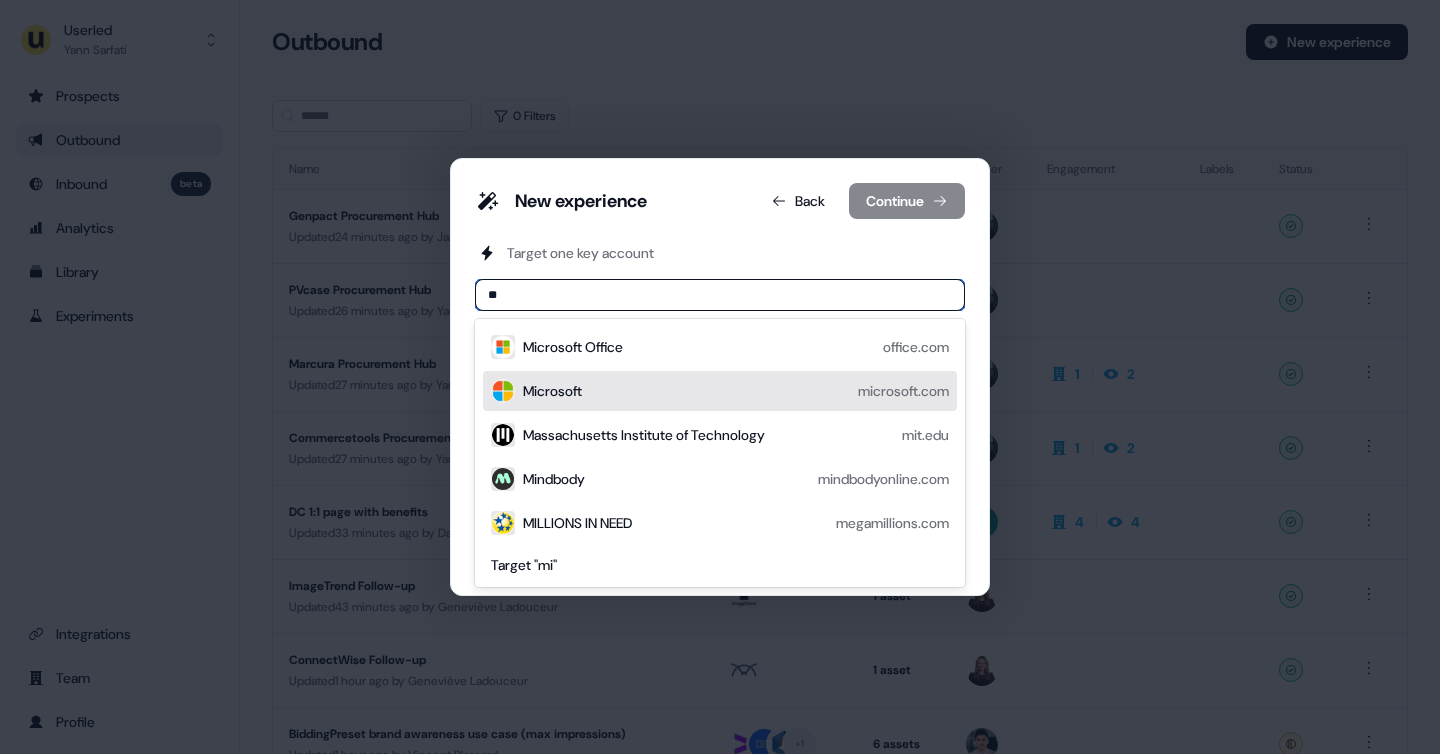 click on "Microsoft" at bounding box center (552, 391) 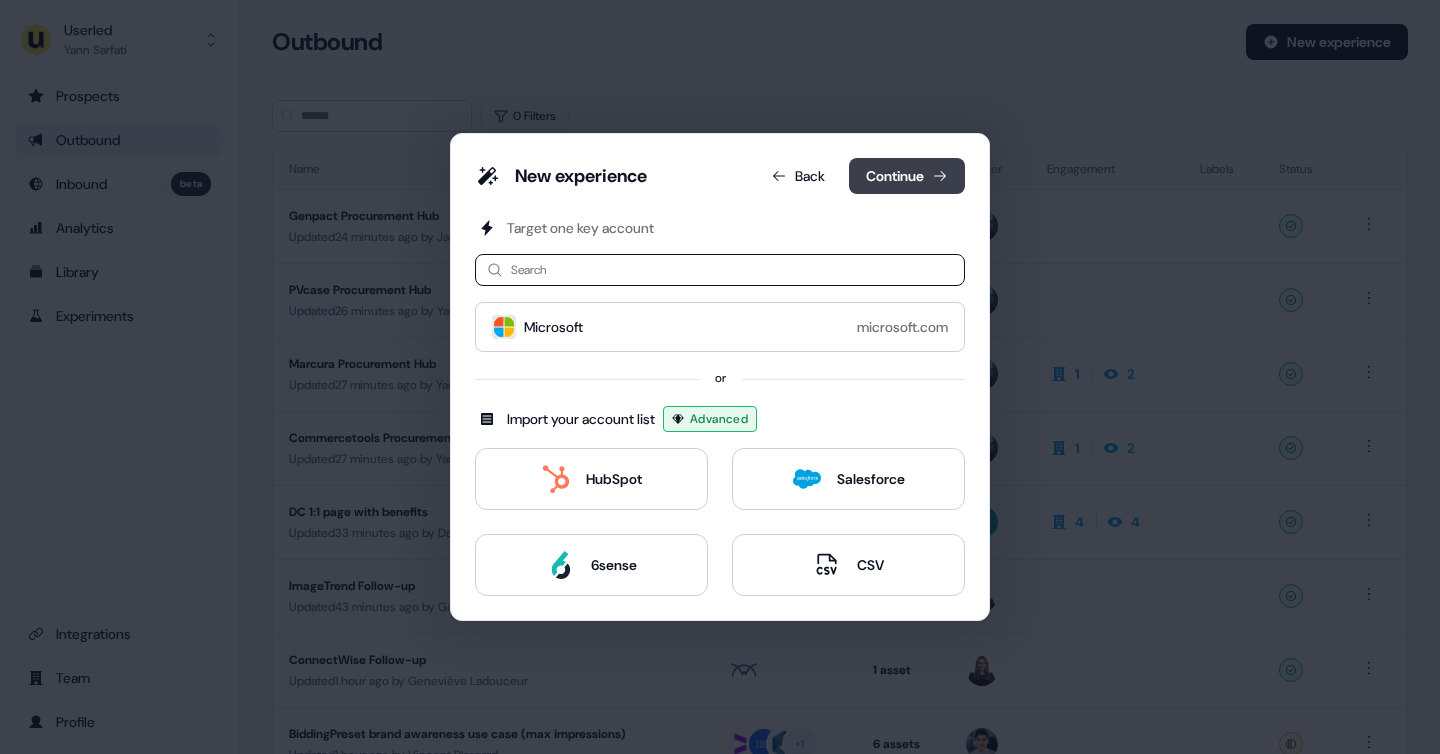click on "Continue" at bounding box center [907, 176] 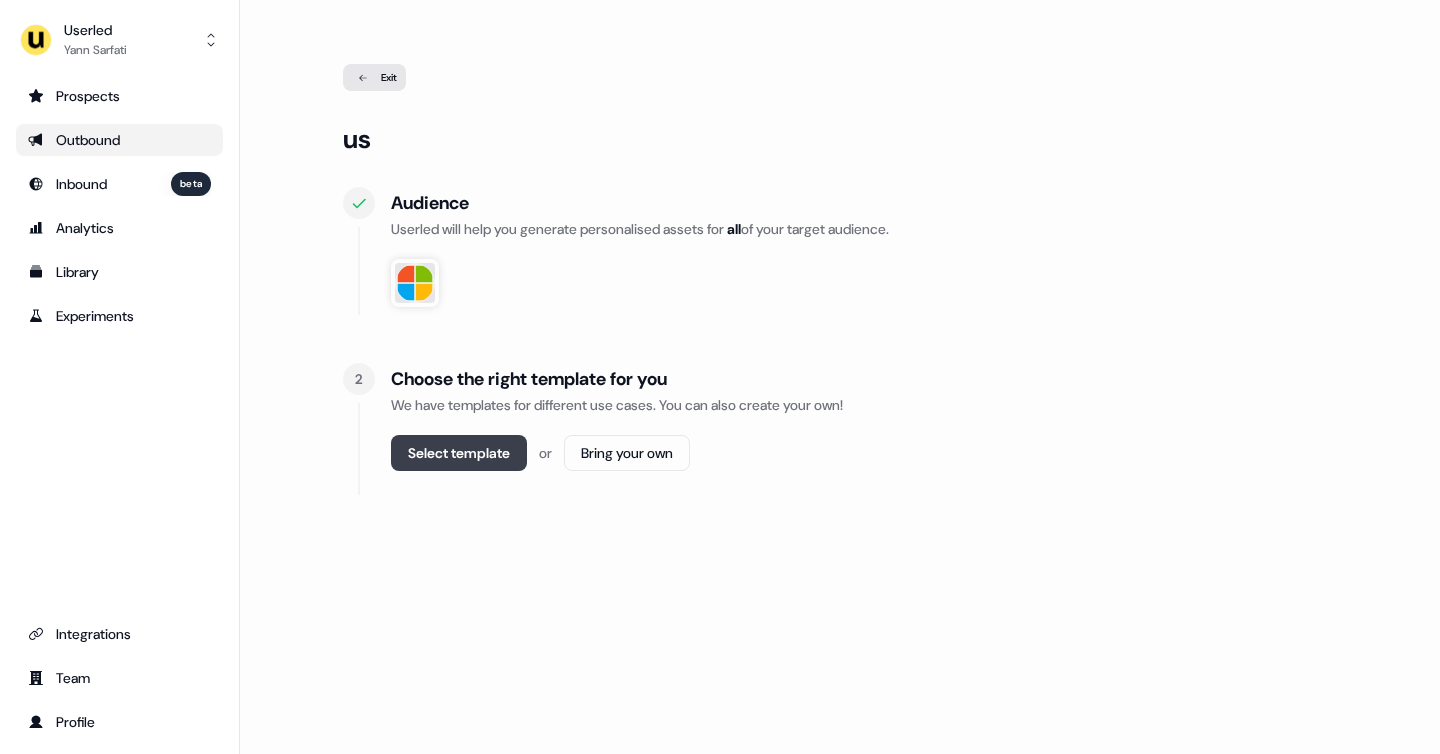 click on "Select template" at bounding box center [459, 453] 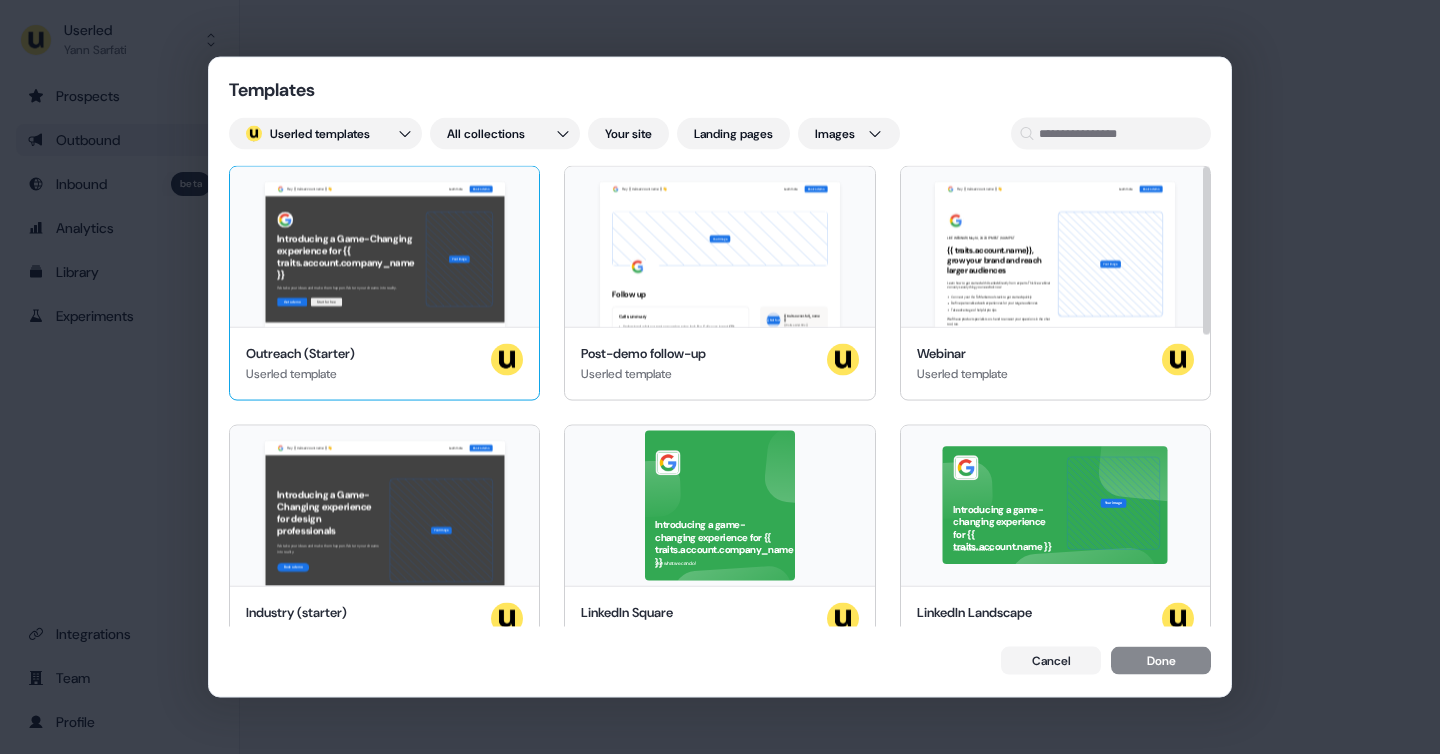 click on "Hey {{ traits.account.name }} 👋 Learn more Book a demo Introducing a Game-Changing experience for {{ traits.account.company_name }} We take your ideas and make them happen. We turn your dreams into reality. Get a demo Start for free Your image {{ traits.account.company_name }}, join our team of incredible partners" at bounding box center (384, 247) 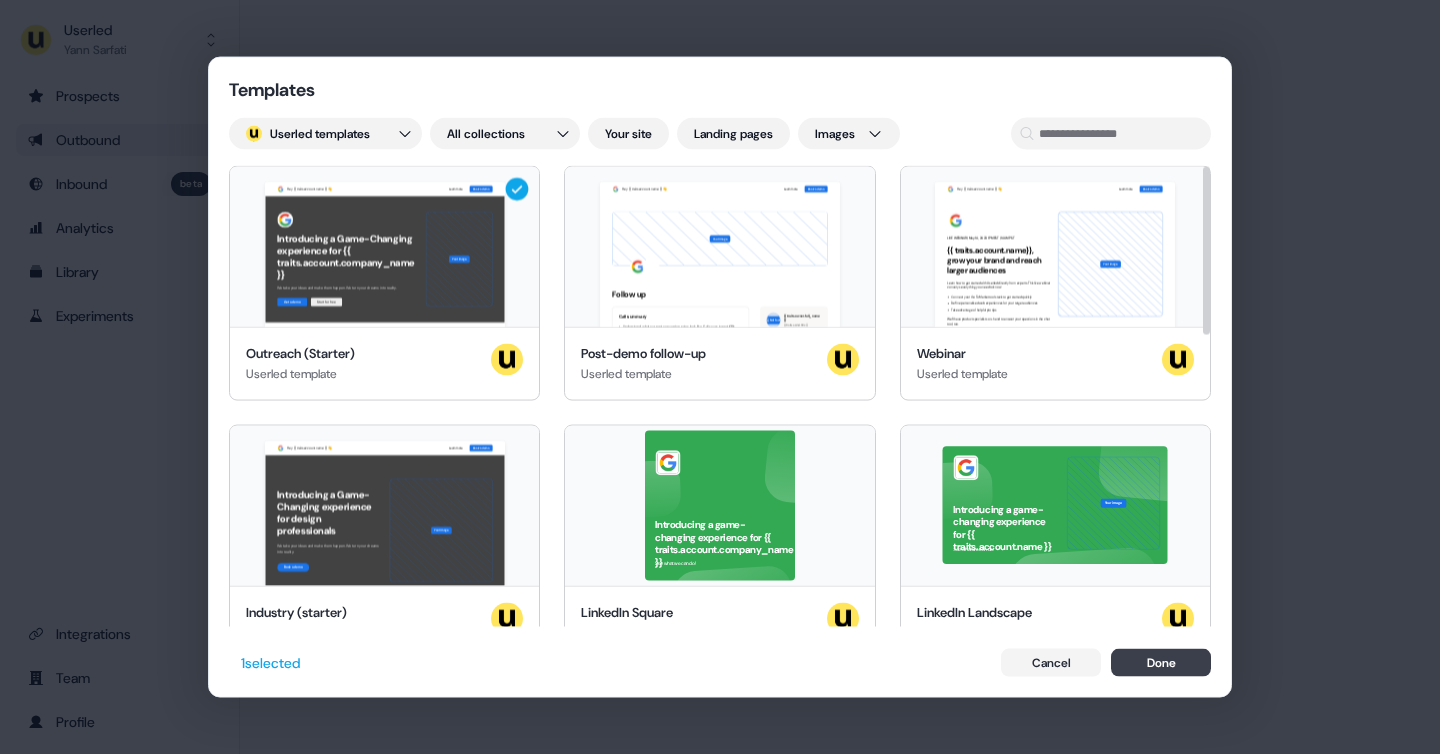 click on "Done" at bounding box center (1161, 662) 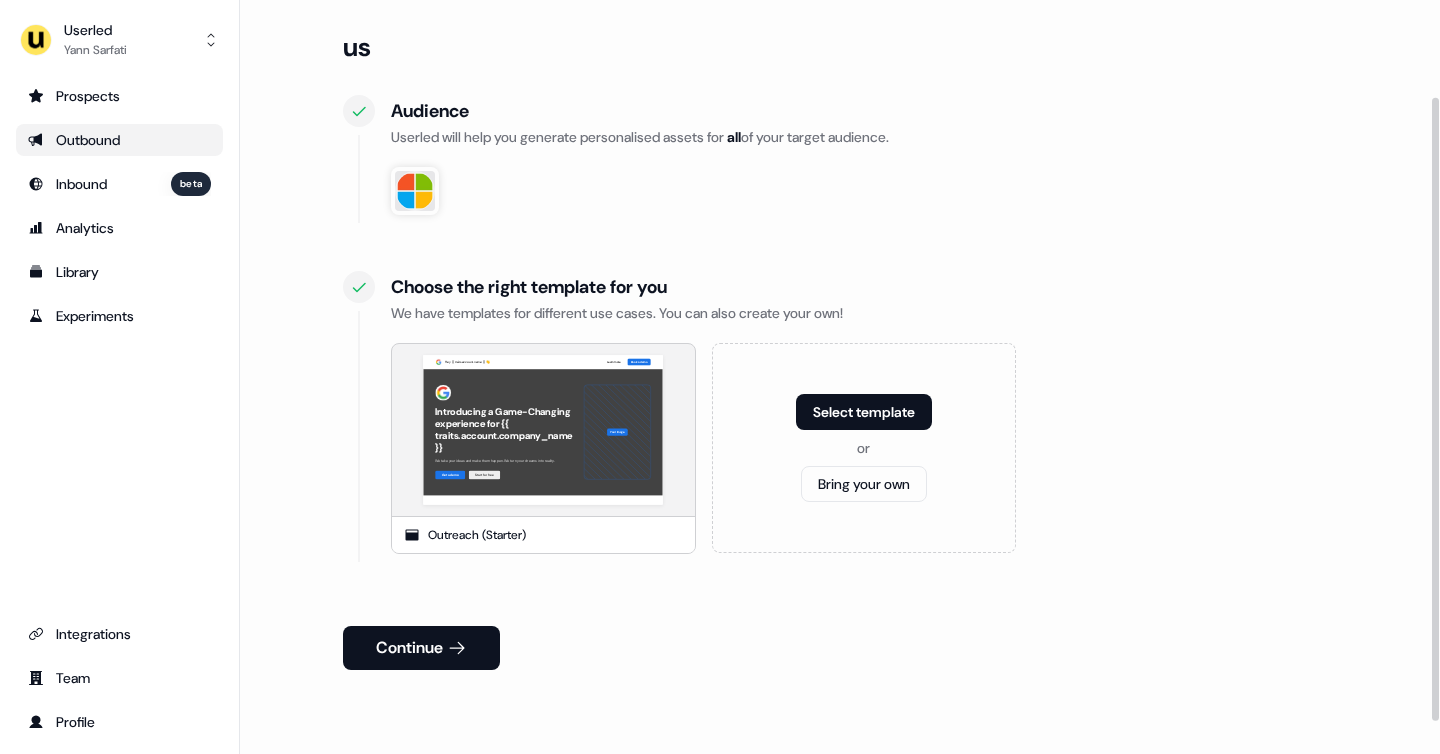 scroll, scrollTop: 117, scrollLeft: 0, axis: vertical 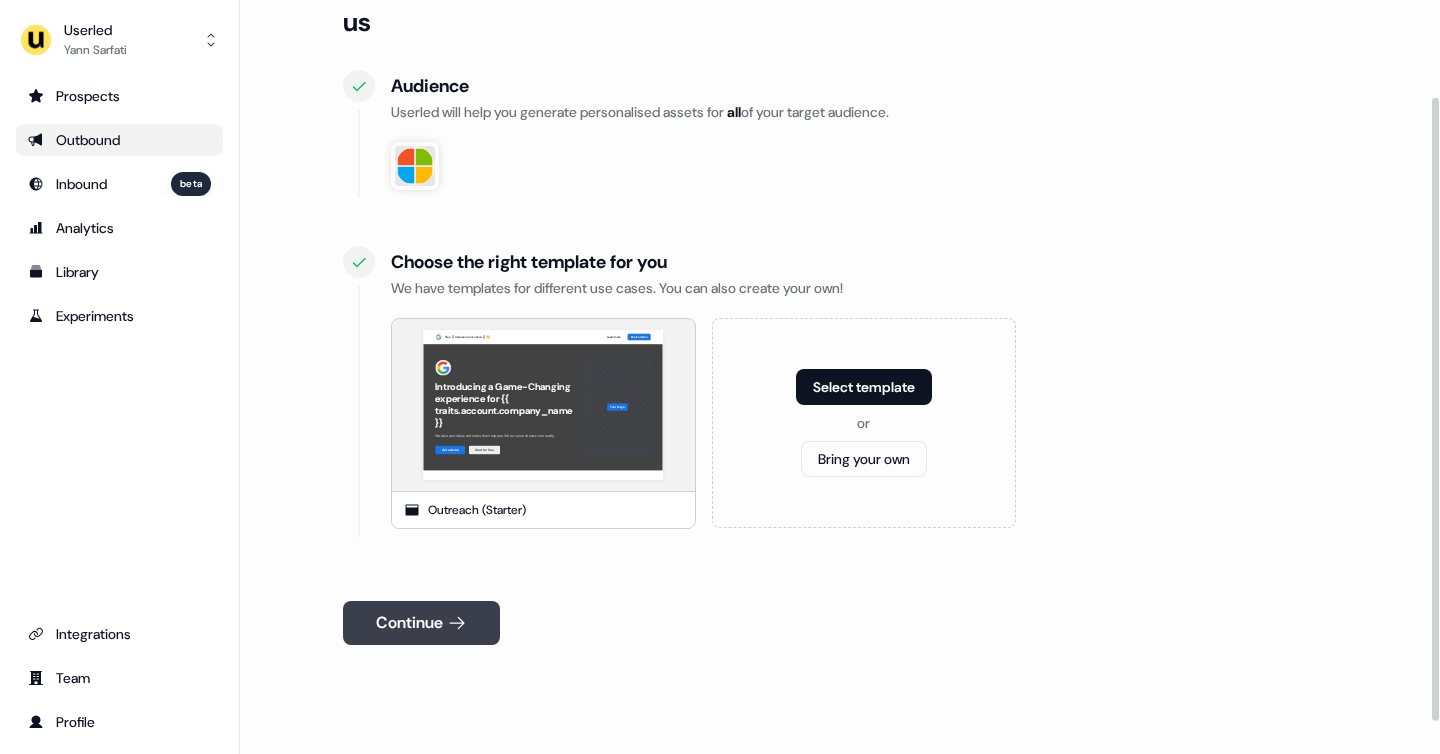 click on "Continue" at bounding box center [421, 623] 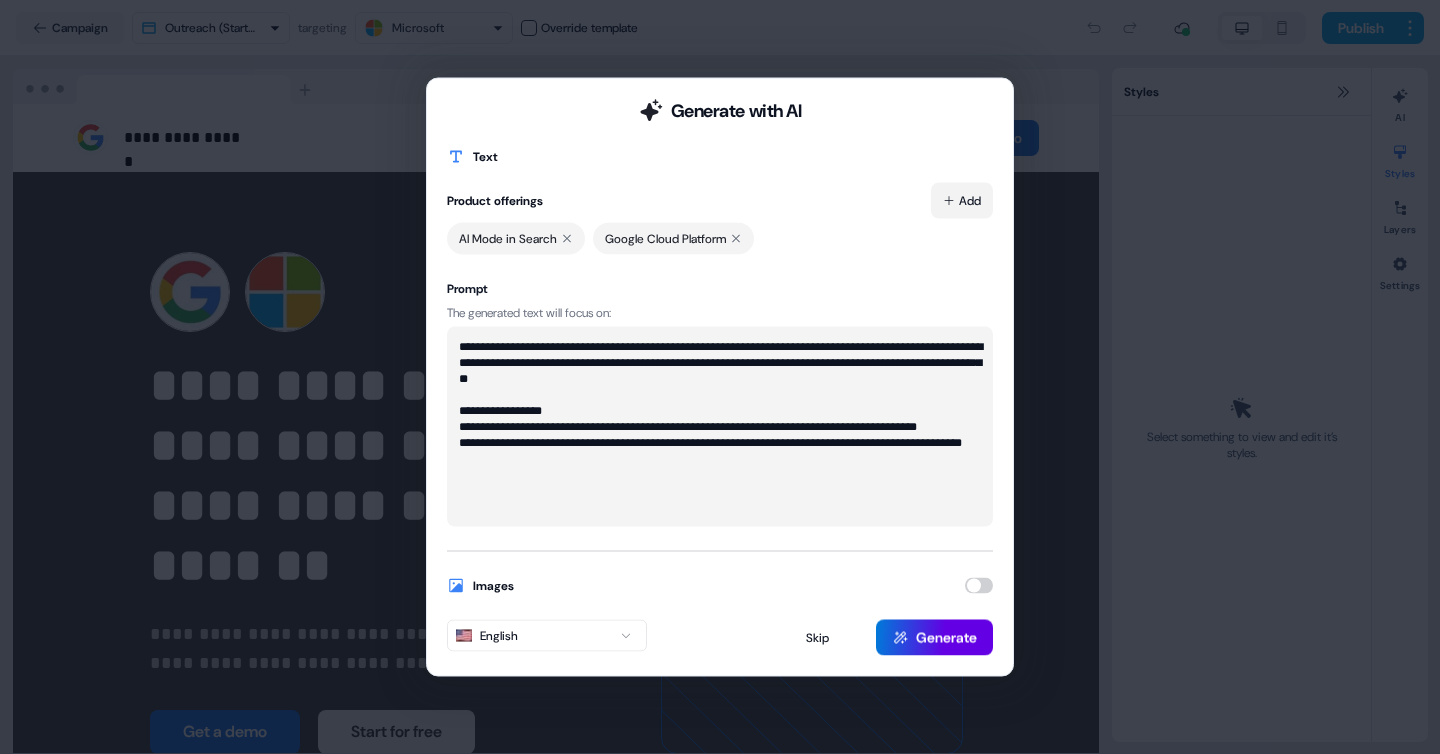 click on "**********" at bounding box center [720, 377] 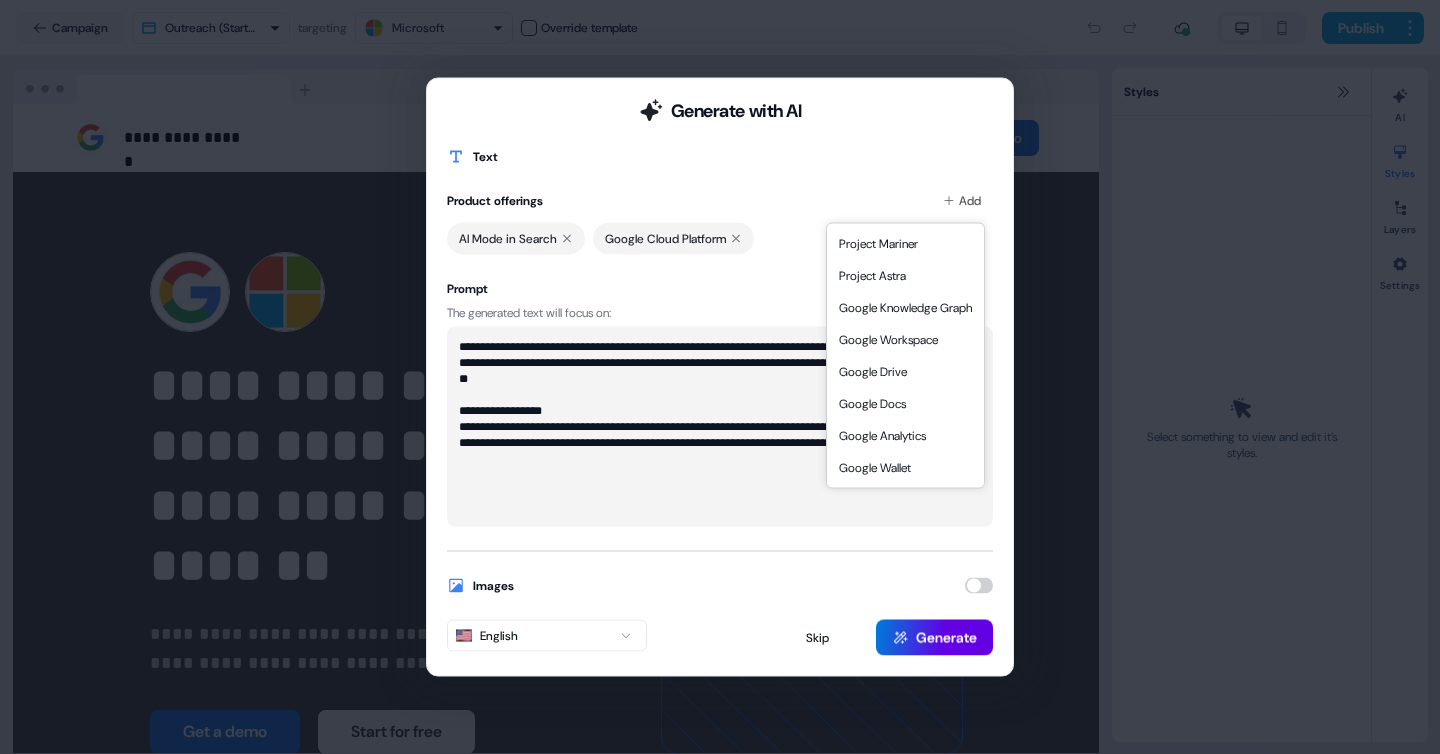 click on "**********" at bounding box center (720, 377) 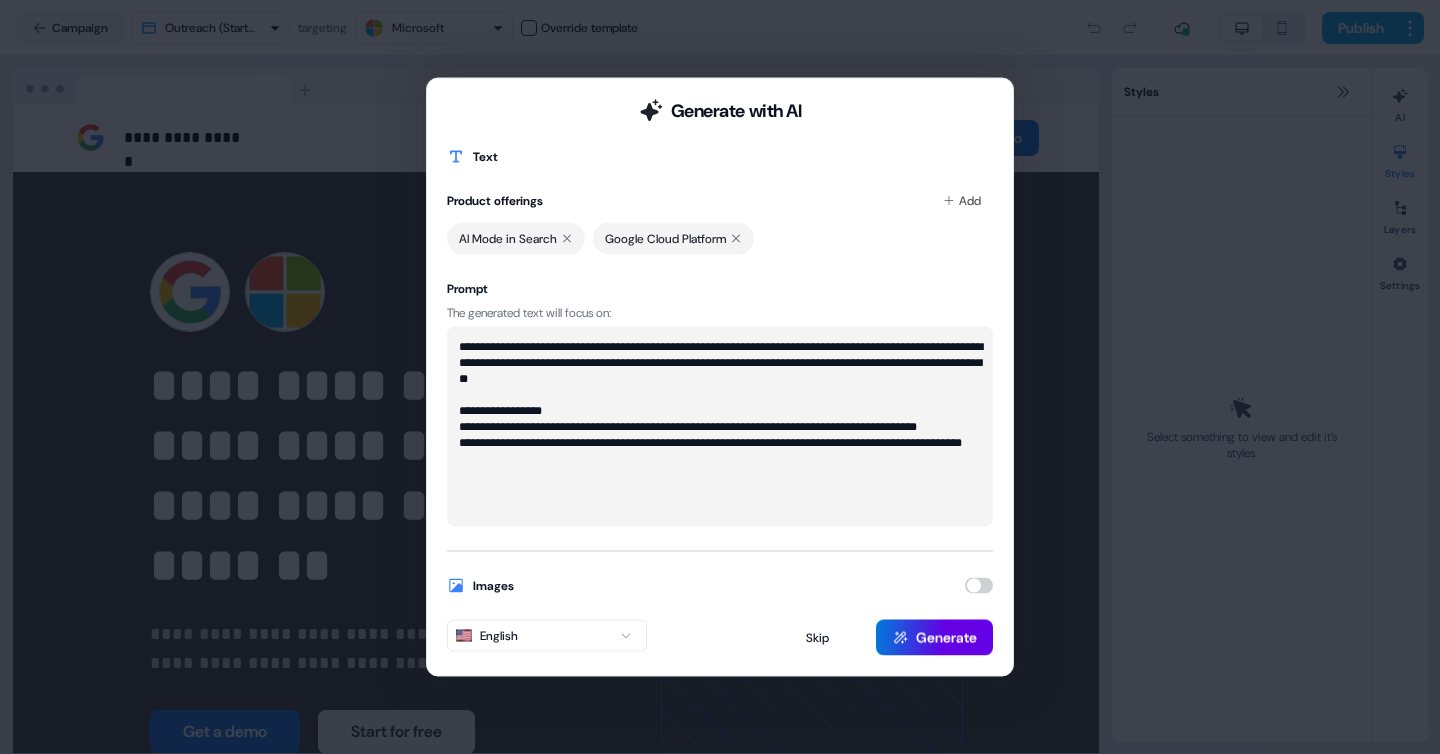click at bounding box center (979, 586) 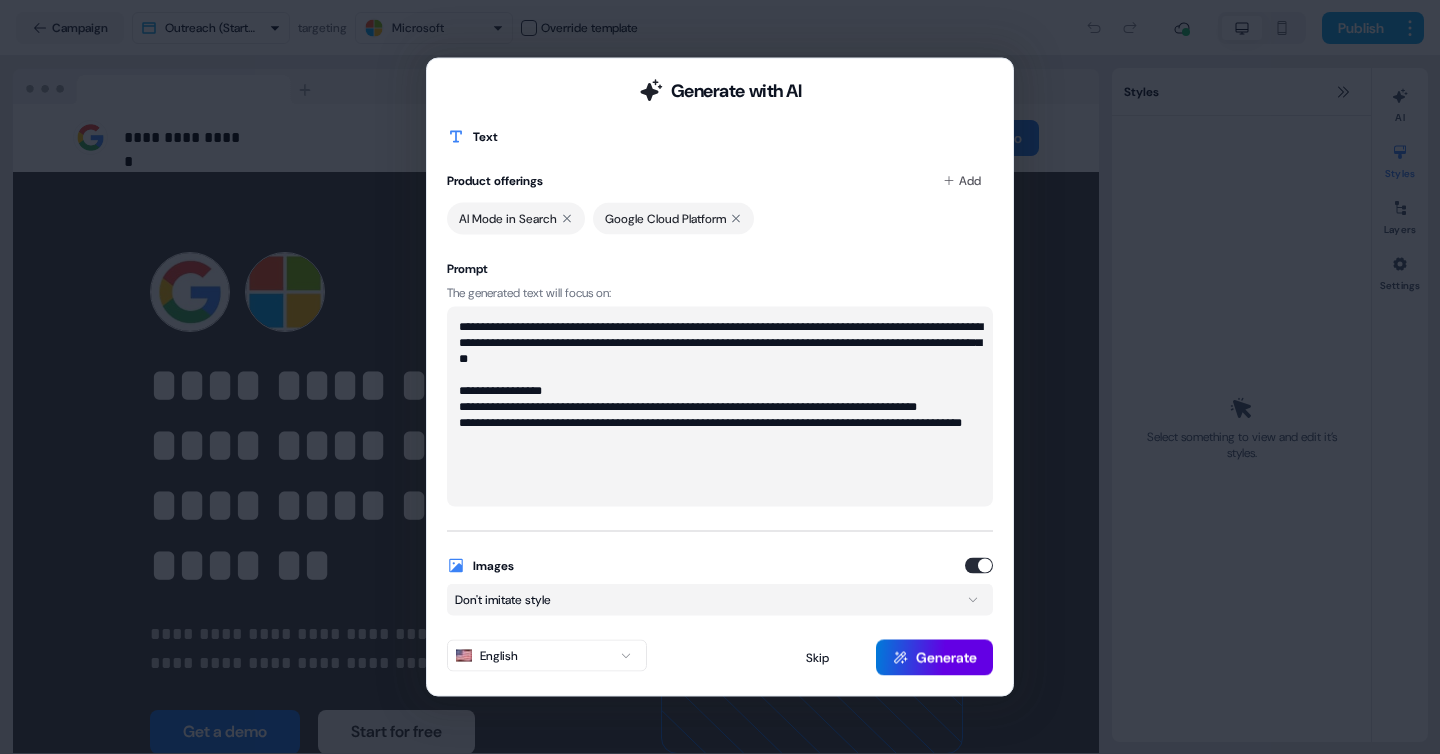 click on "**********" at bounding box center [720, 377] 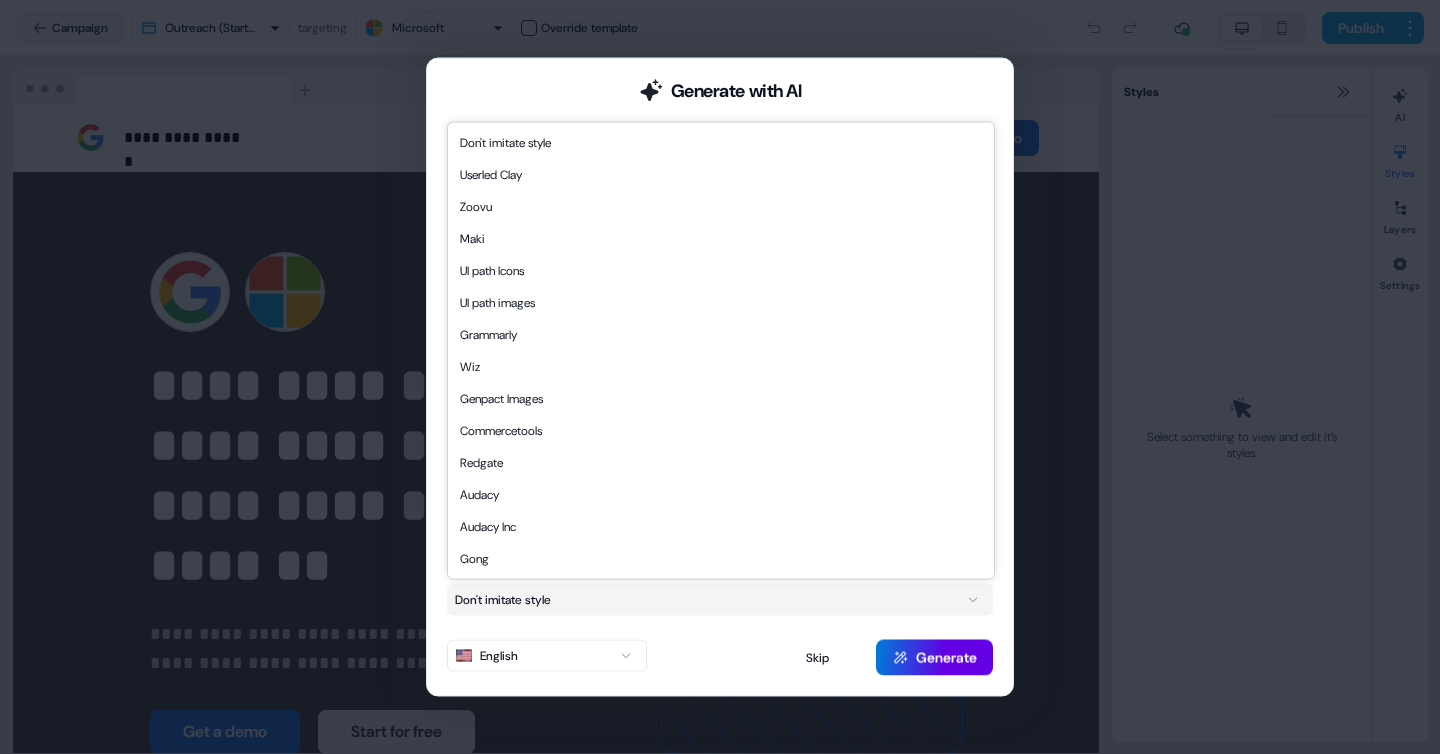 click on "**********" at bounding box center (720, 377) 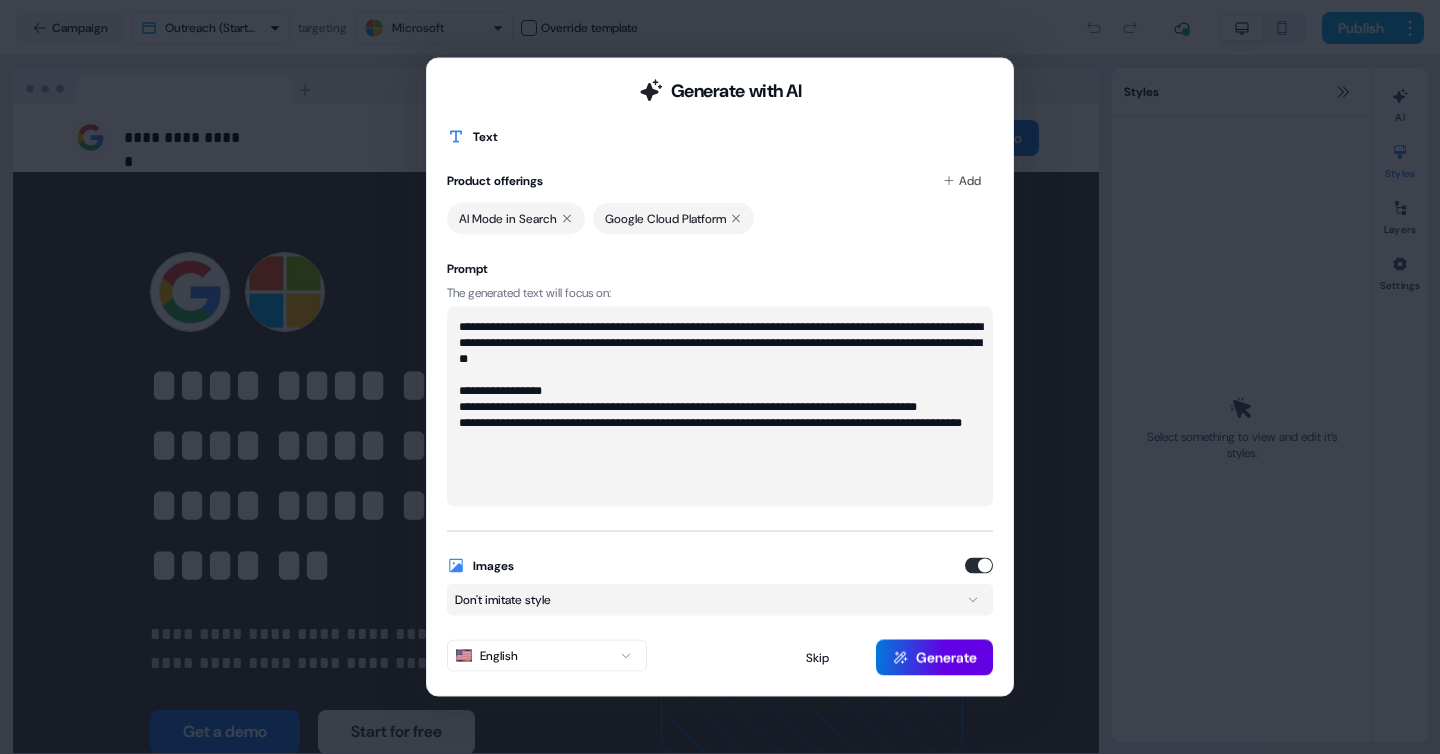 click on "**********" at bounding box center [720, 377] 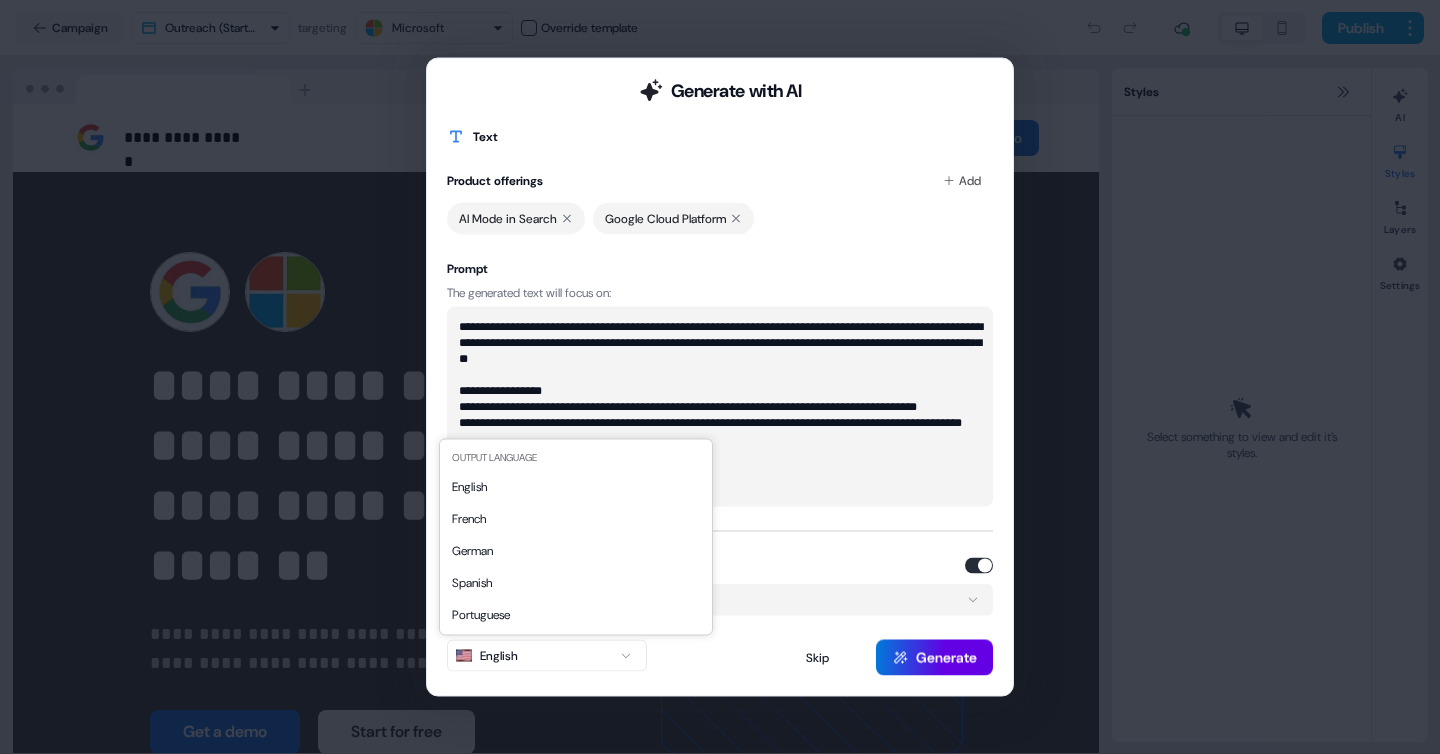 click on "**********" at bounding box center (720, 377) 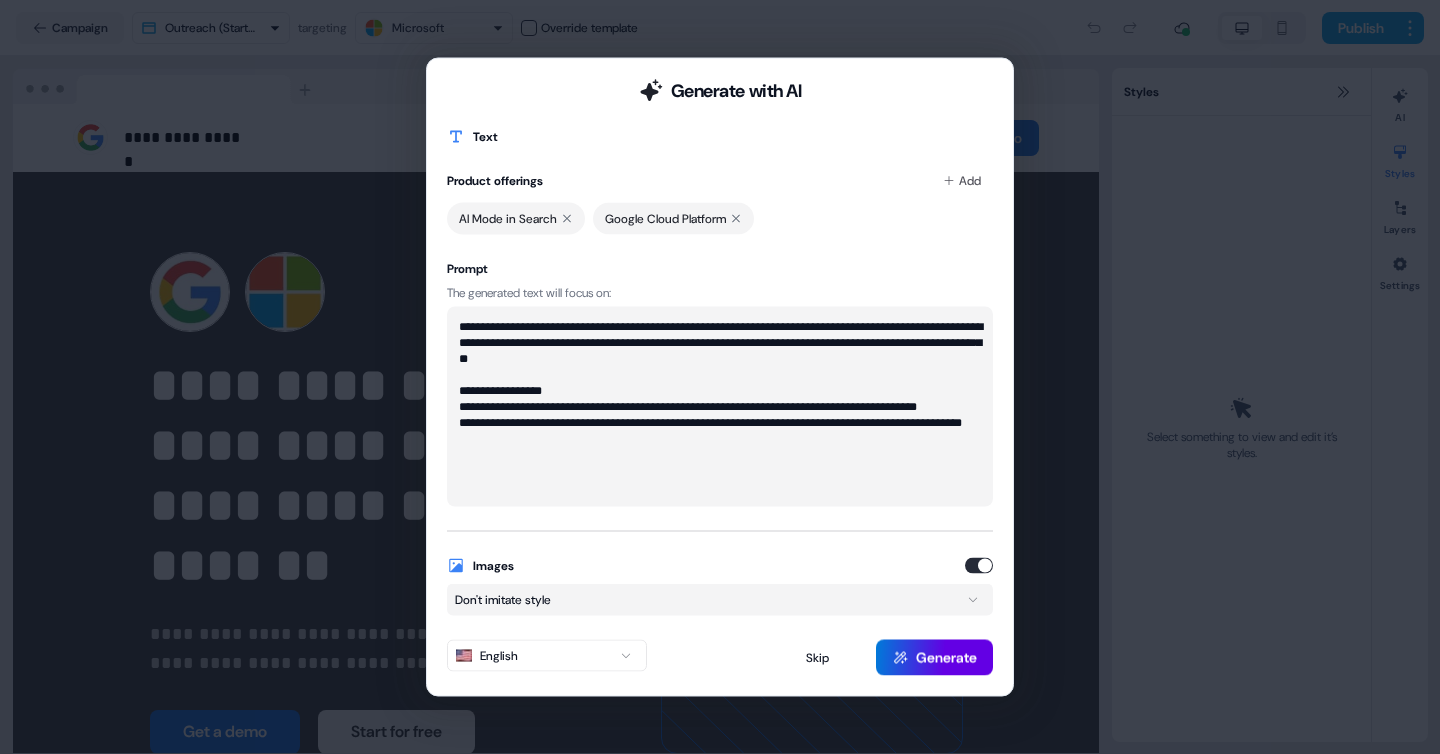 click on "**********" at bounding box center (720, 377) 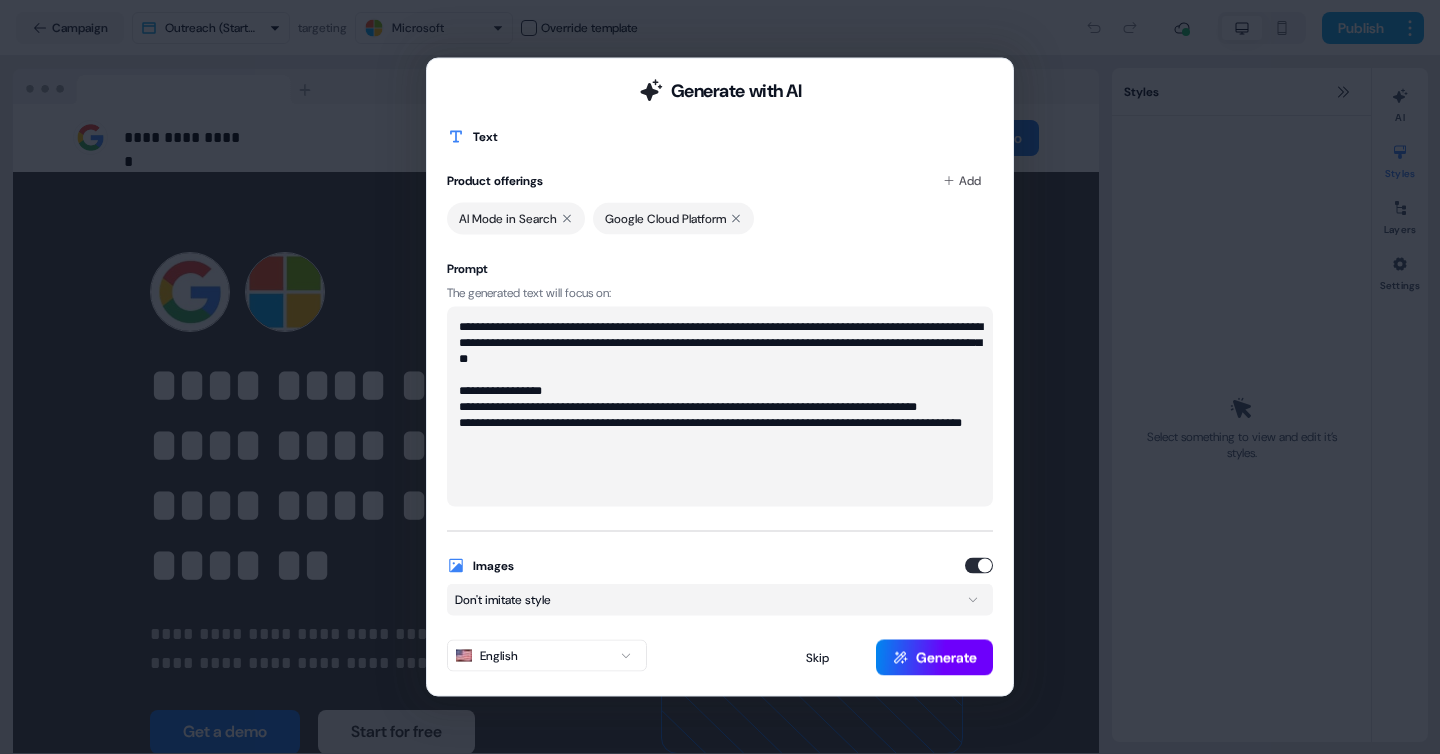 click on "Generate" at bounding box center (934, 658) 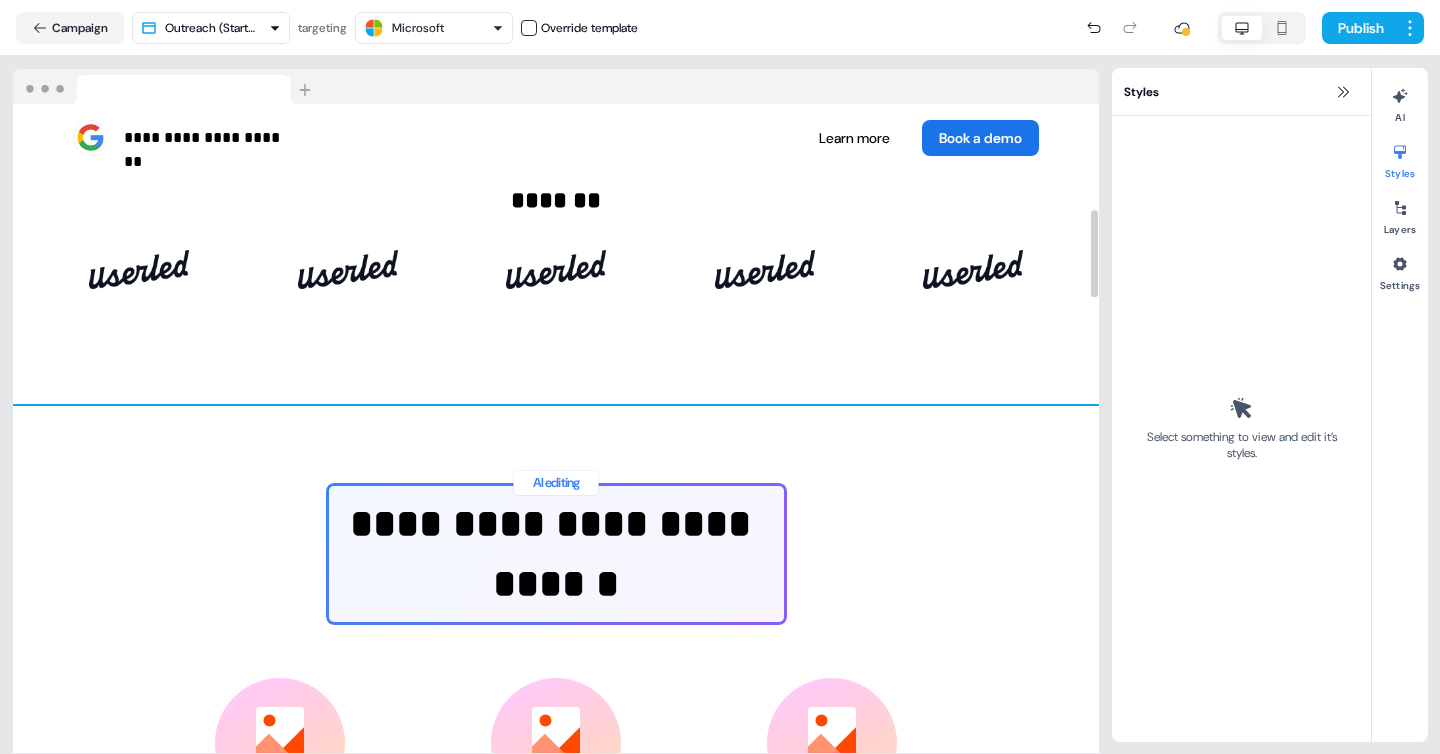 scroll, scrollTop: 802, scrollLeft: 0, axis: vertical 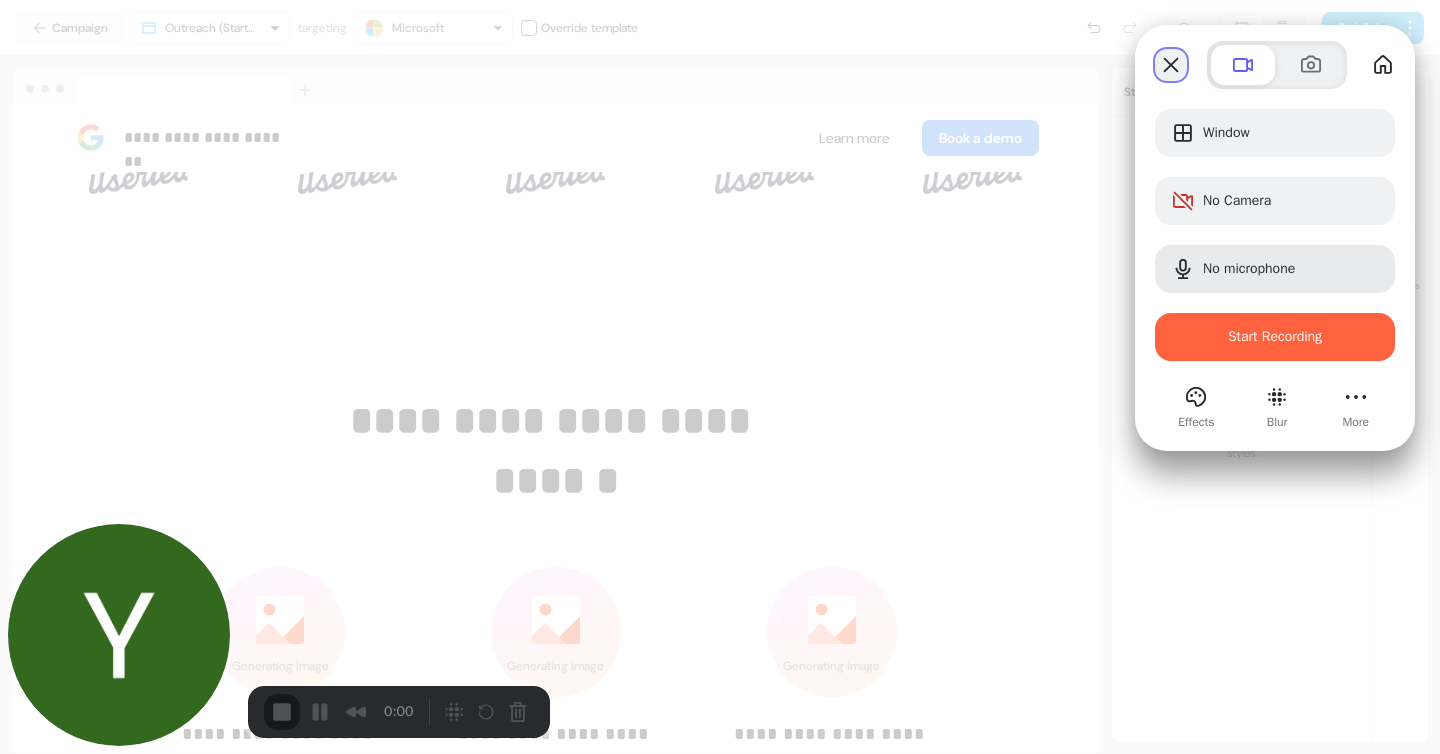 click at bounding box center [1171, 65] 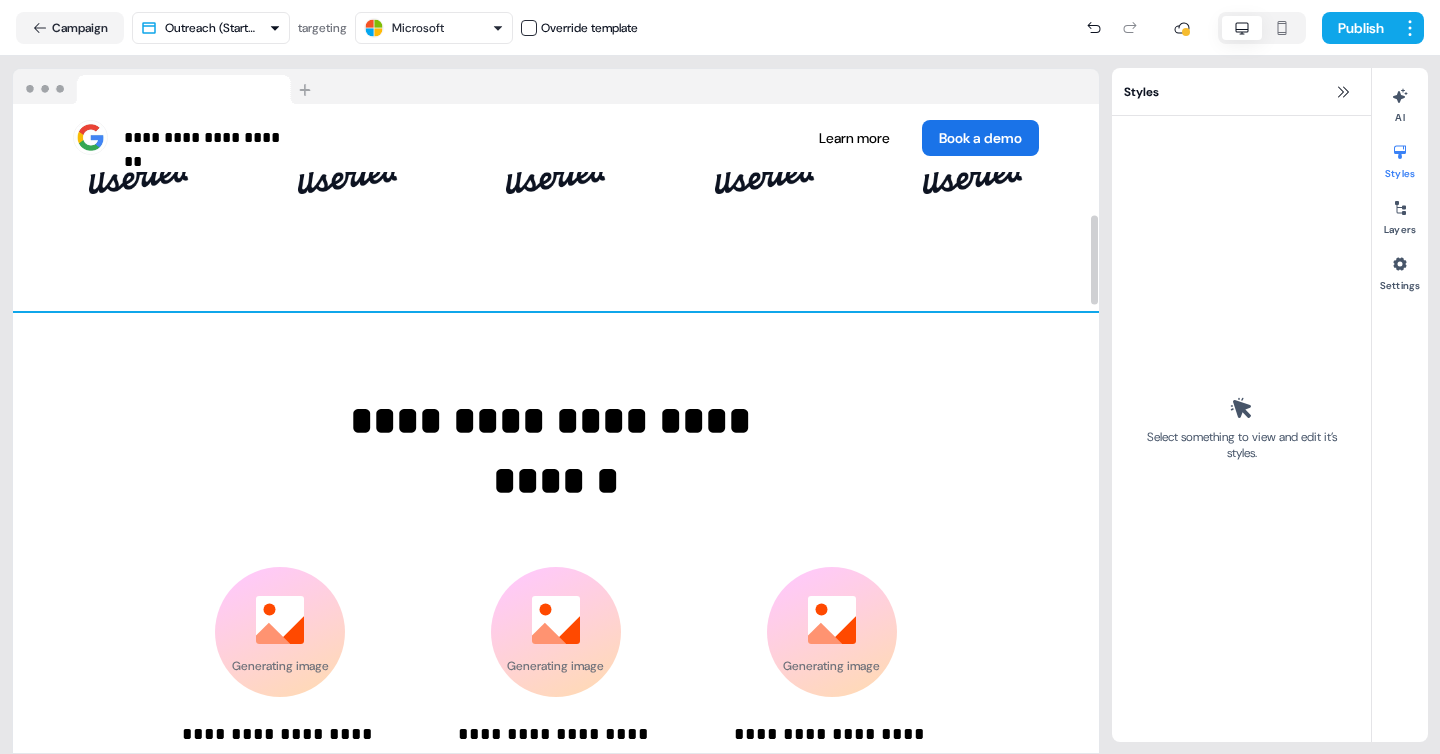 scroll, scrollTop: 0, scrollLeft: 0, axis: both 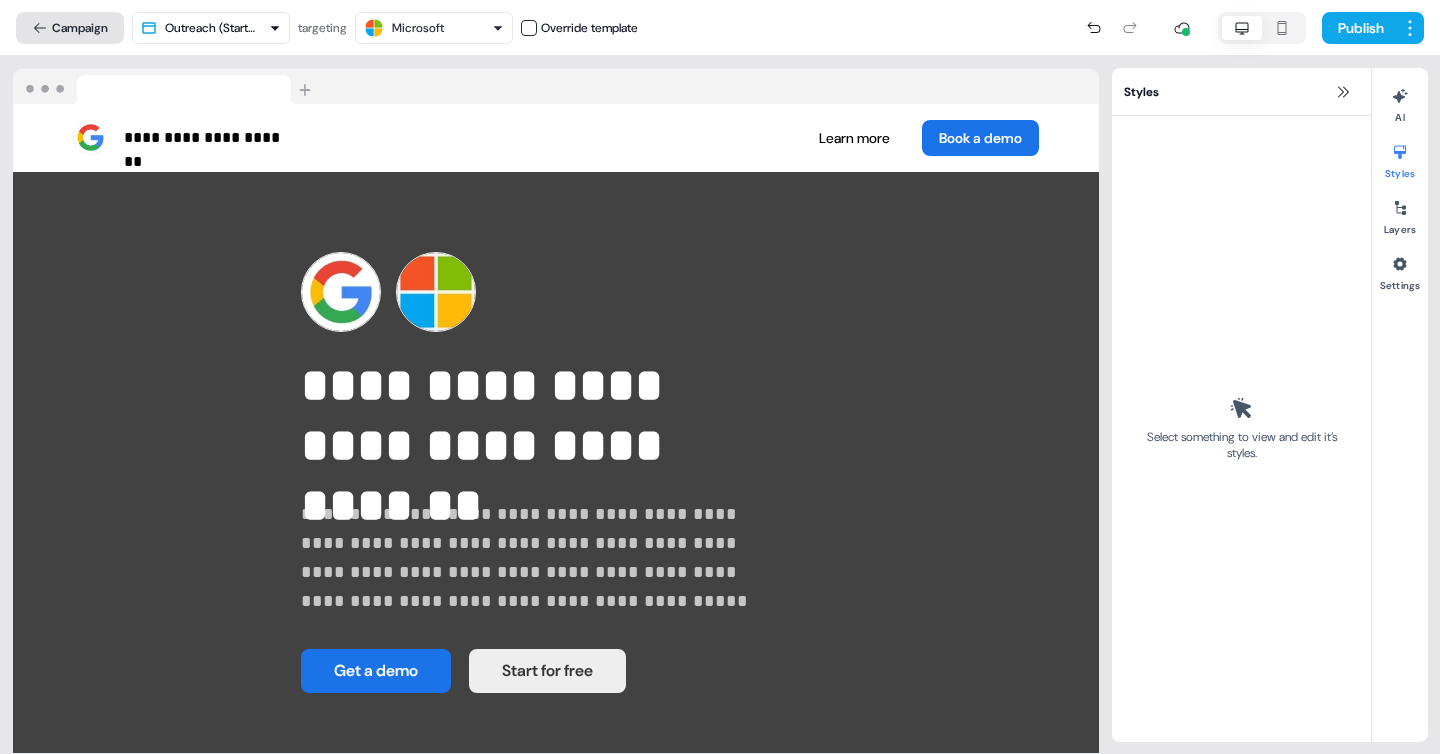 click on "Campaign" at bounding box center [70, 28] 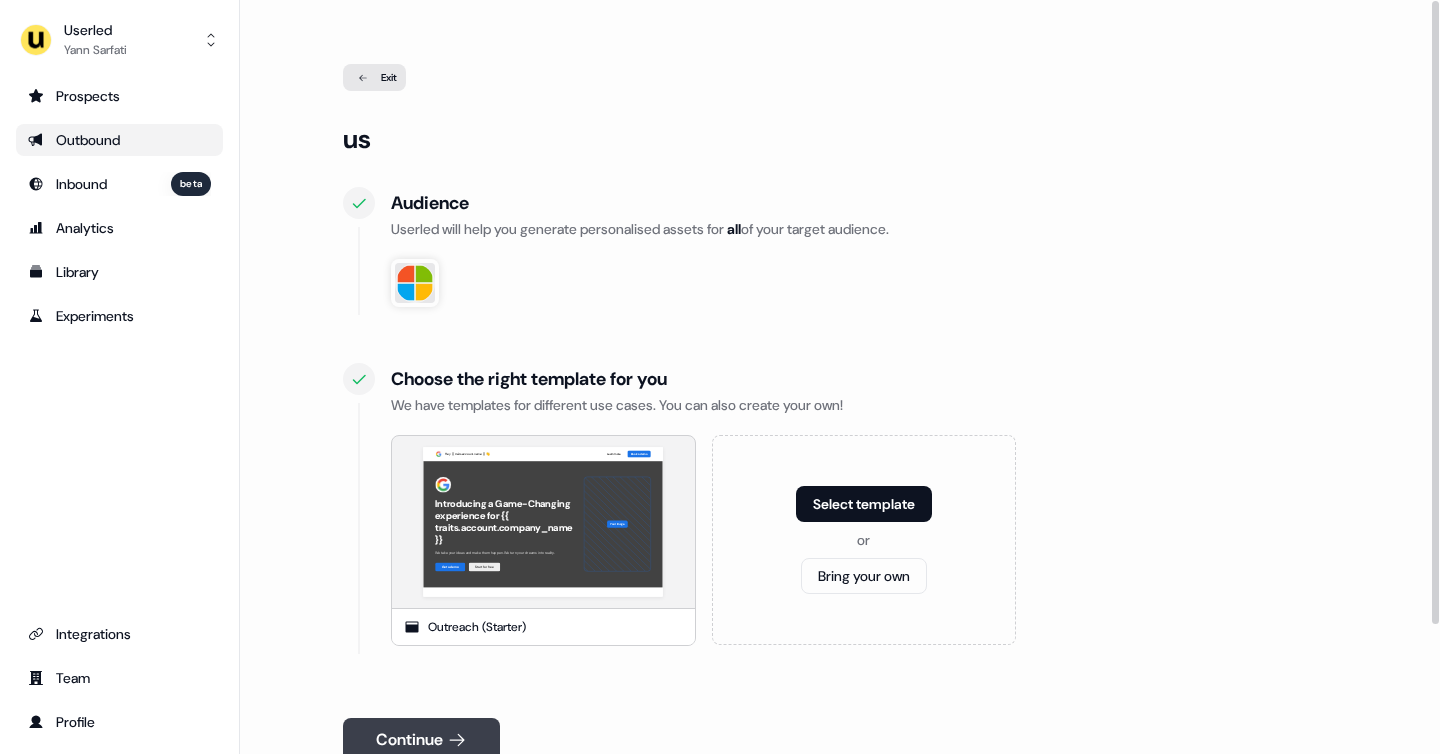 click 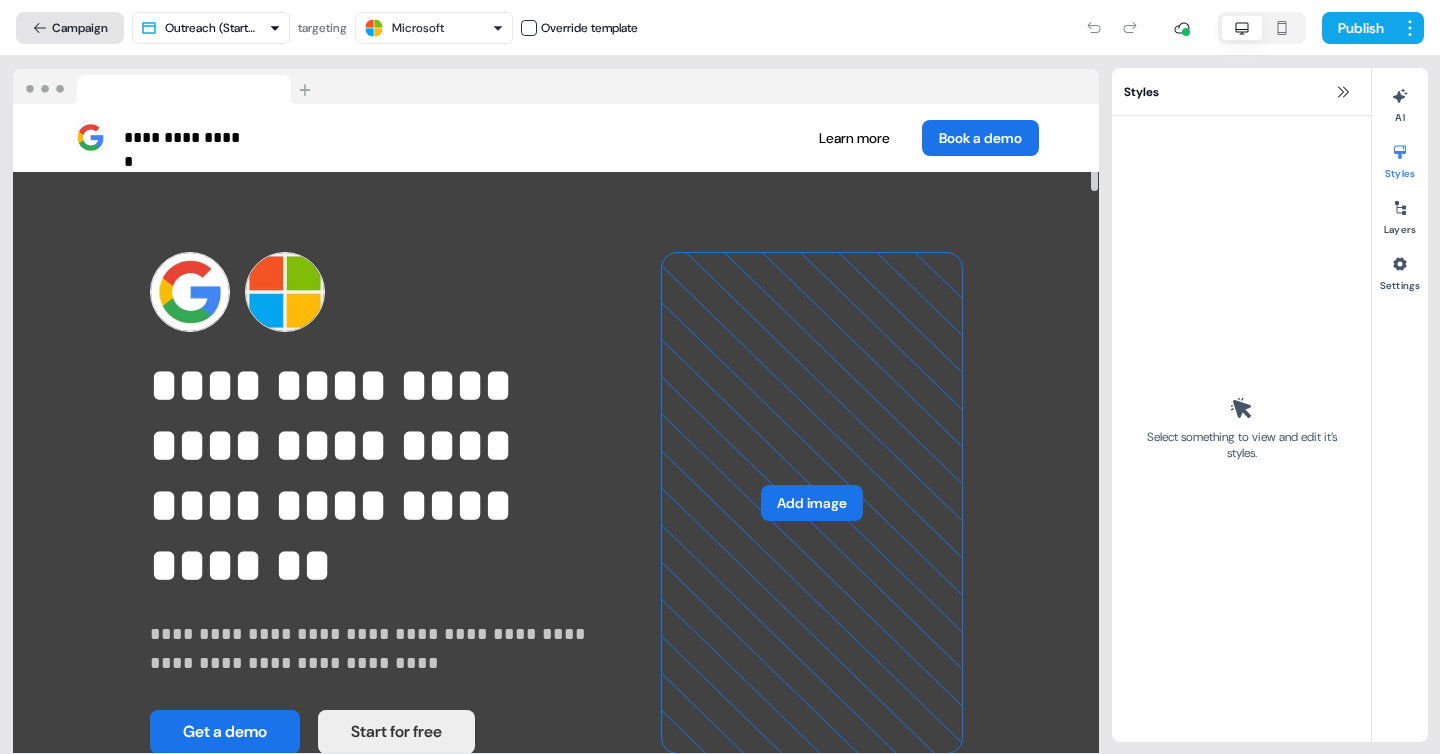 click 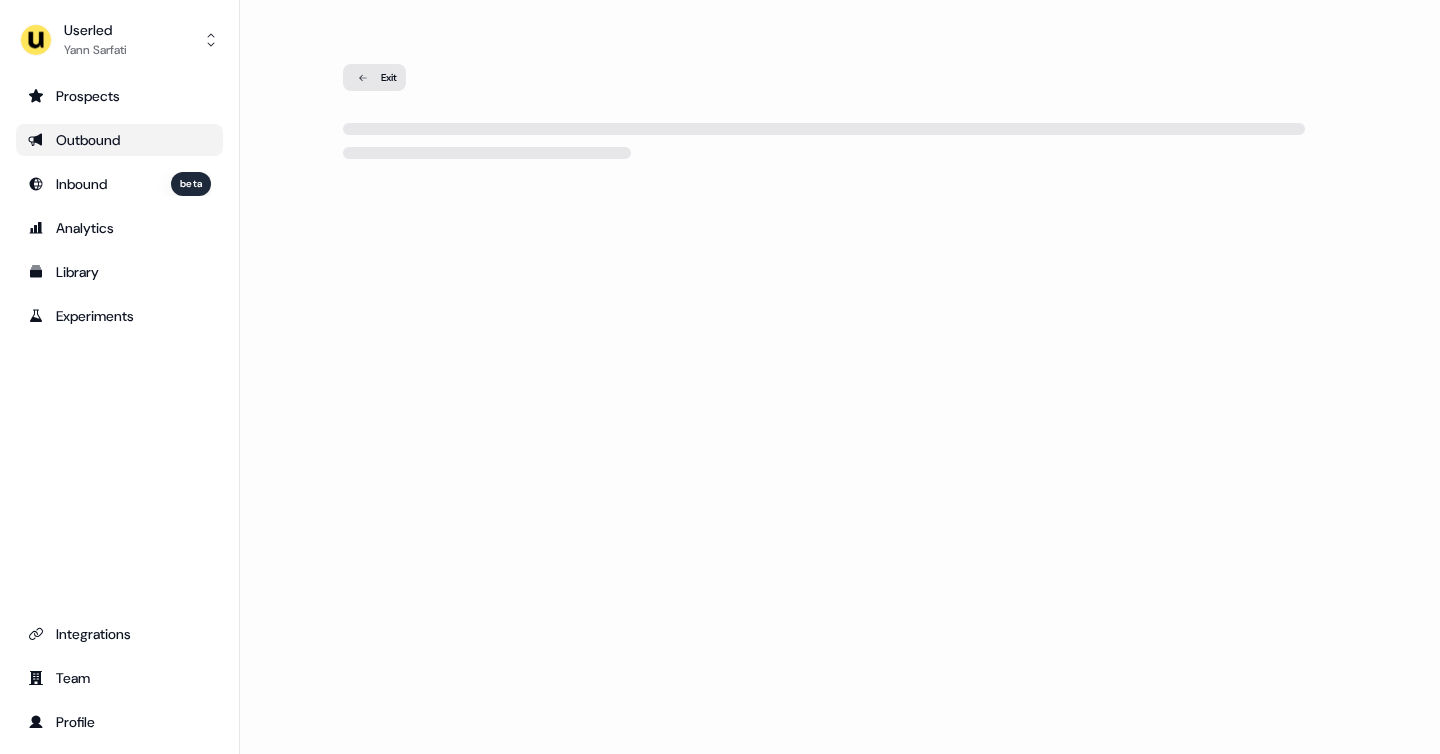 click on "Outbound" at bounding box center (119, 140) 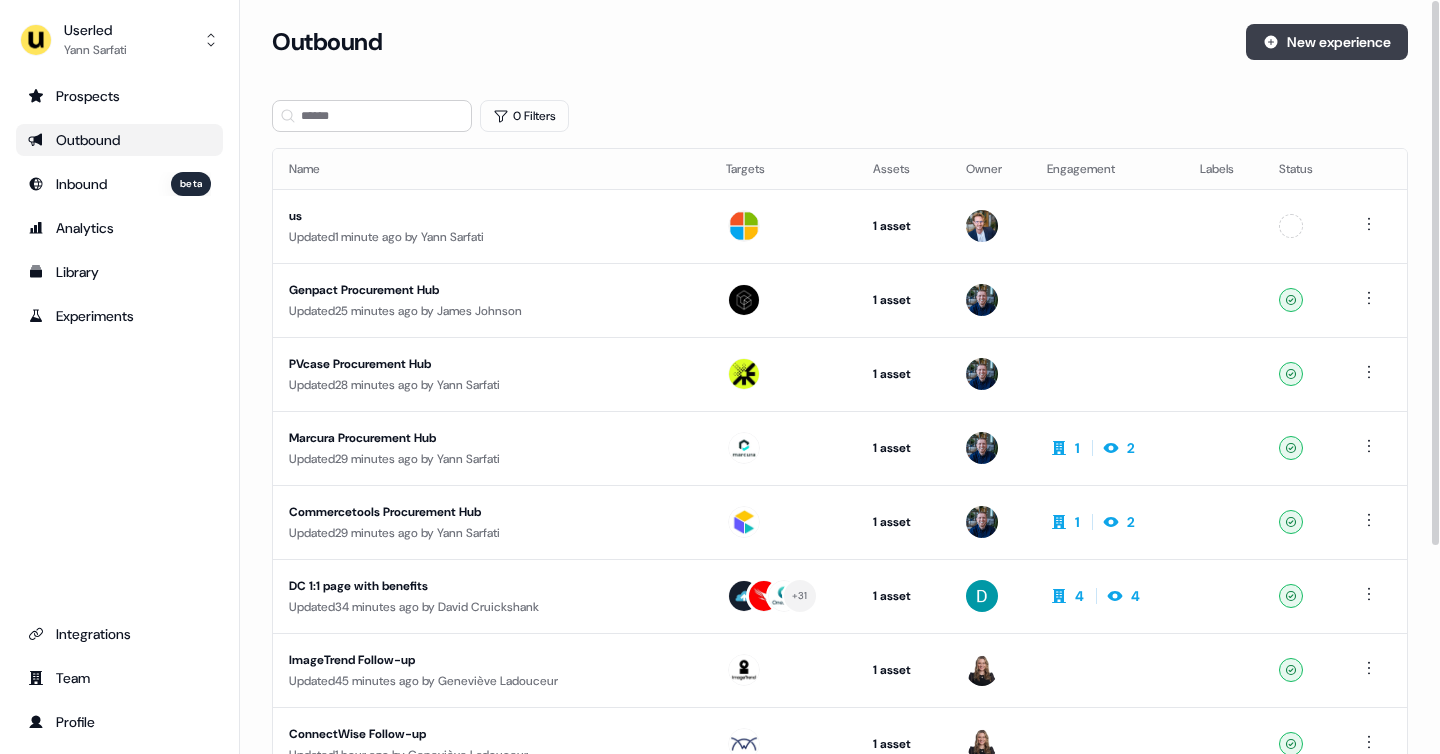 click on "New experience" at bounding box center (1327, 42) 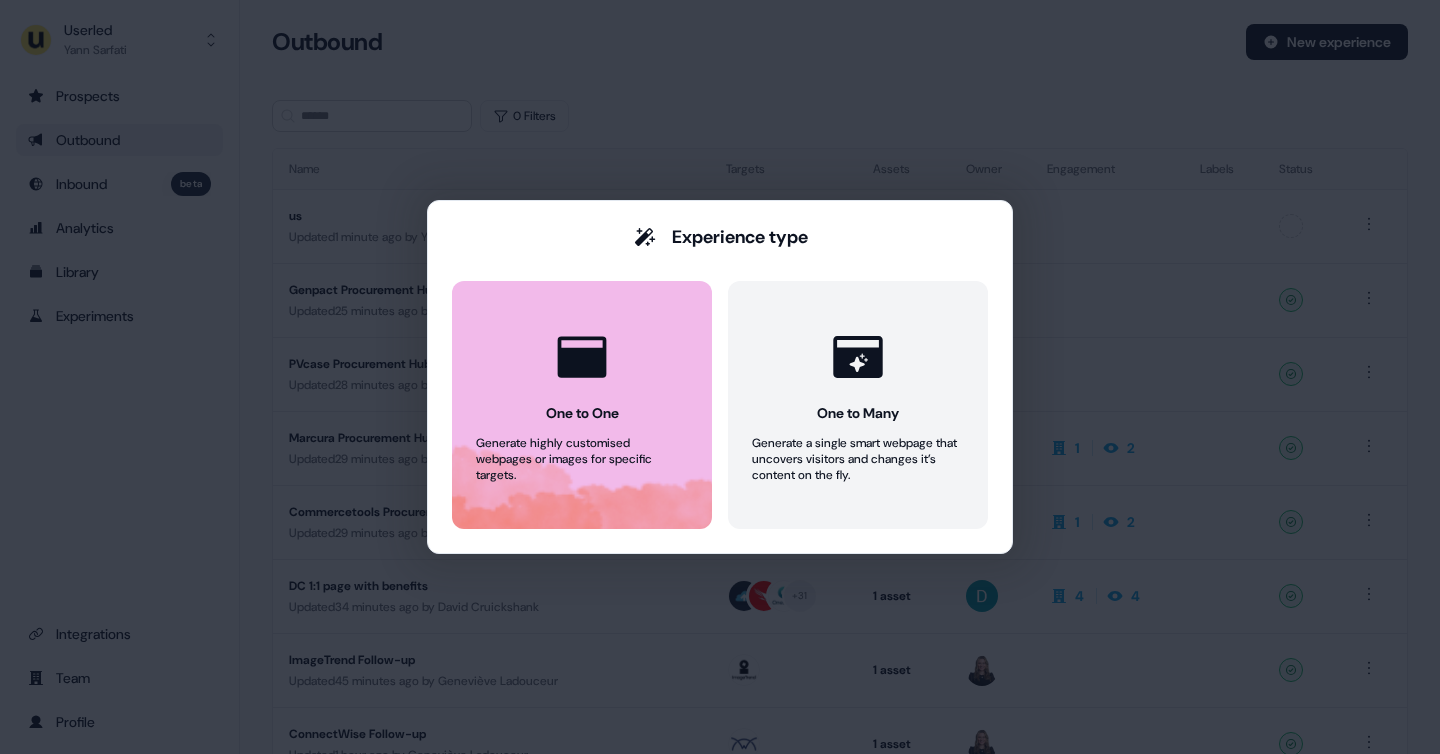 click 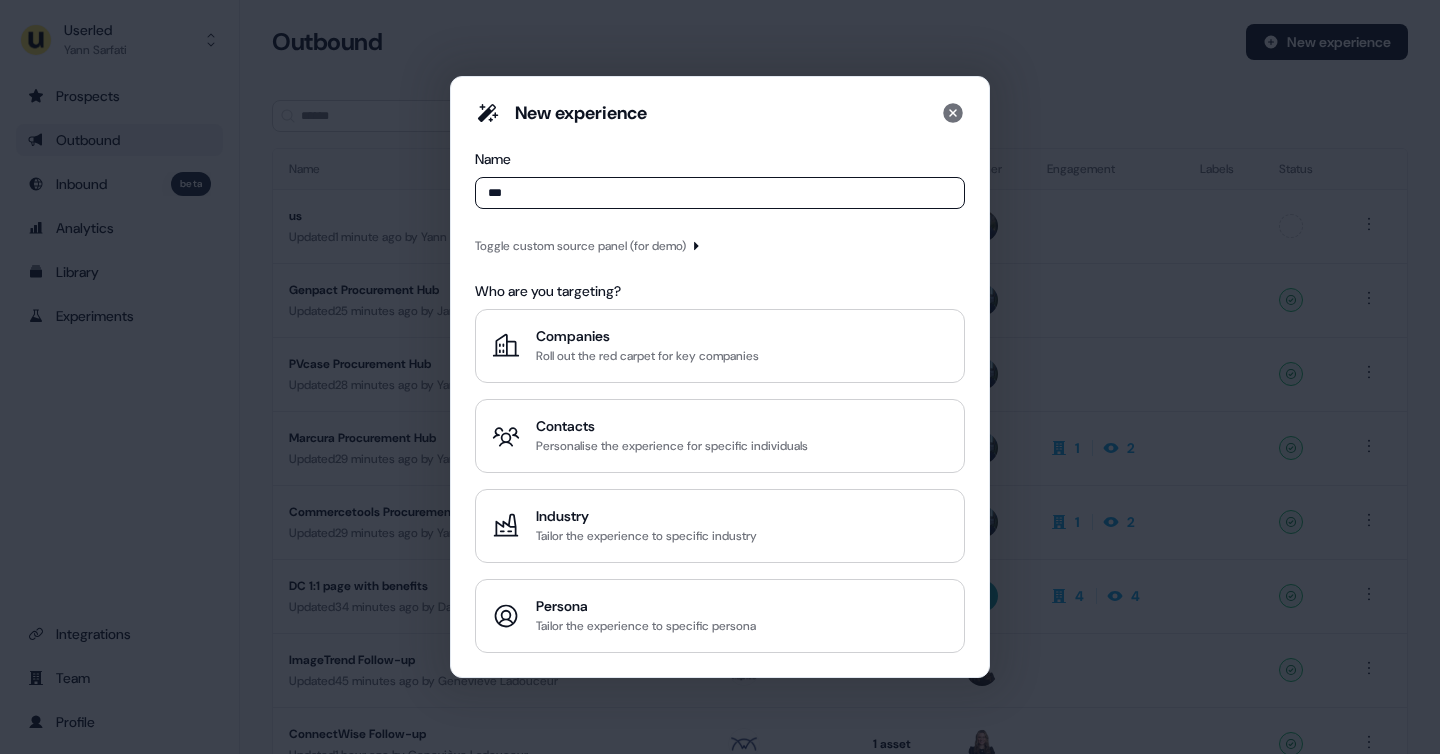 type on "***" 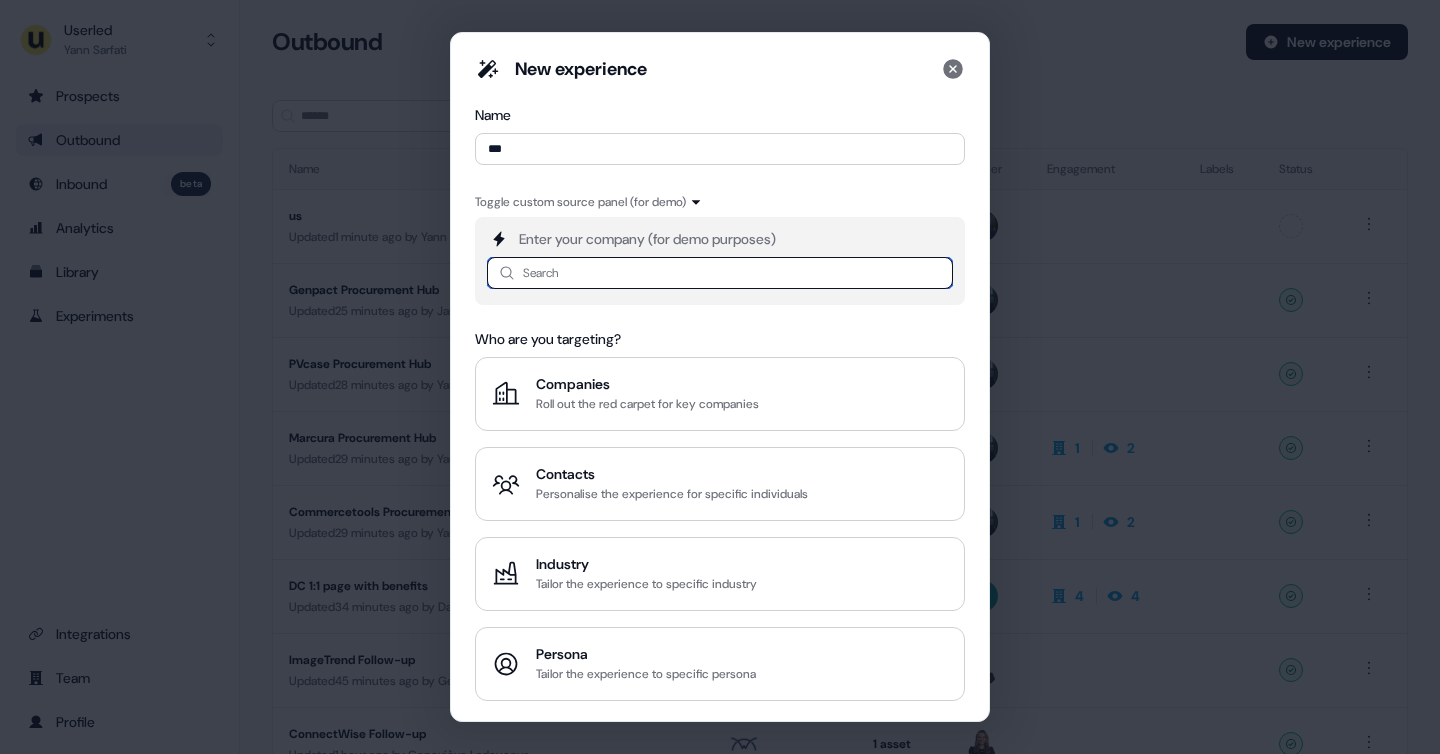 click at bounding box center (720, 273) 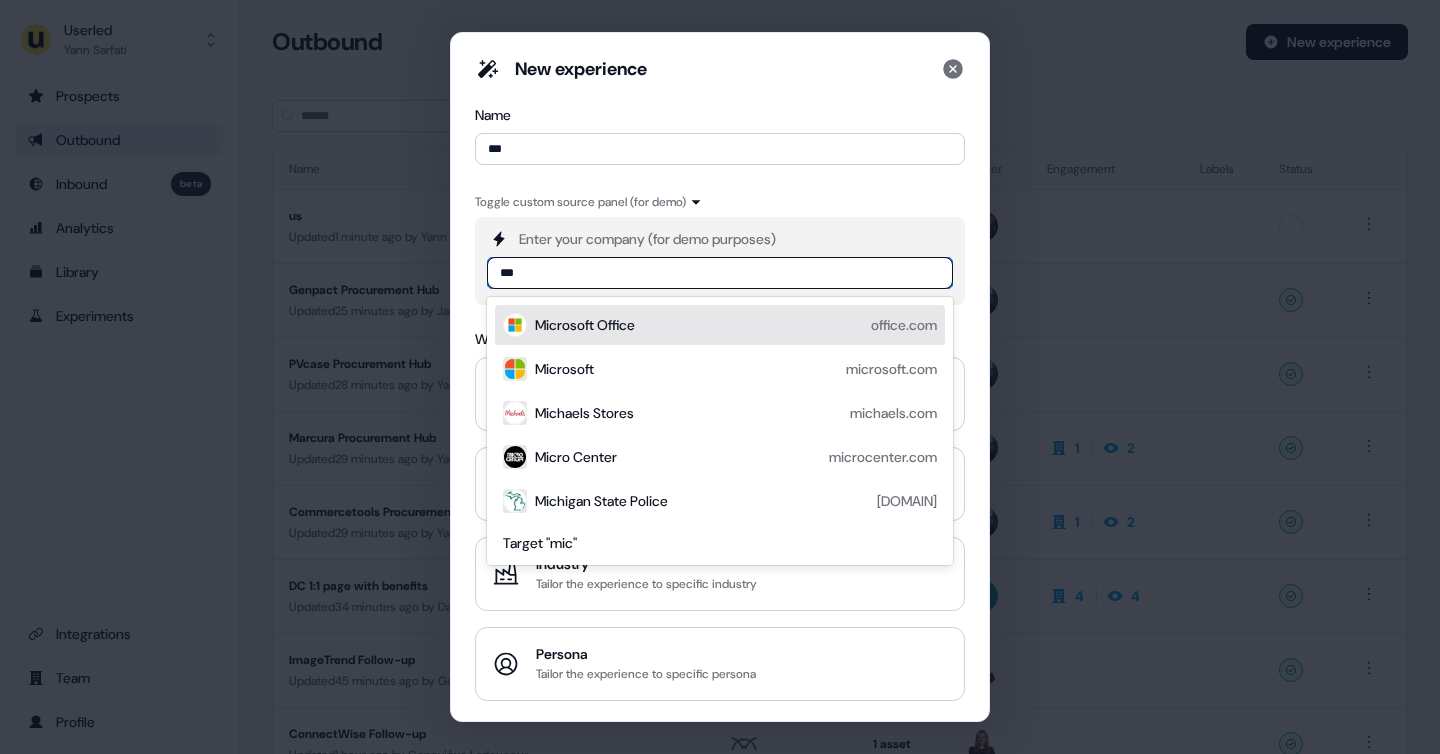type on "****" 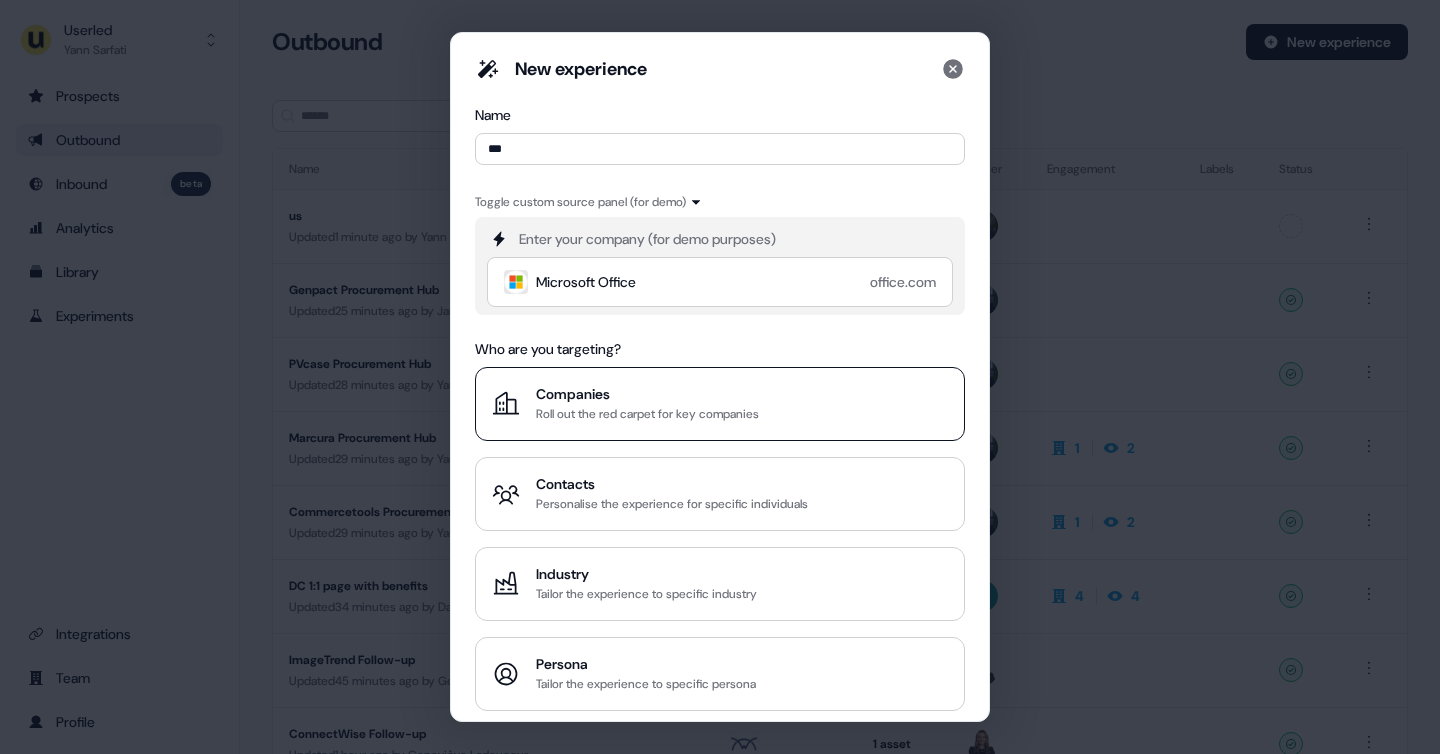 click on "Companies Roll out the red carpet for key companies" at bounding box center [720, 404] 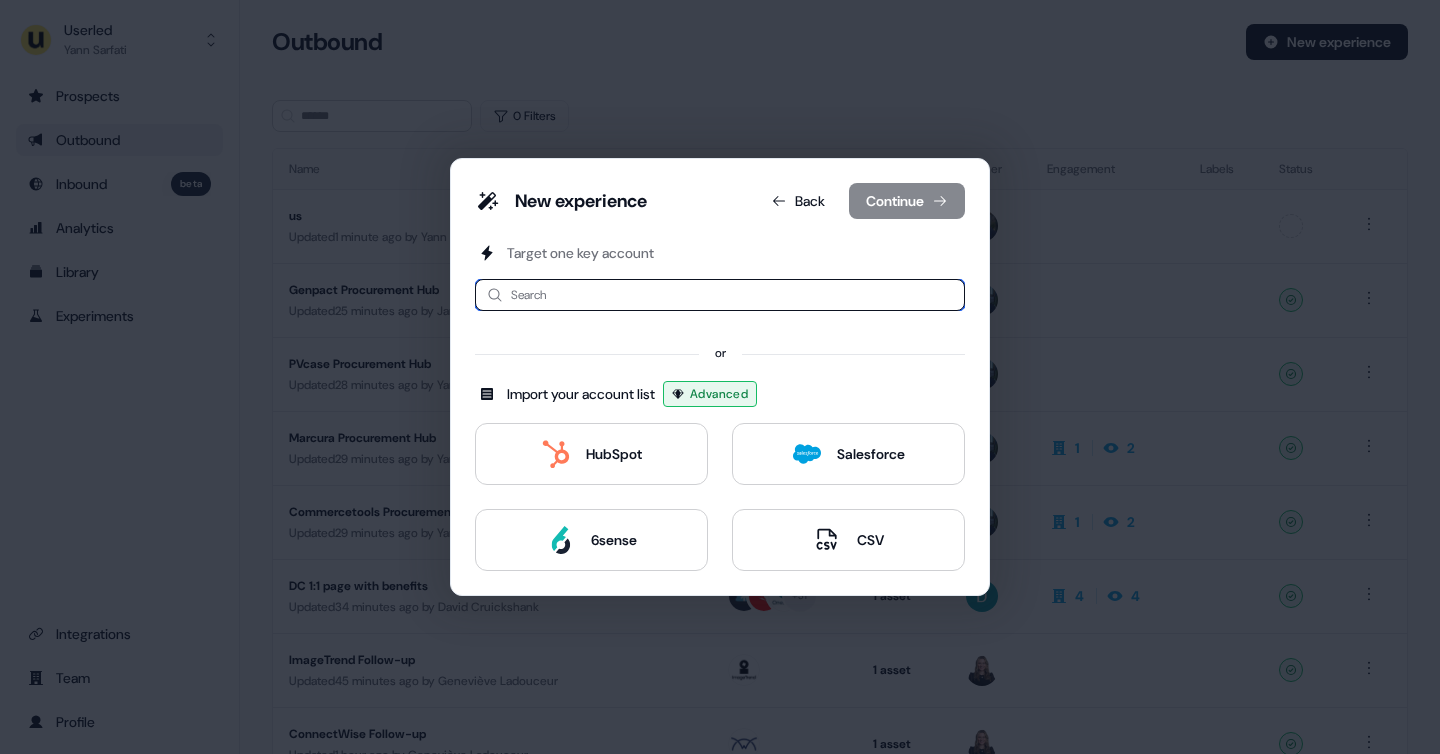 click at bounding box center (720, 295) 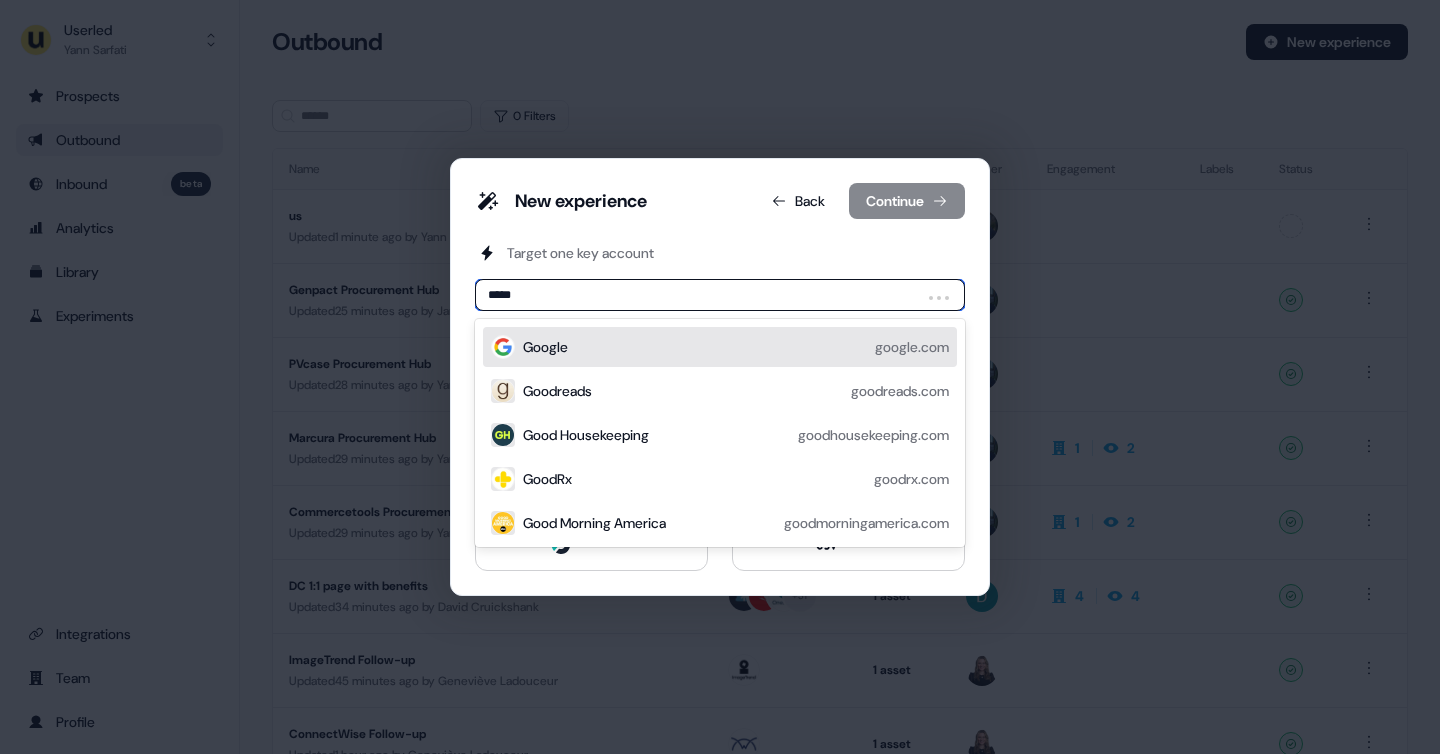 type on "******" 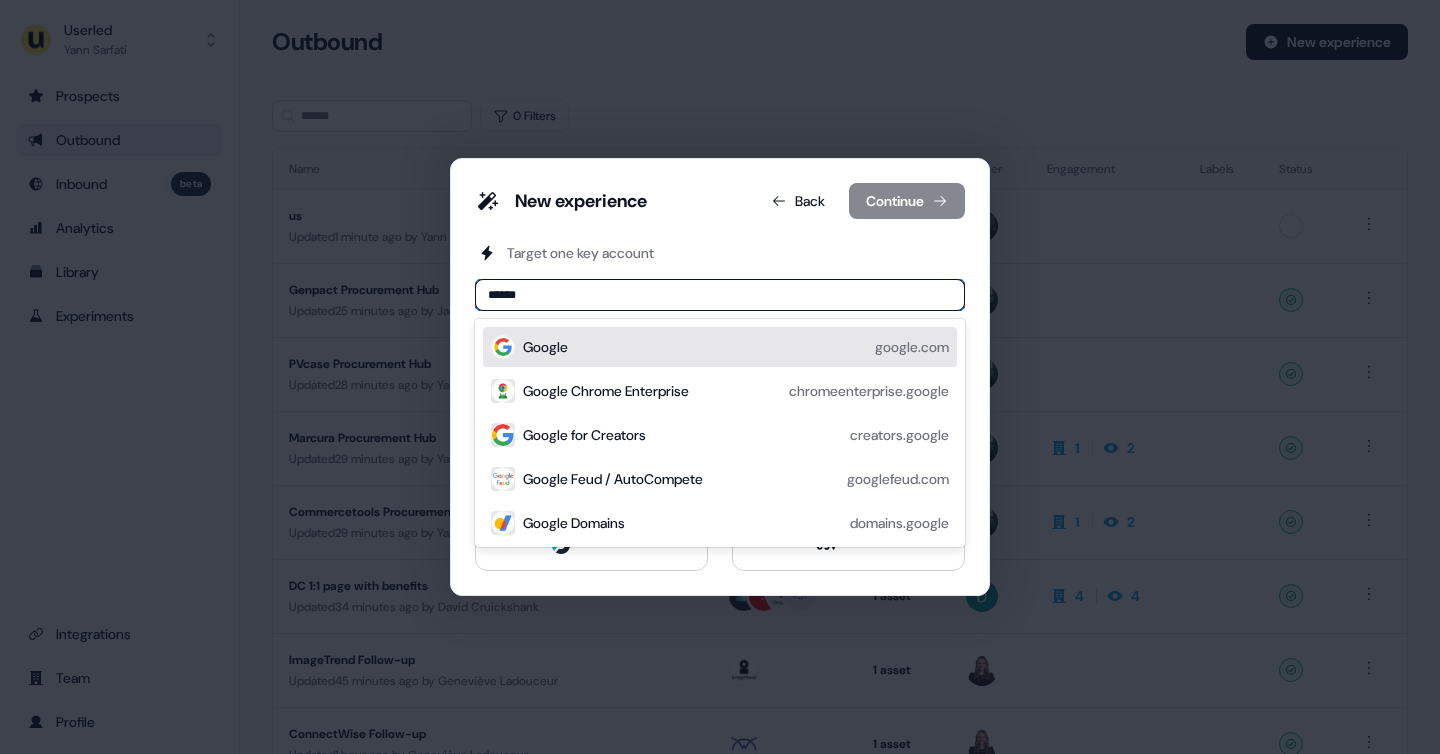 click on "Google google.com" at bounding box center (736, 347) 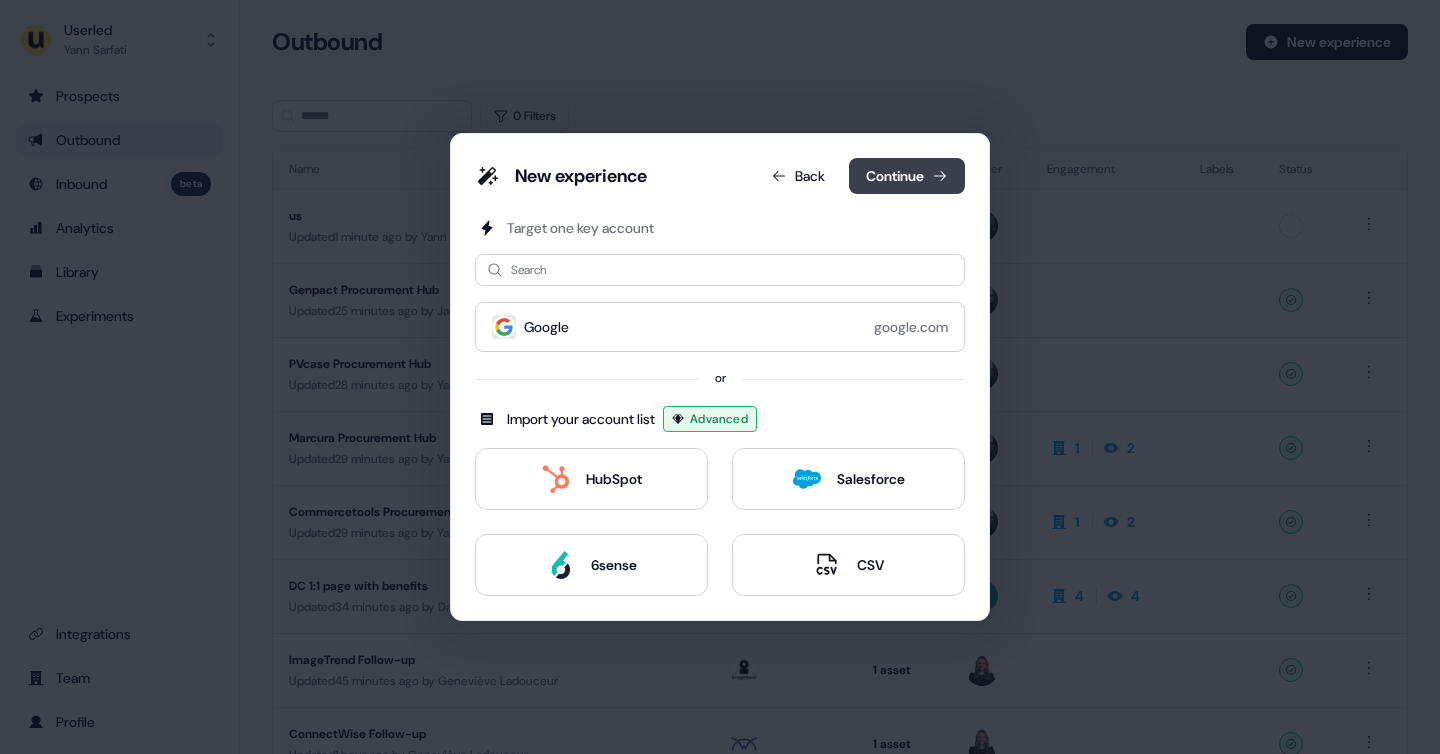 click on "Continue" at bounding box center (907, 176) 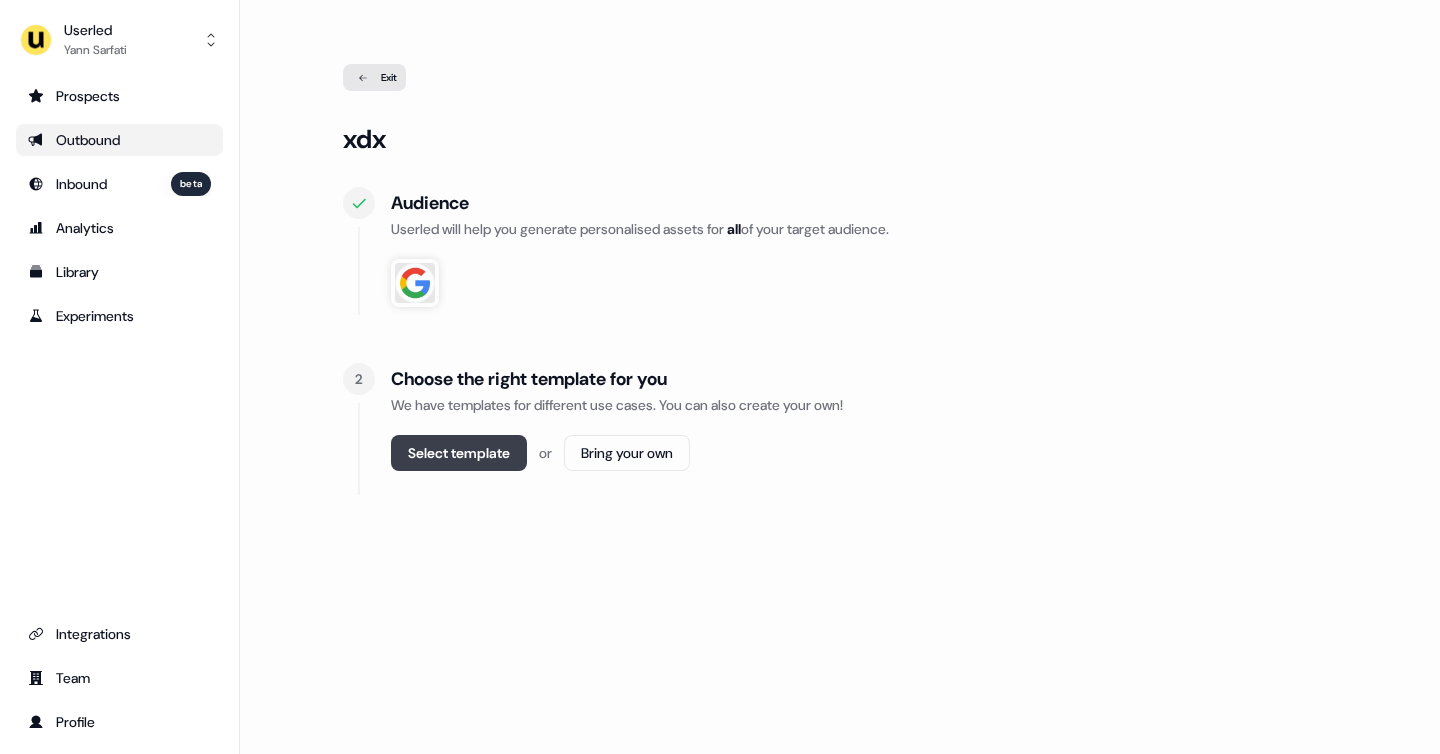 click on "Select template" at bounding box center (459, 453) 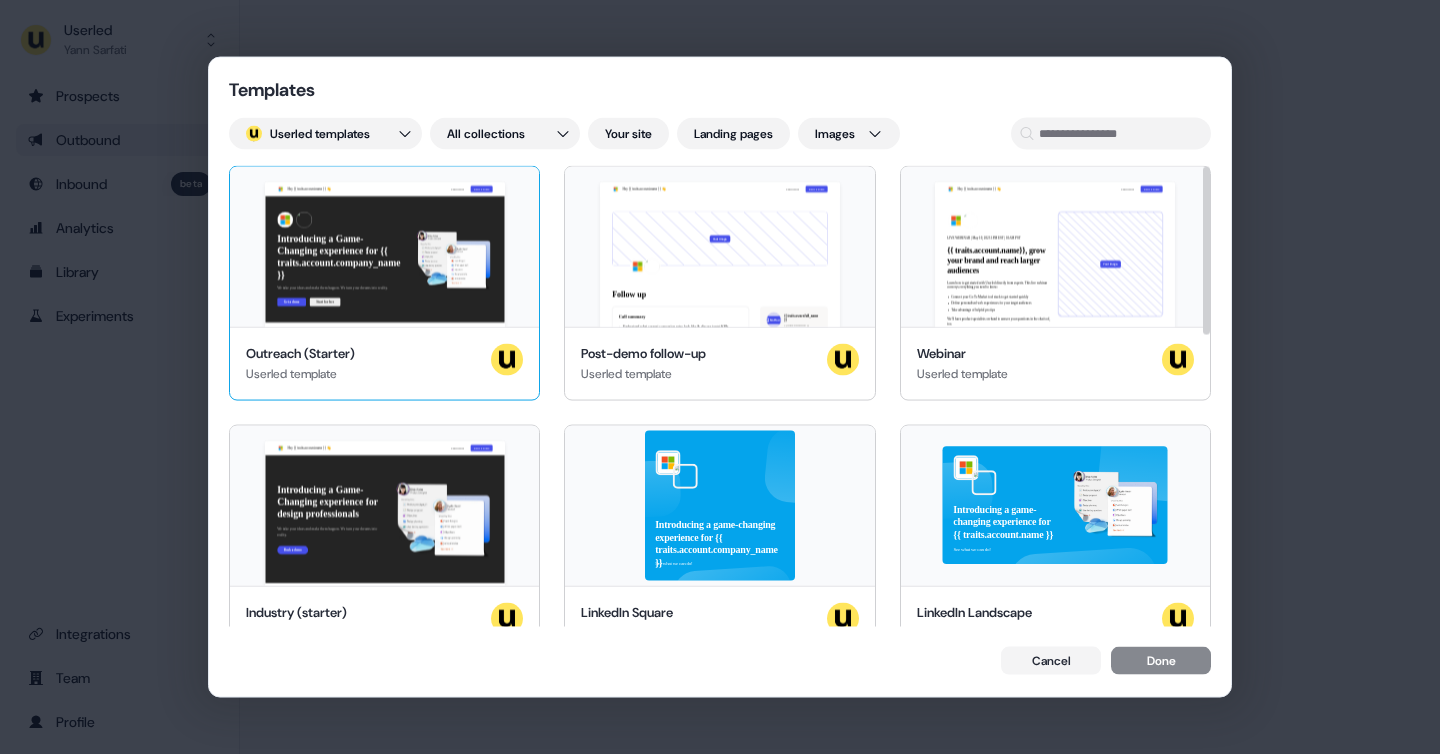 click on "Hey {{ traits.account.name }} 👋 Learn more Book a demo Introducing a Game-Changing experience for {{ traits.account.company_name }} We take your ideas and make them happen. We turn your dreams into reality. Get a demo Start for free {{ traits.account.company_name }}, join our team of incredible partners" at bounding box center (384, 247) 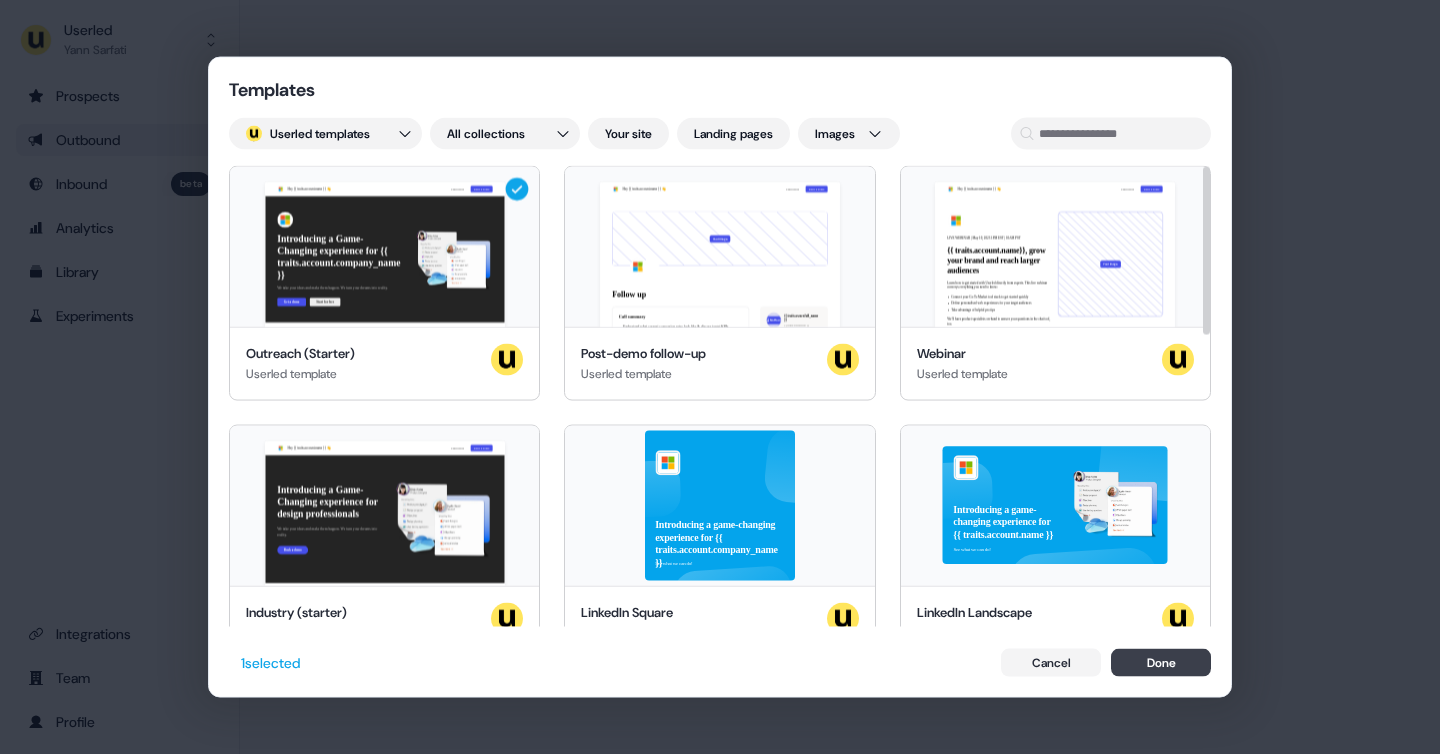 click on "Done" at bounding box center (1161, 662) 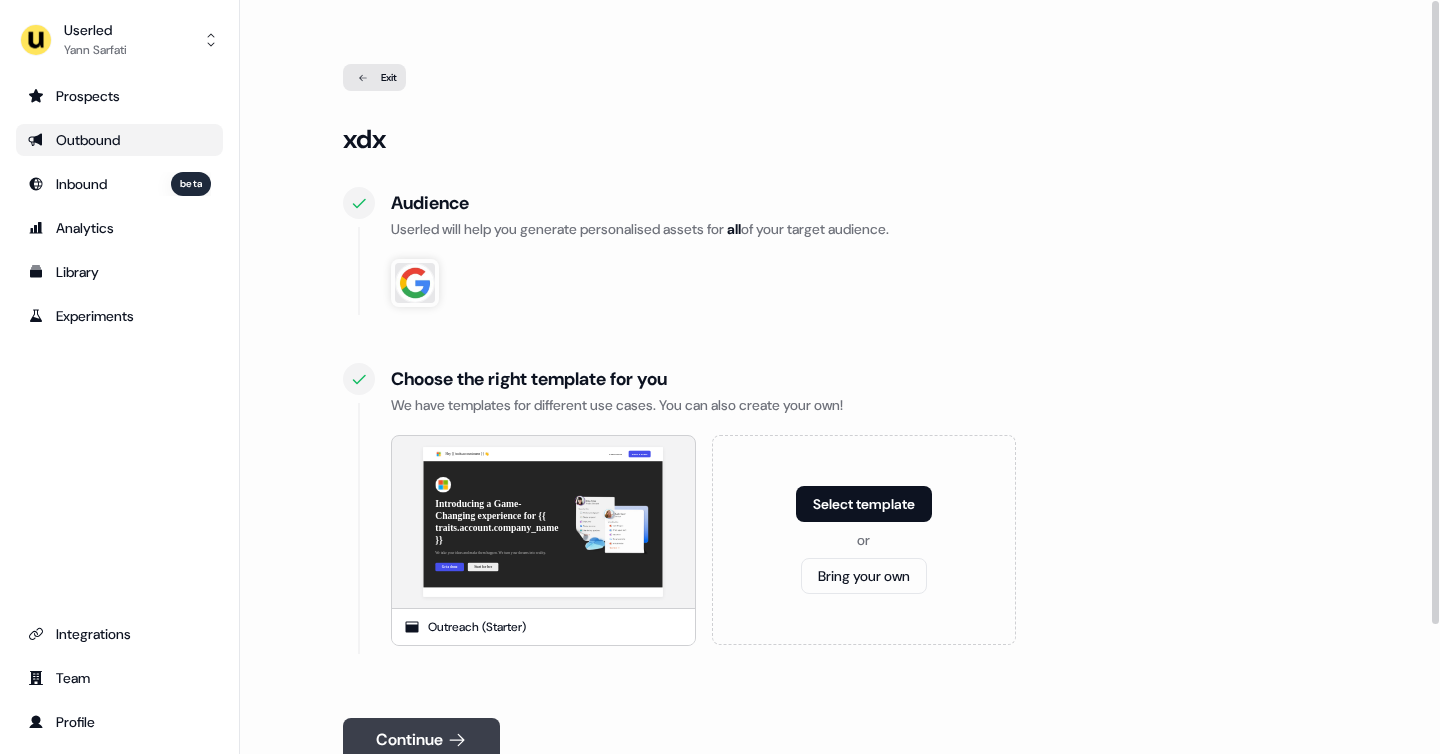 click on "Continue" at bounding box center [421, 740] 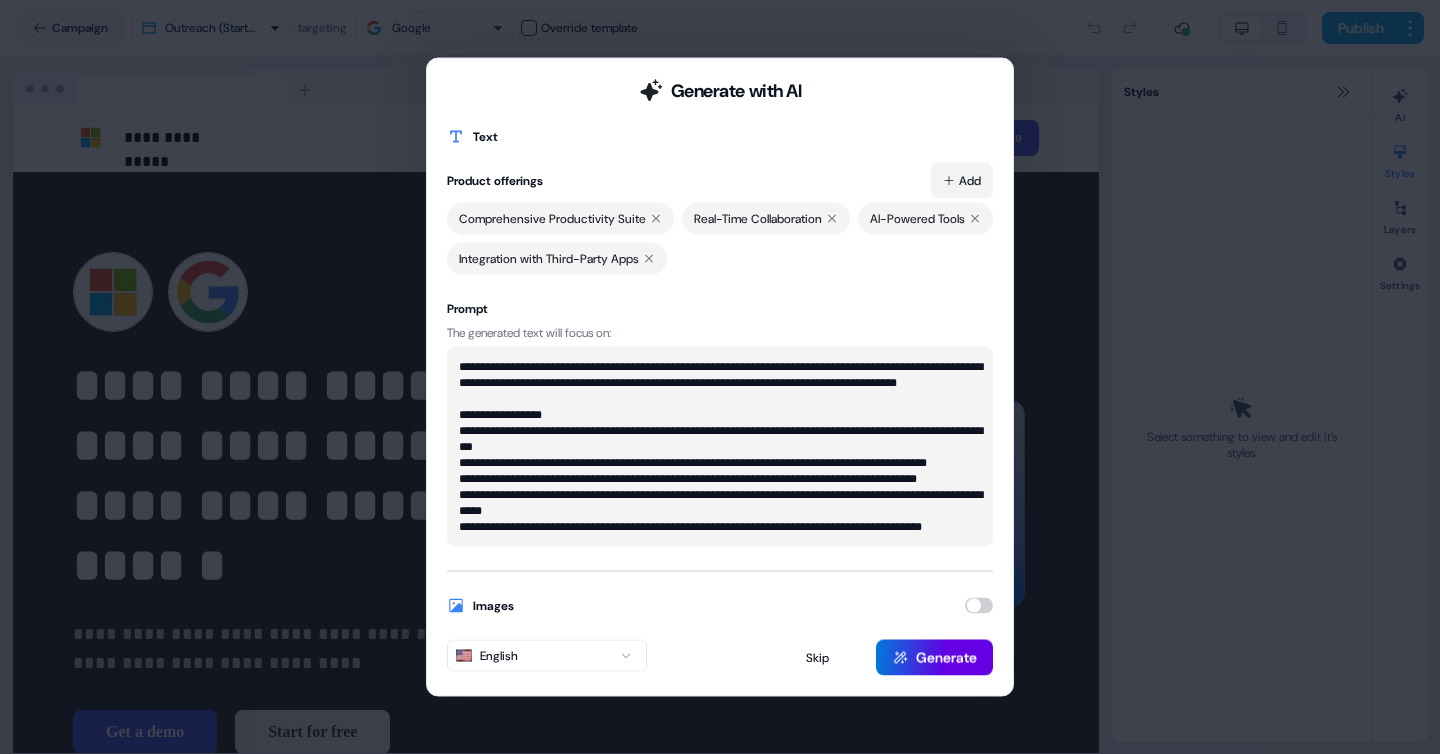 click on "**********" at bounding box center [720, 377] 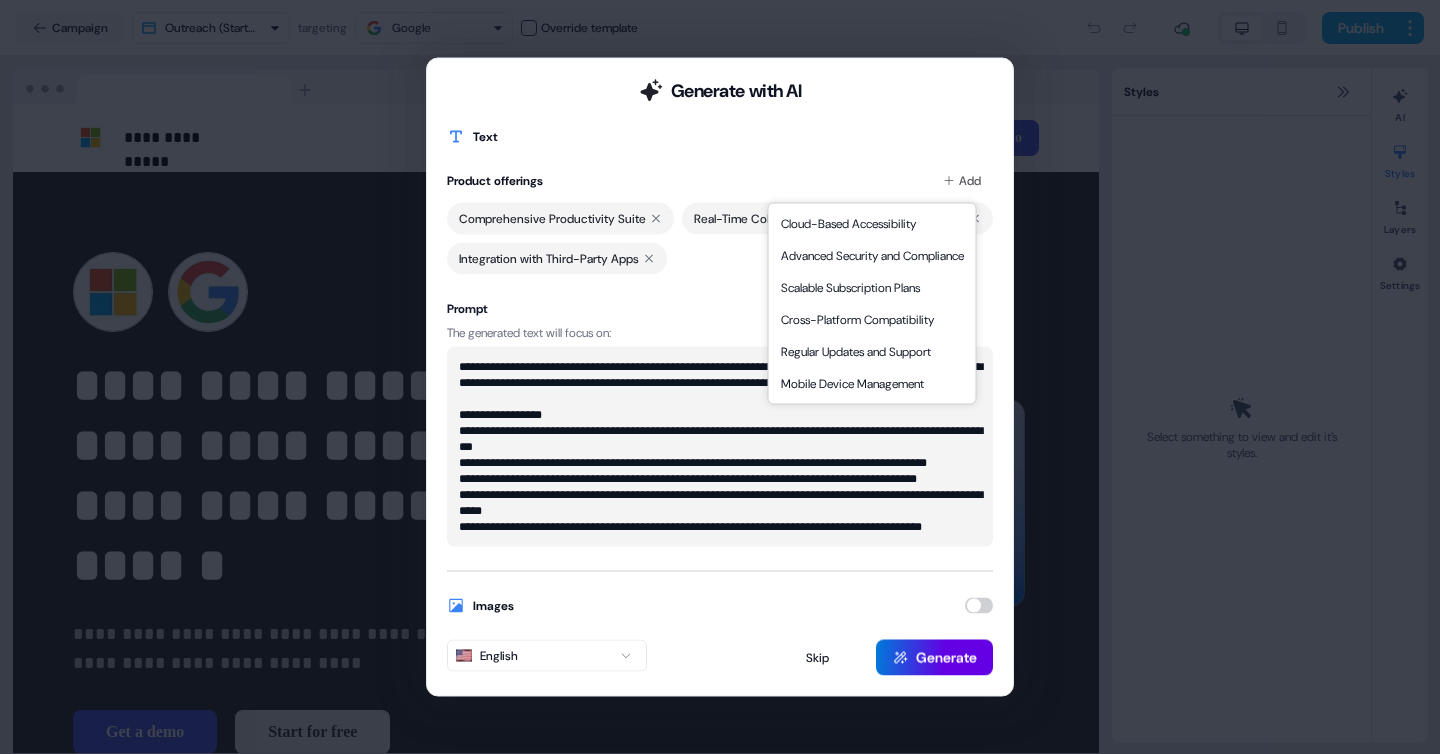 click on "**********" at bounding box center (720, 377) 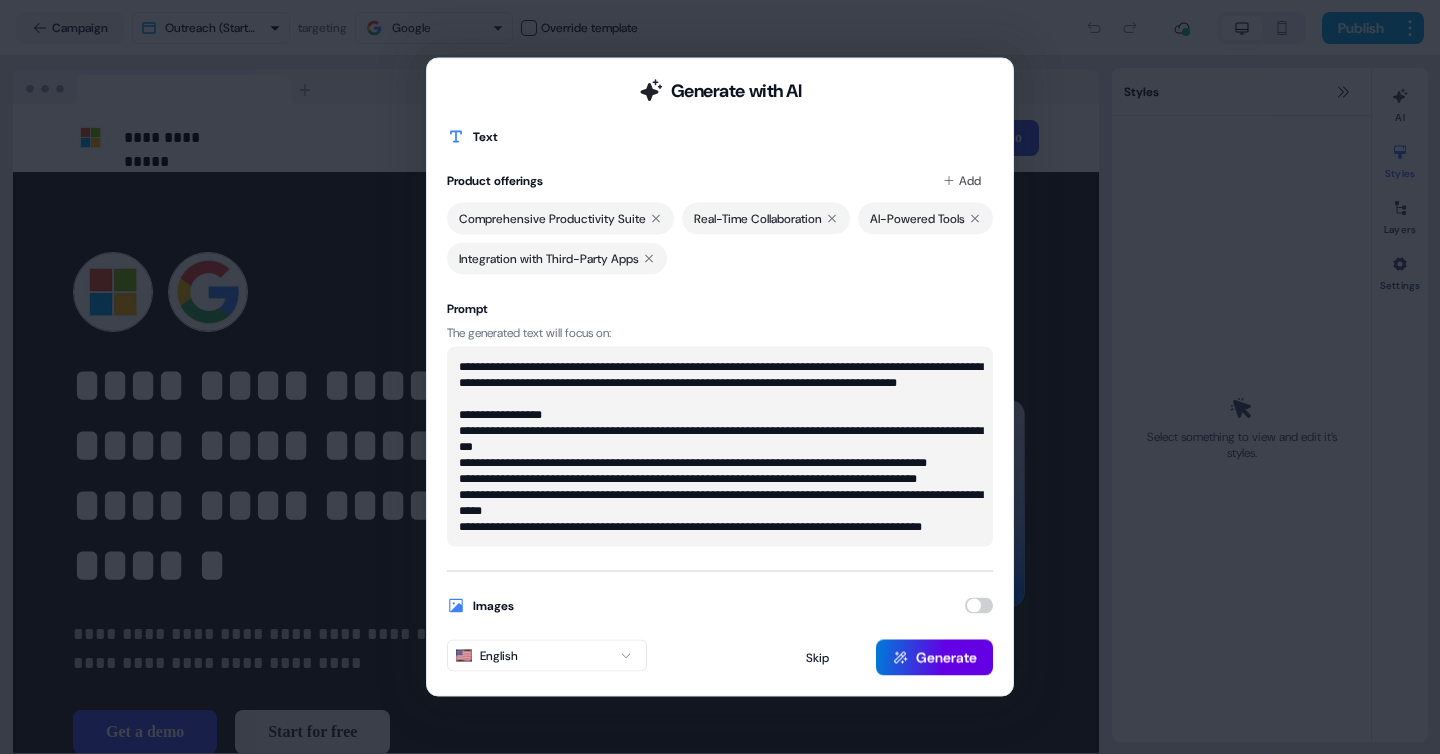 scroll, scrollTop: 48, scrollLeft: 0, axis: vertical 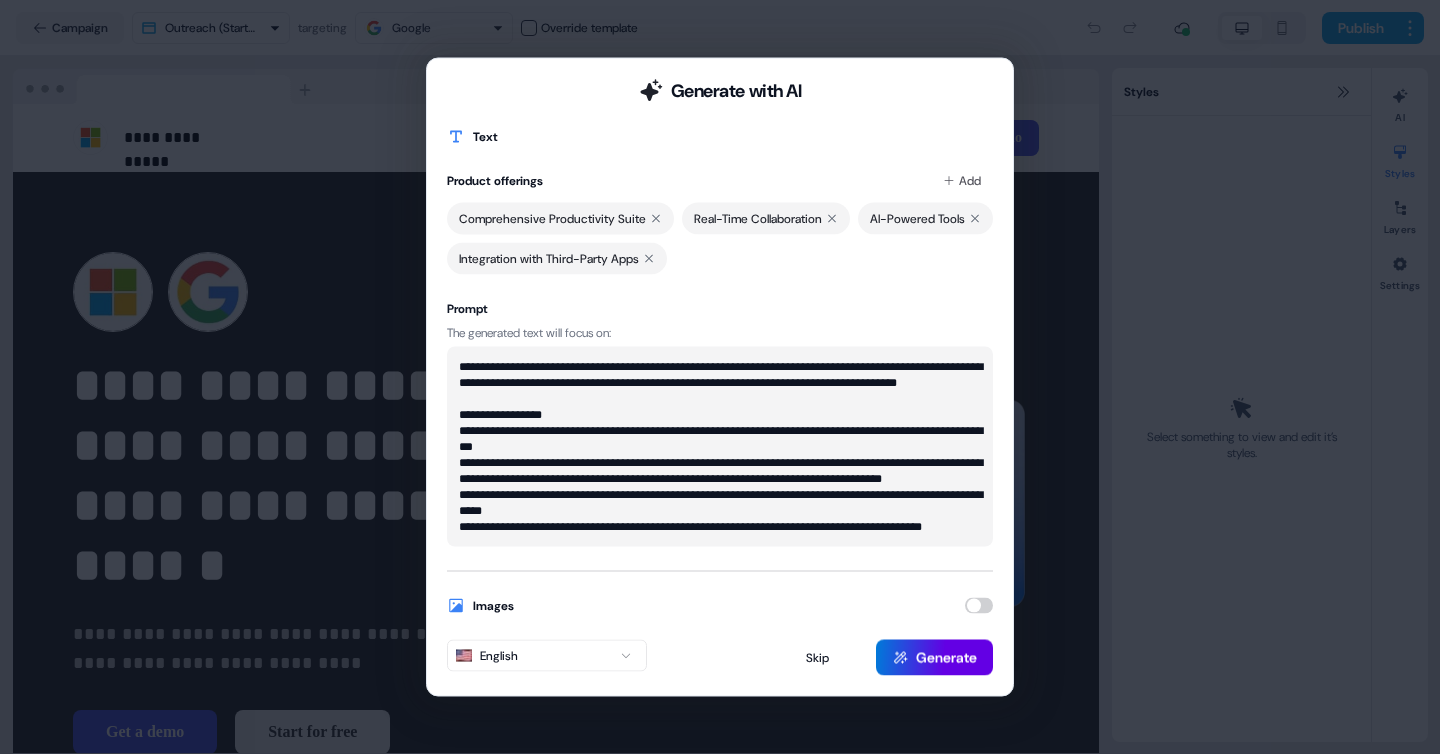 type on "**********" 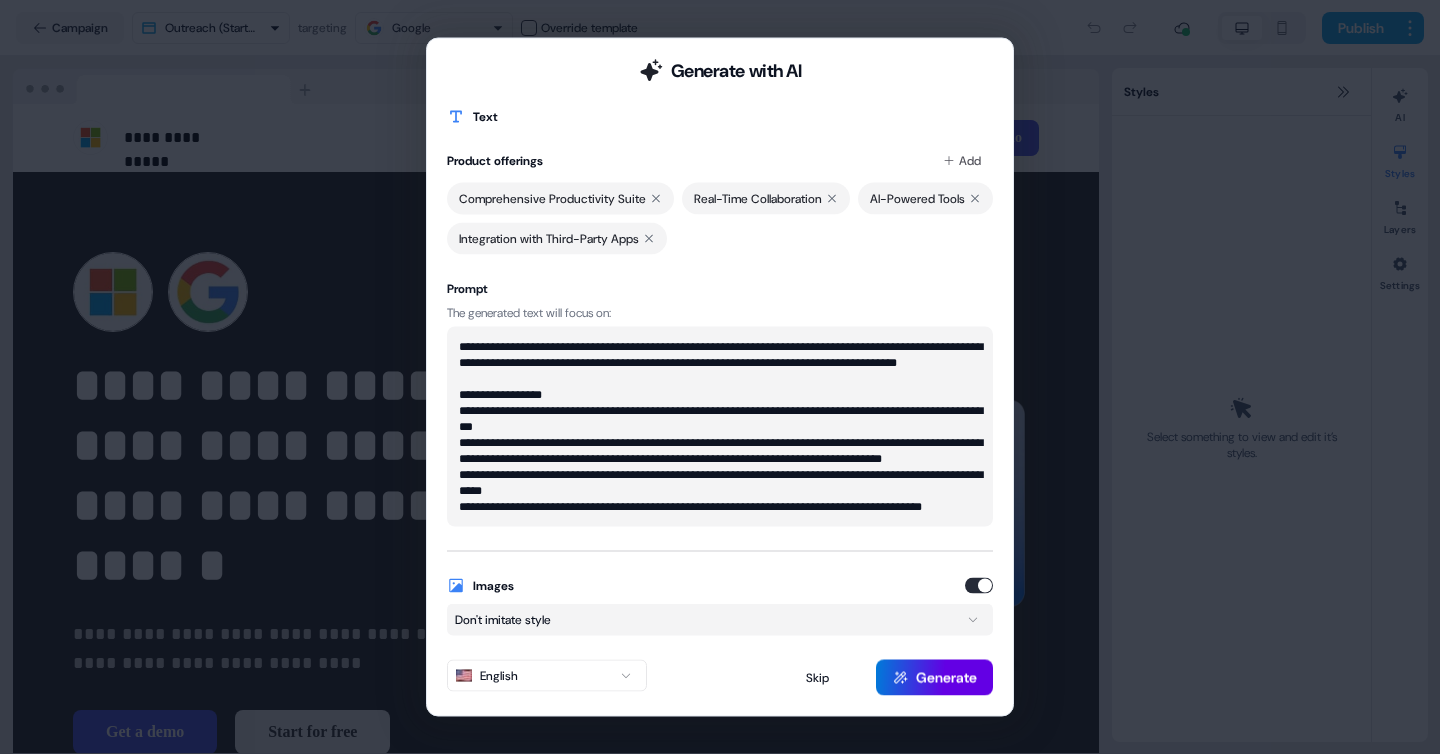 click on "**********" at bounding box center (720, 377) 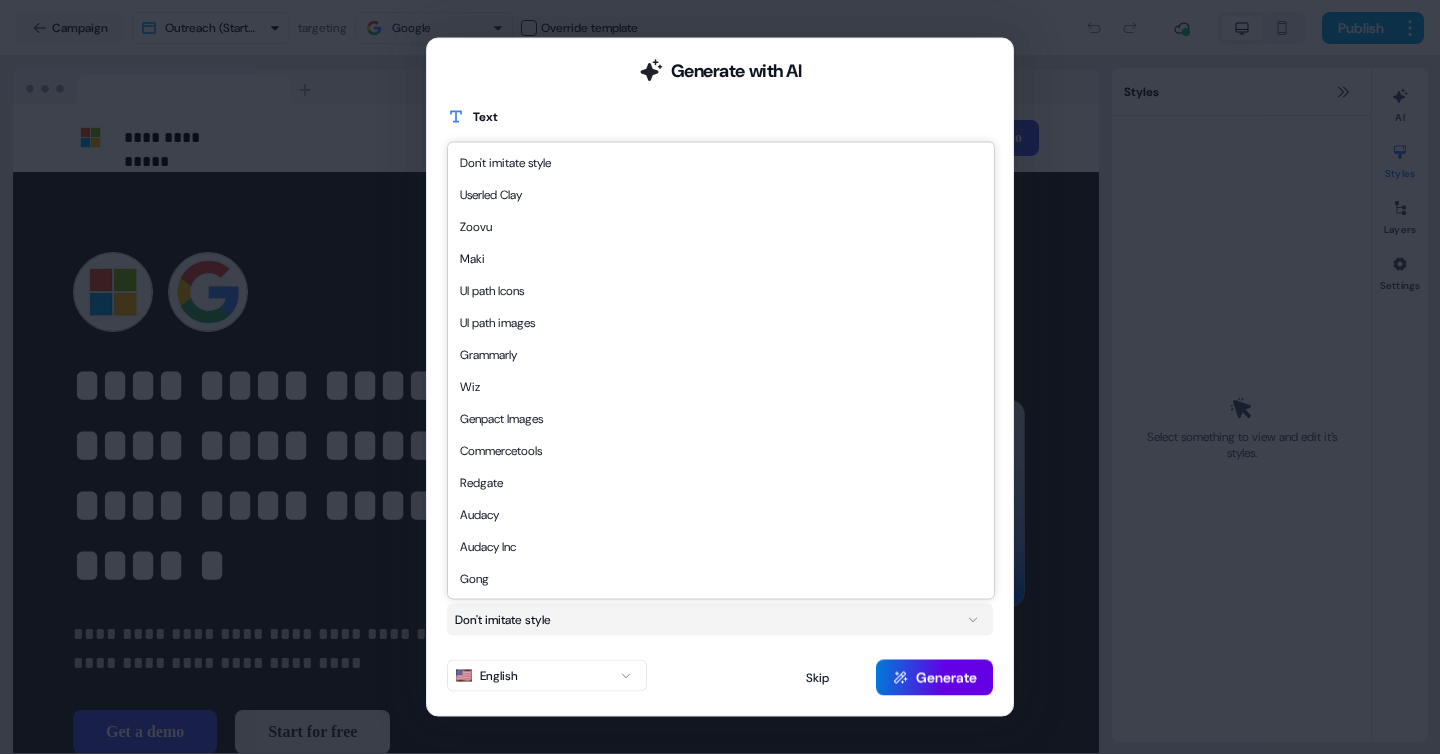 click on "**********" at bounding box center (720, 377) 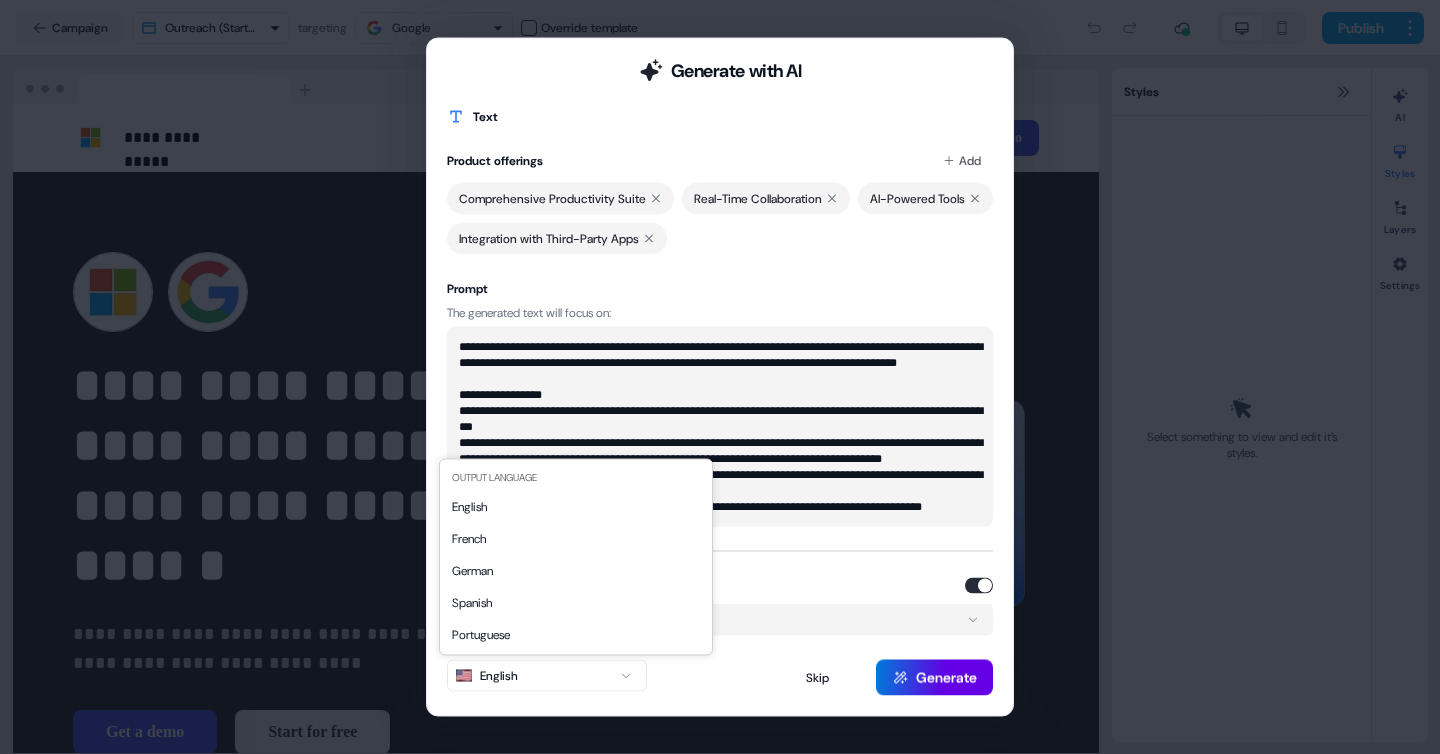 click on "**********" at bounding box center [720, 377] 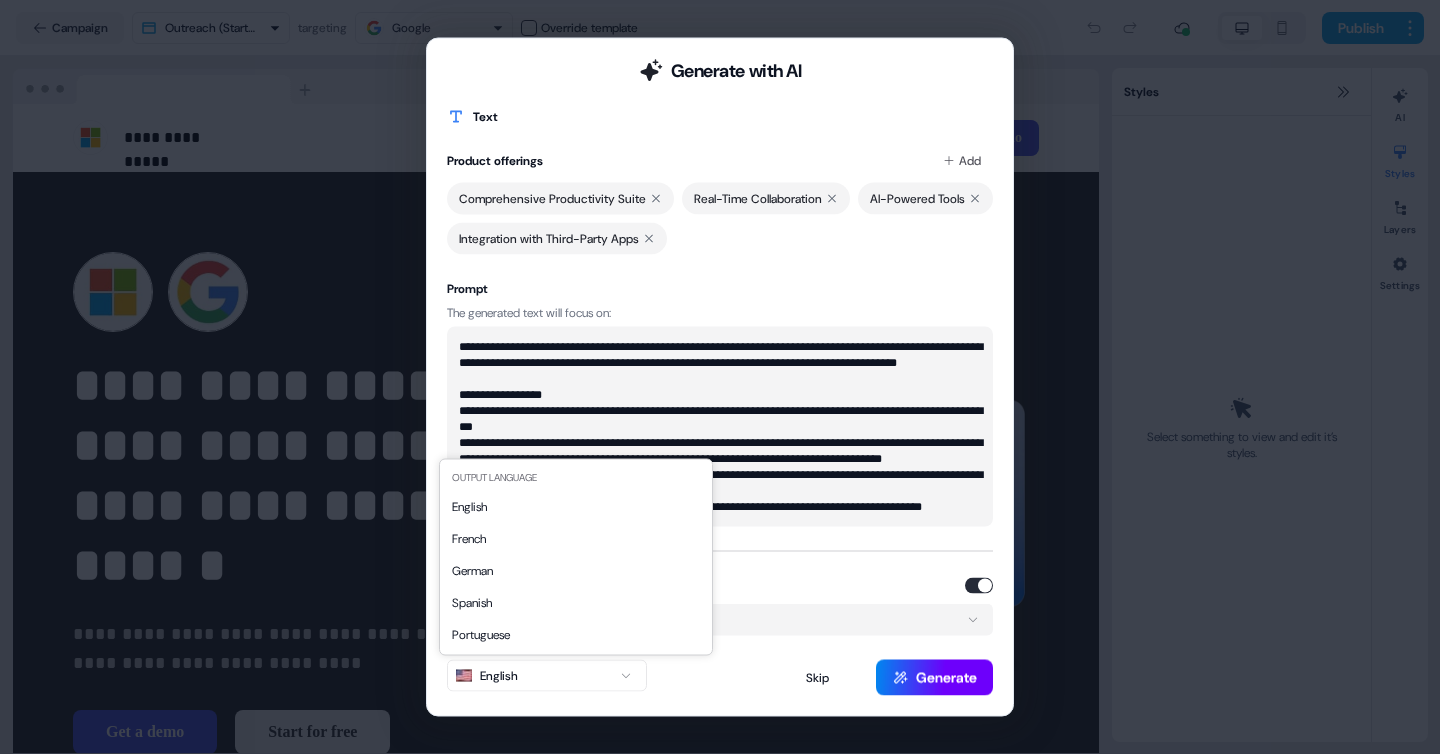 click on "**********" at bounding box center (720, 377) 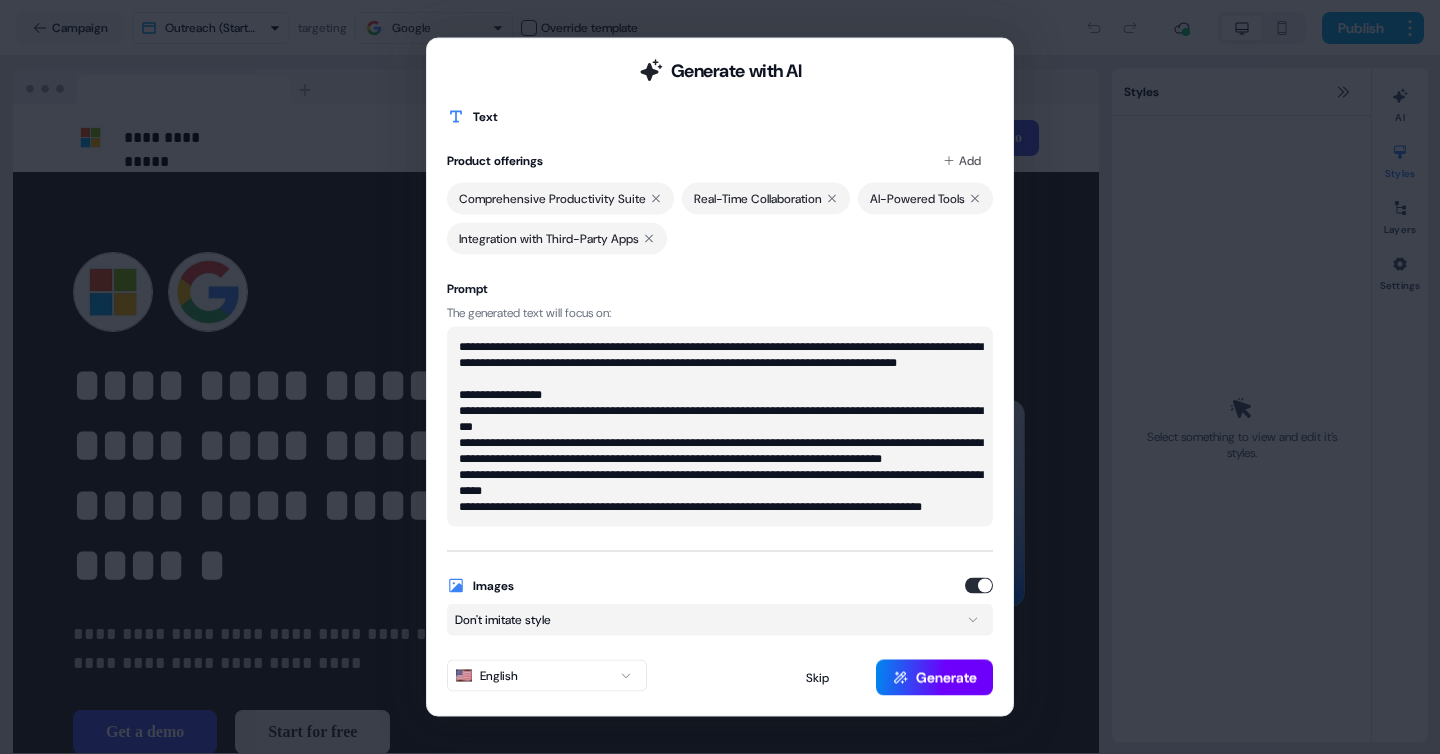 click on "Generate" at bounding box center (934, 678) 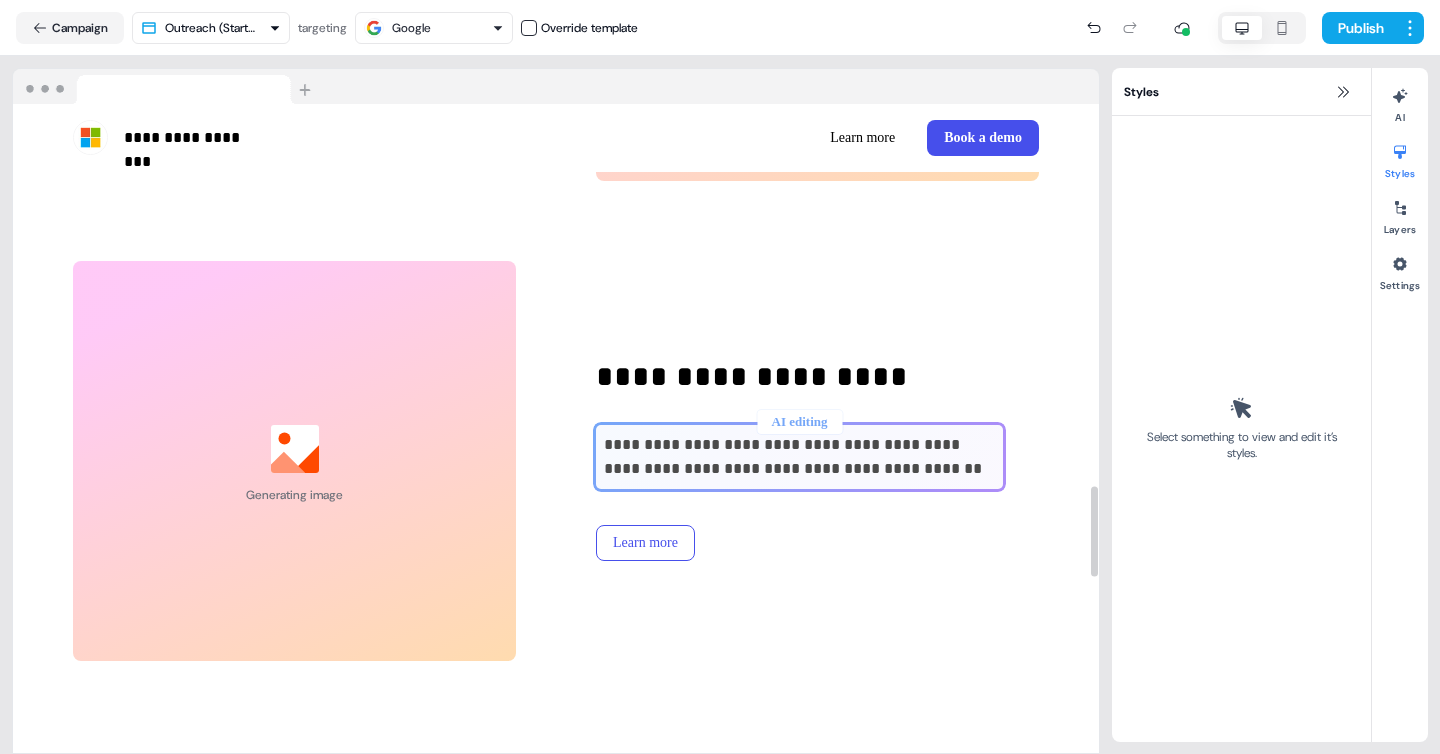 scroll, scrollTop: 2765, scrollLeft: 0, axis: vertical 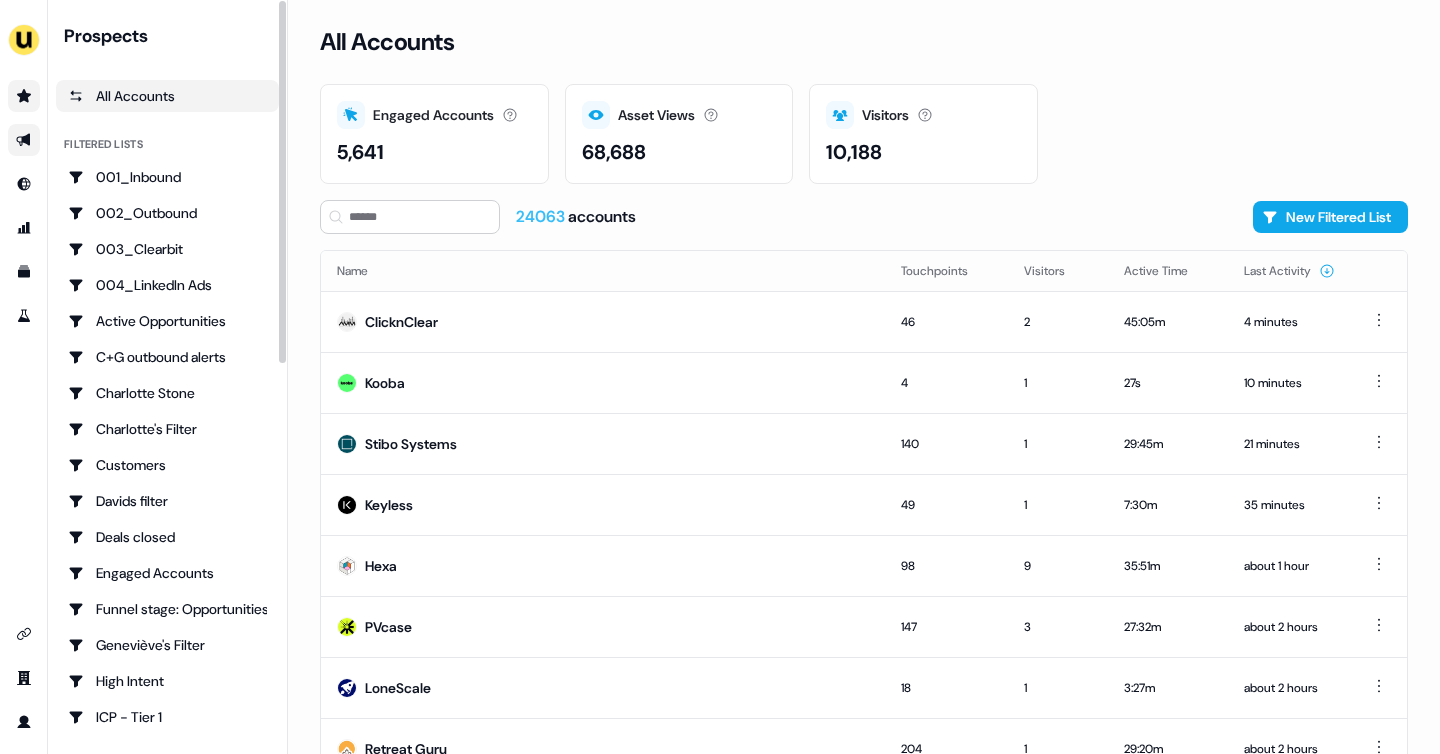 click at bounding box center (24, 140) 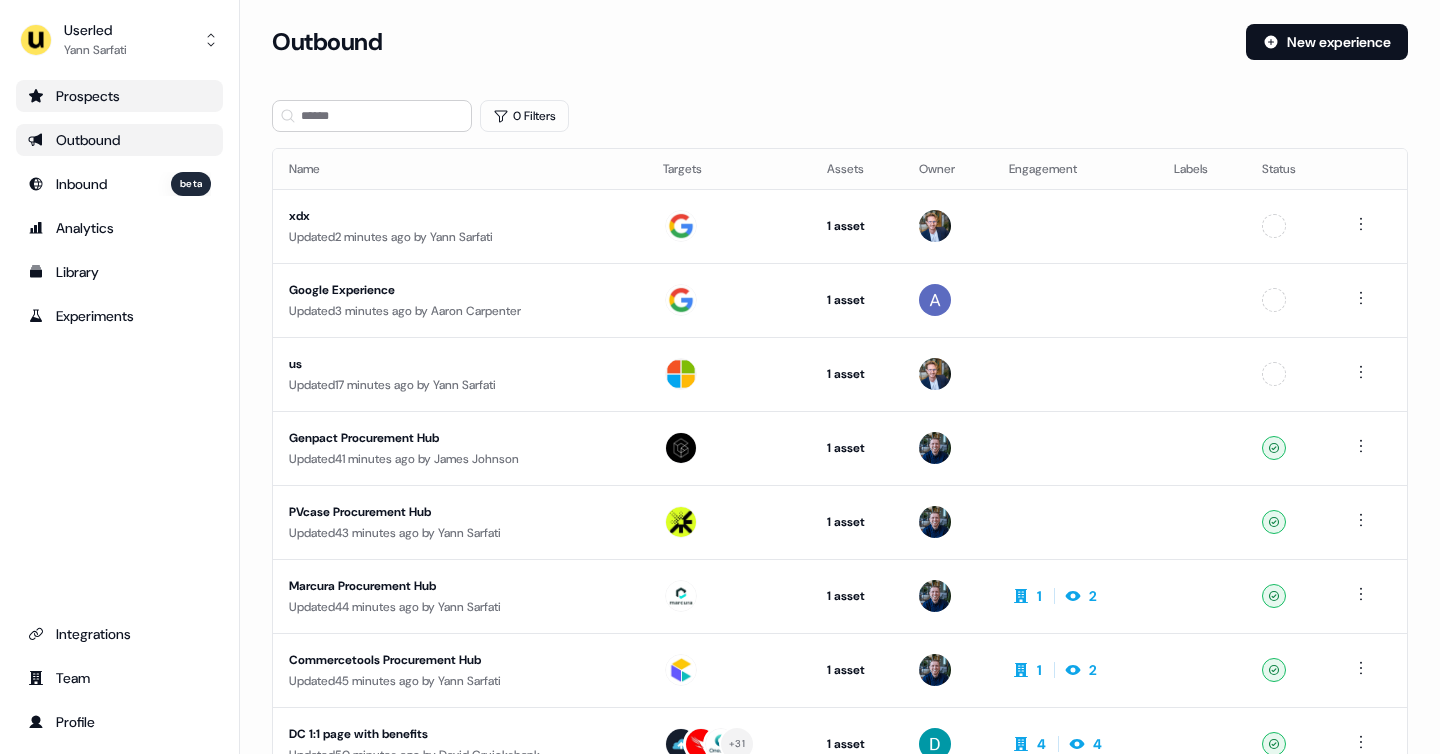 click on "Prospects" at bounding box center (119, 96) 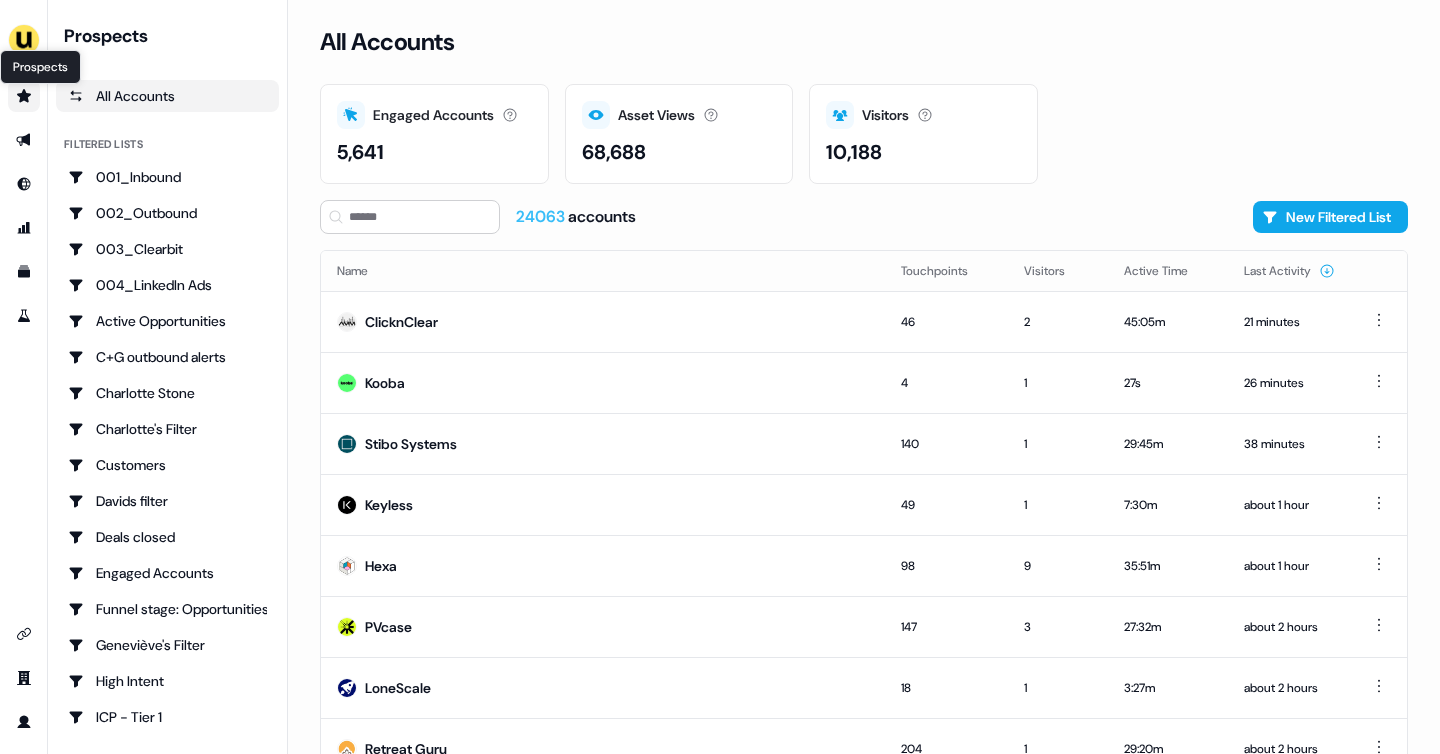 click 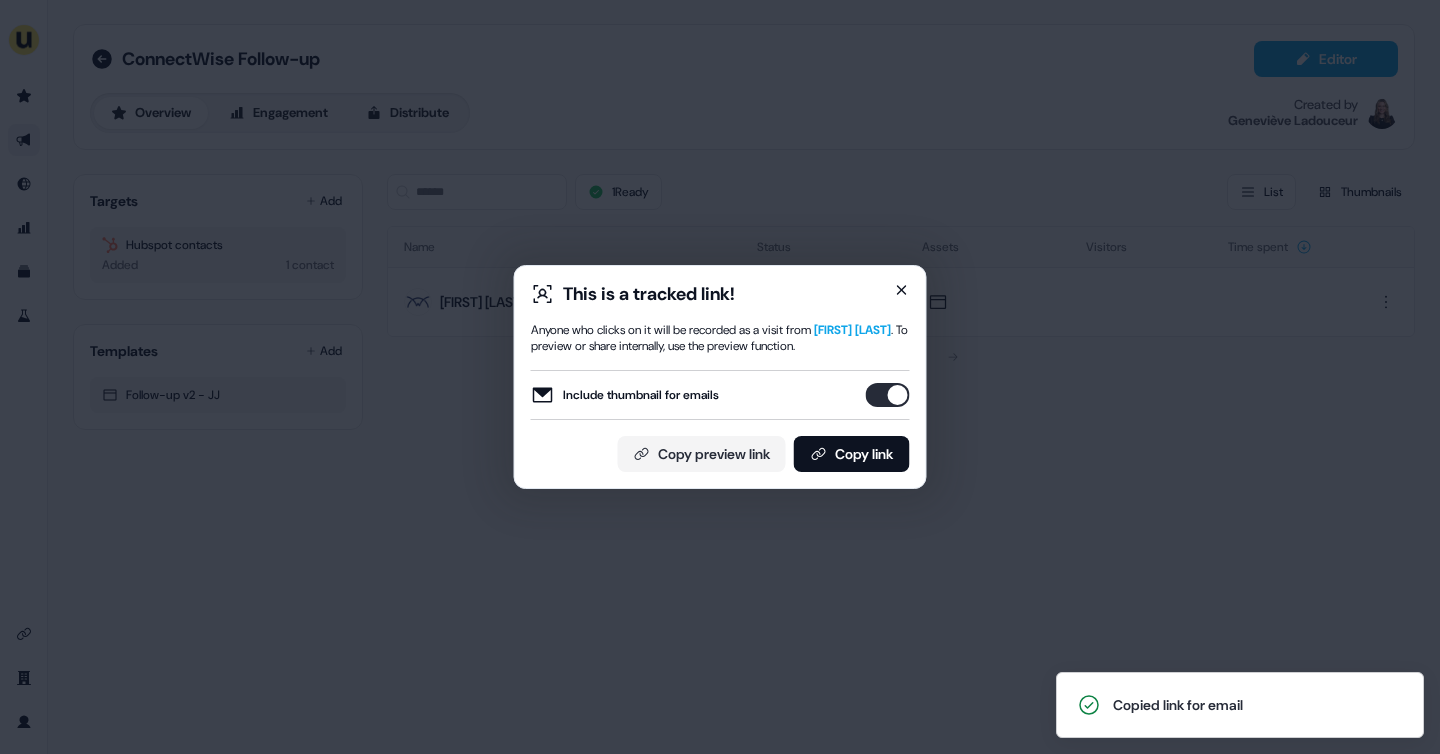 scroll, scrollTop: 0, scrollLeft: 0, axis: both 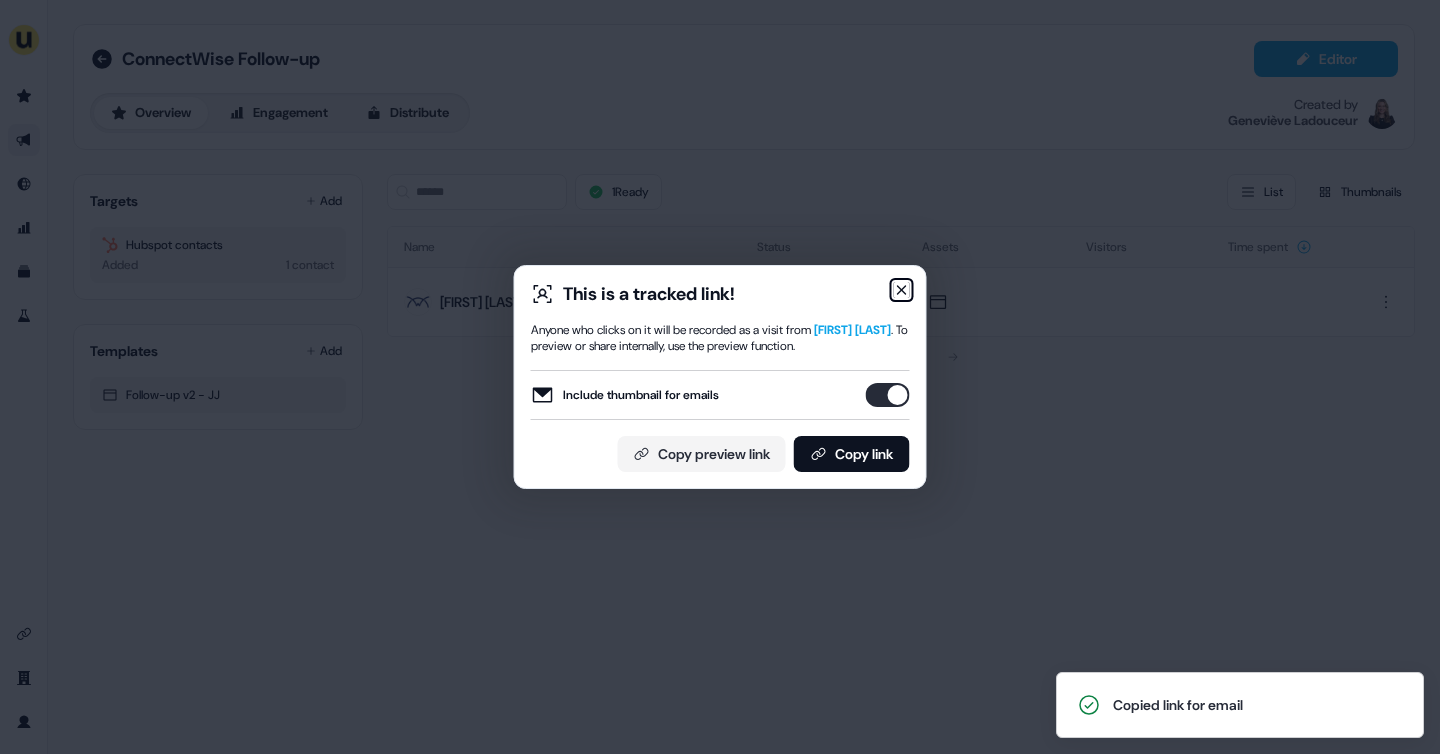 click 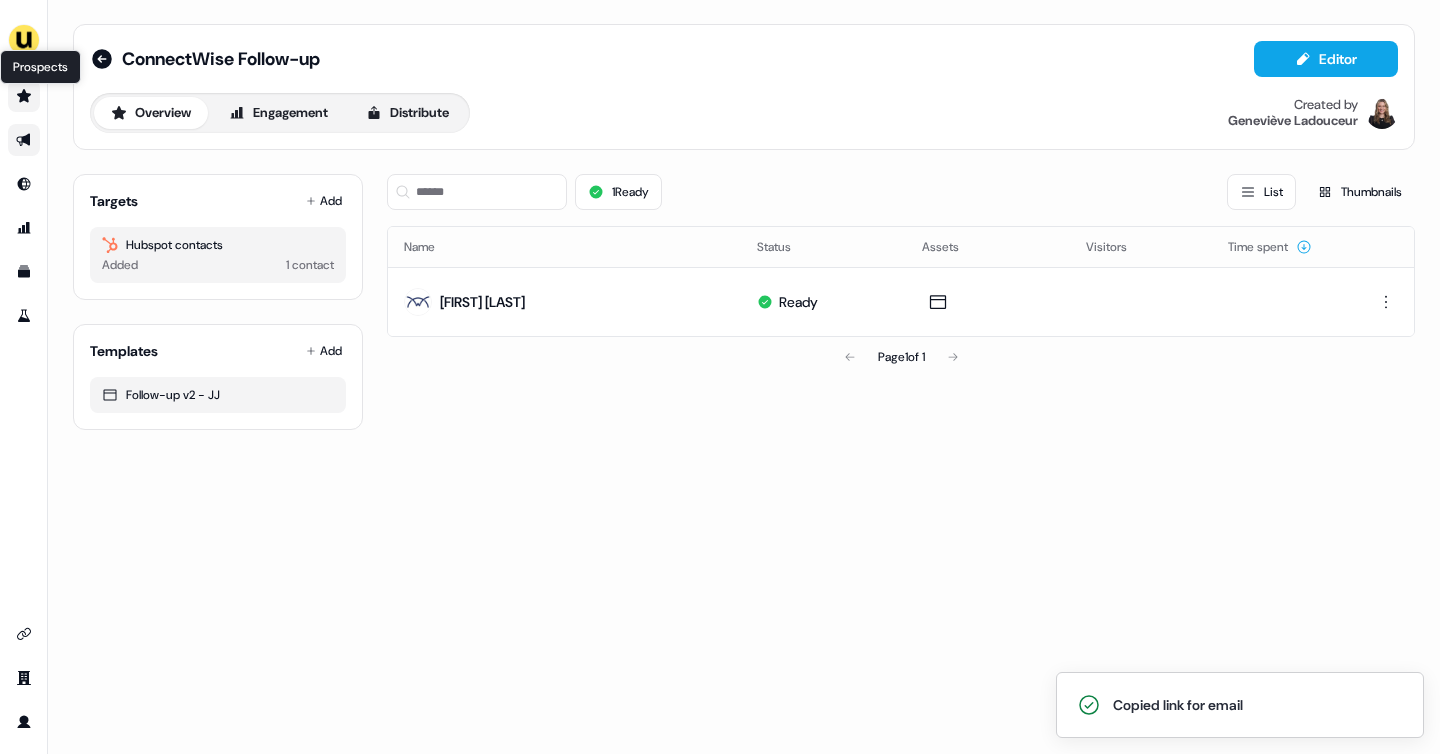 click 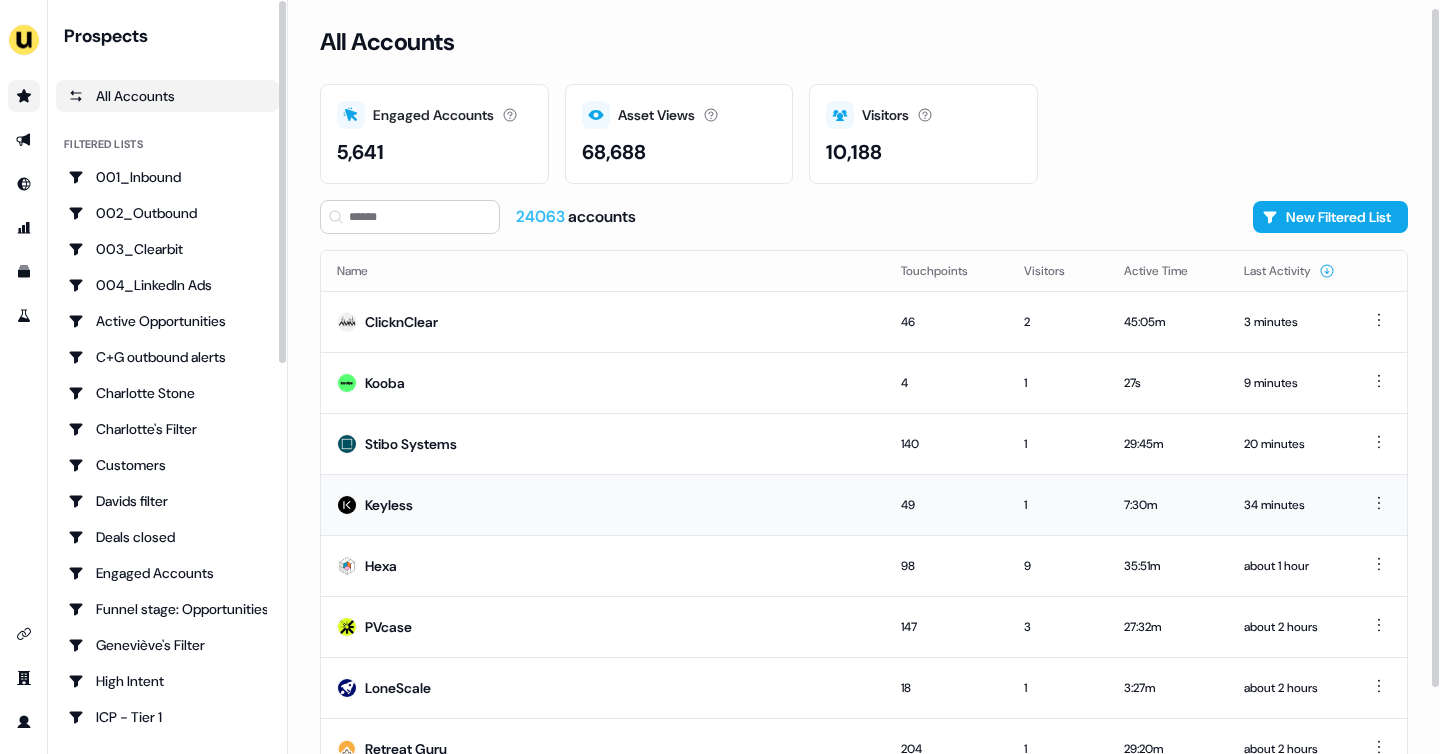scroll, scrollTop: 81, scrollLeft: 0, axis: vertical 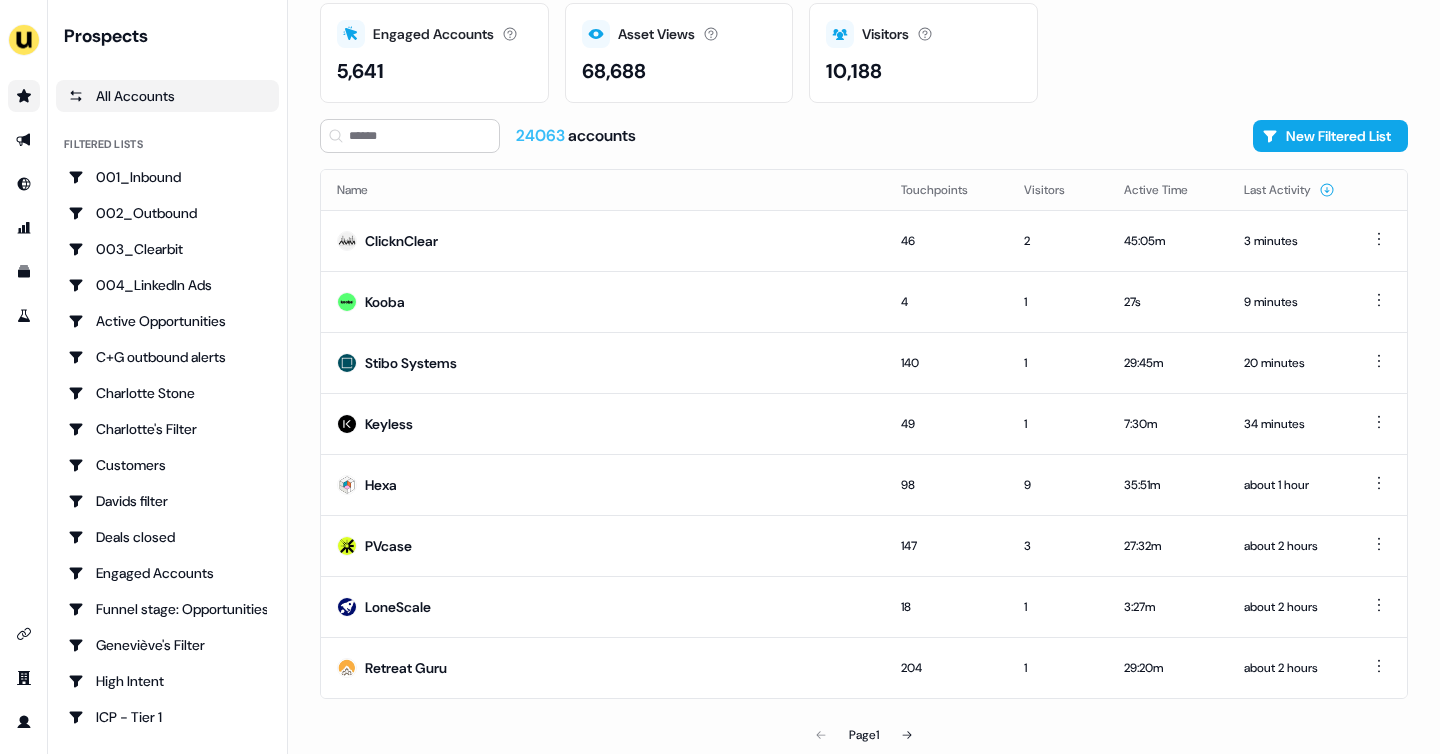 click on "All Accounts" at bounding box center (167, 96) 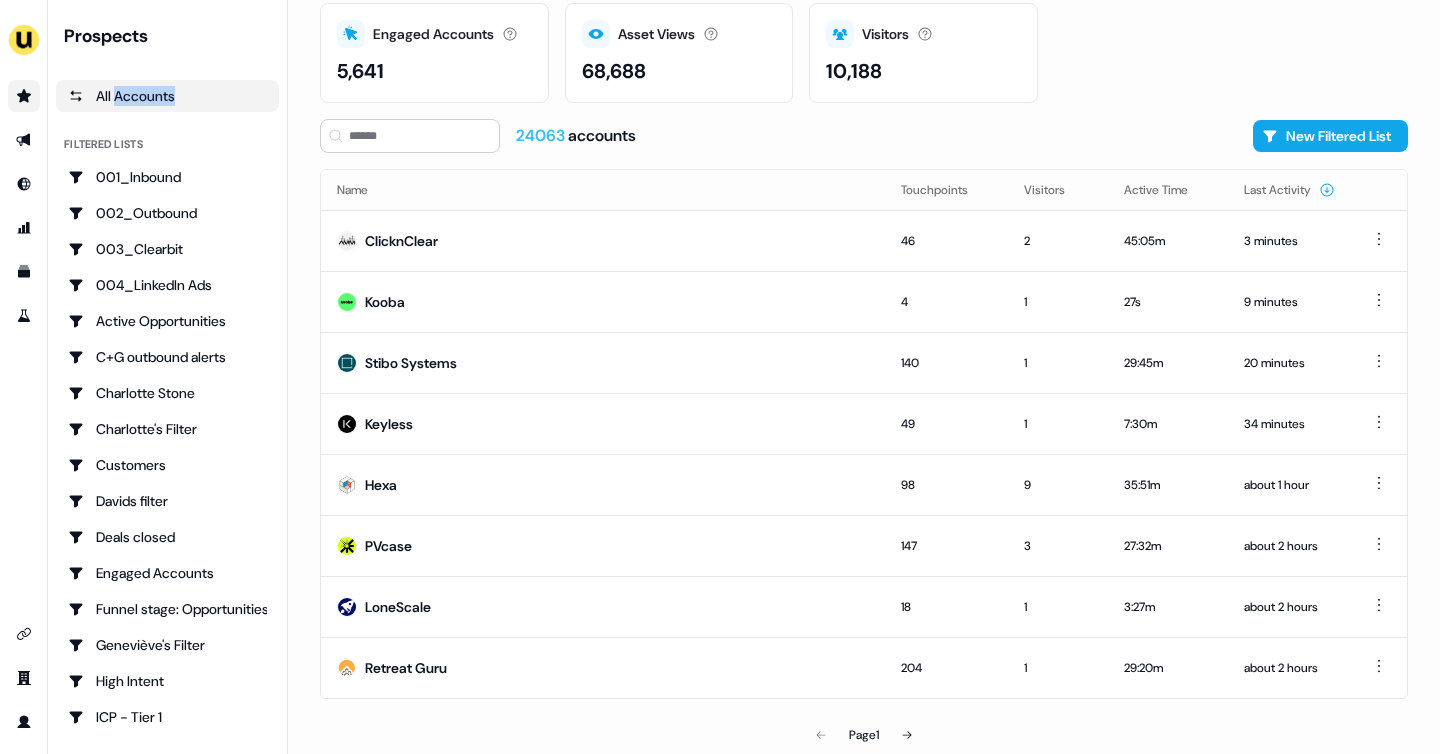 click on "All Accounts" at bounding box center (167, 96) 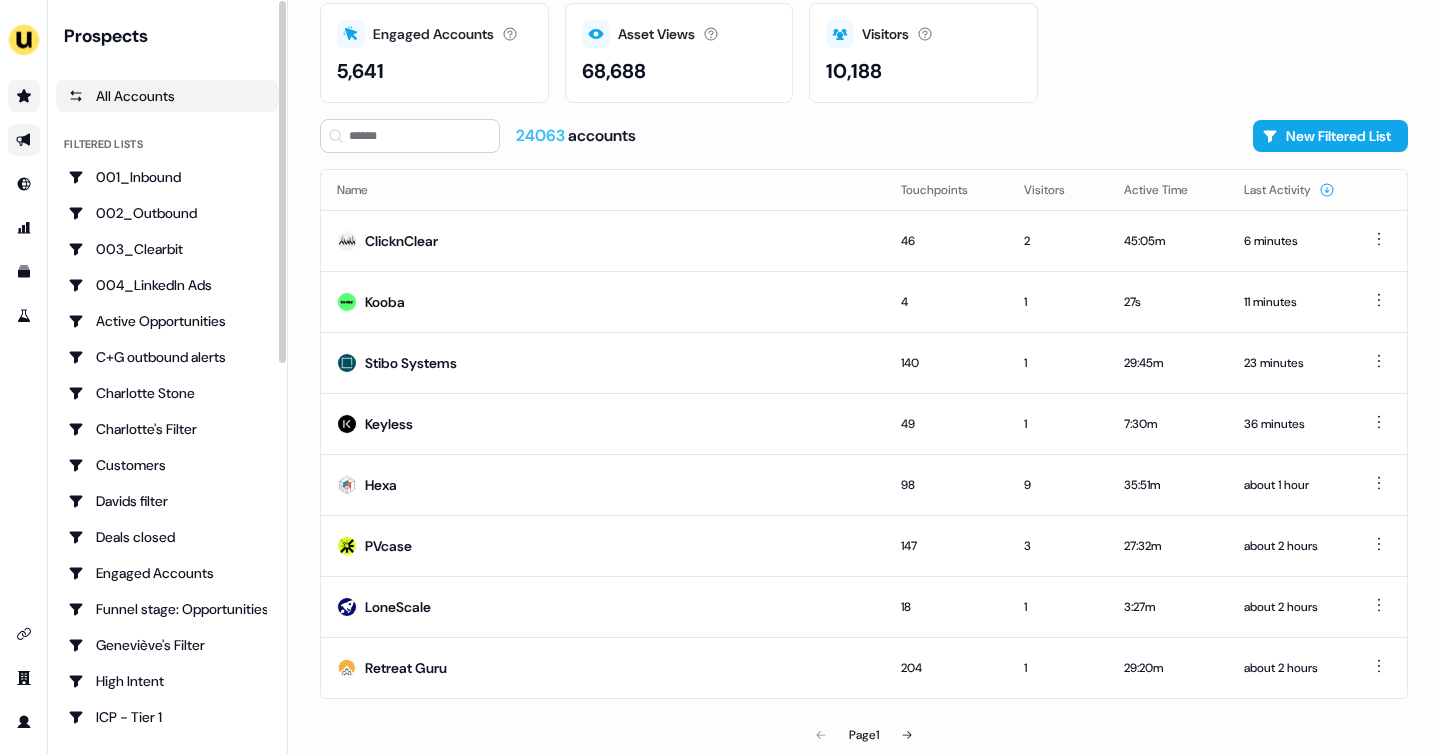 click at bounding box center [24, 140] 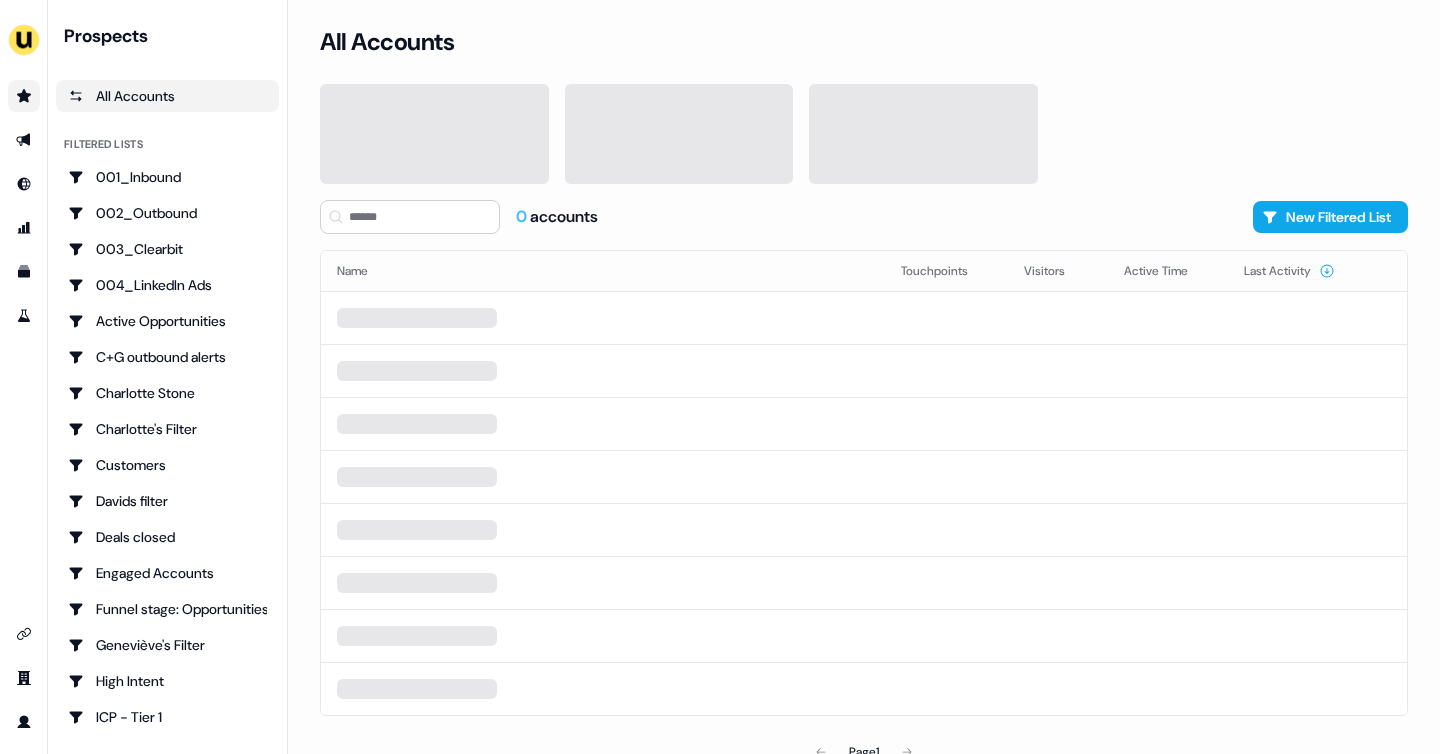 scroll, scrollTop: 0, scrollLeft: 0, axis: both 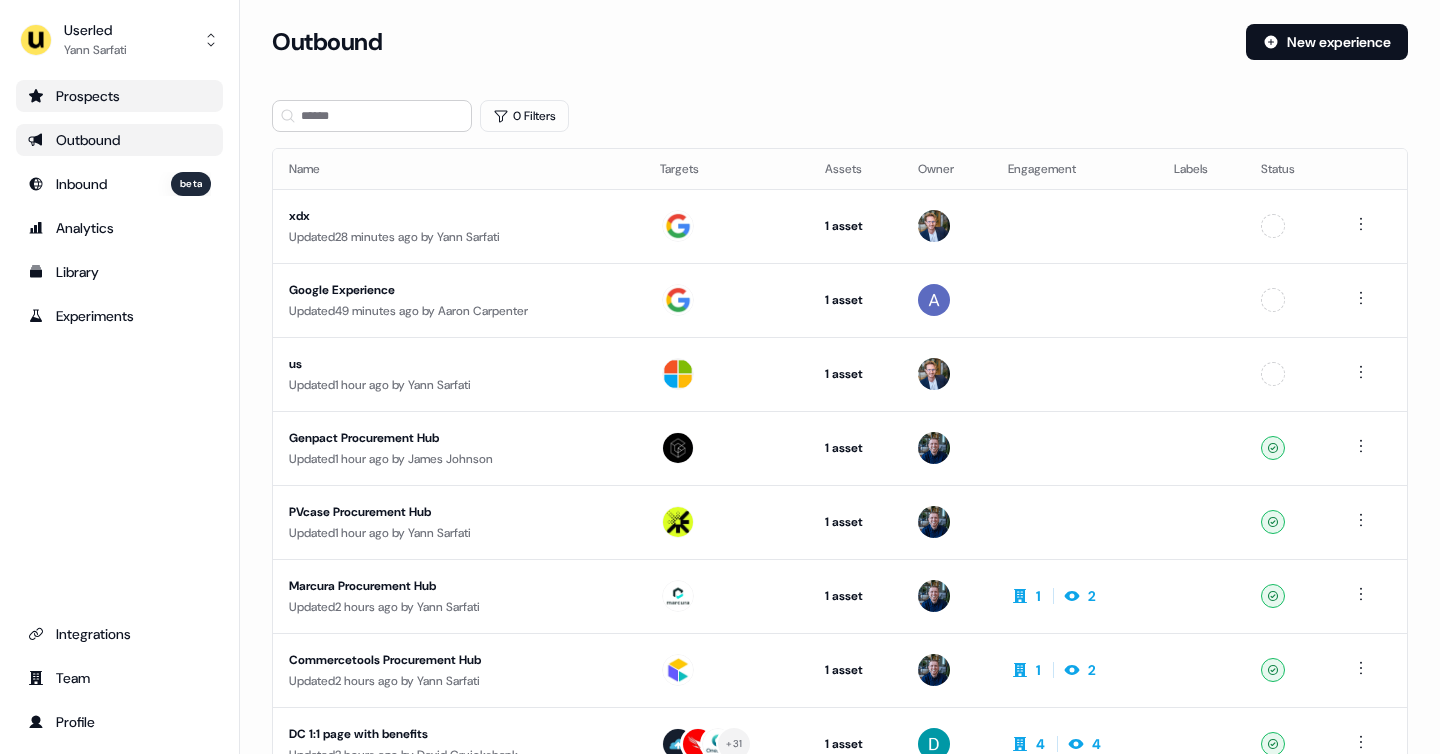 click on "Prospects" at bounding box center (119, 96) 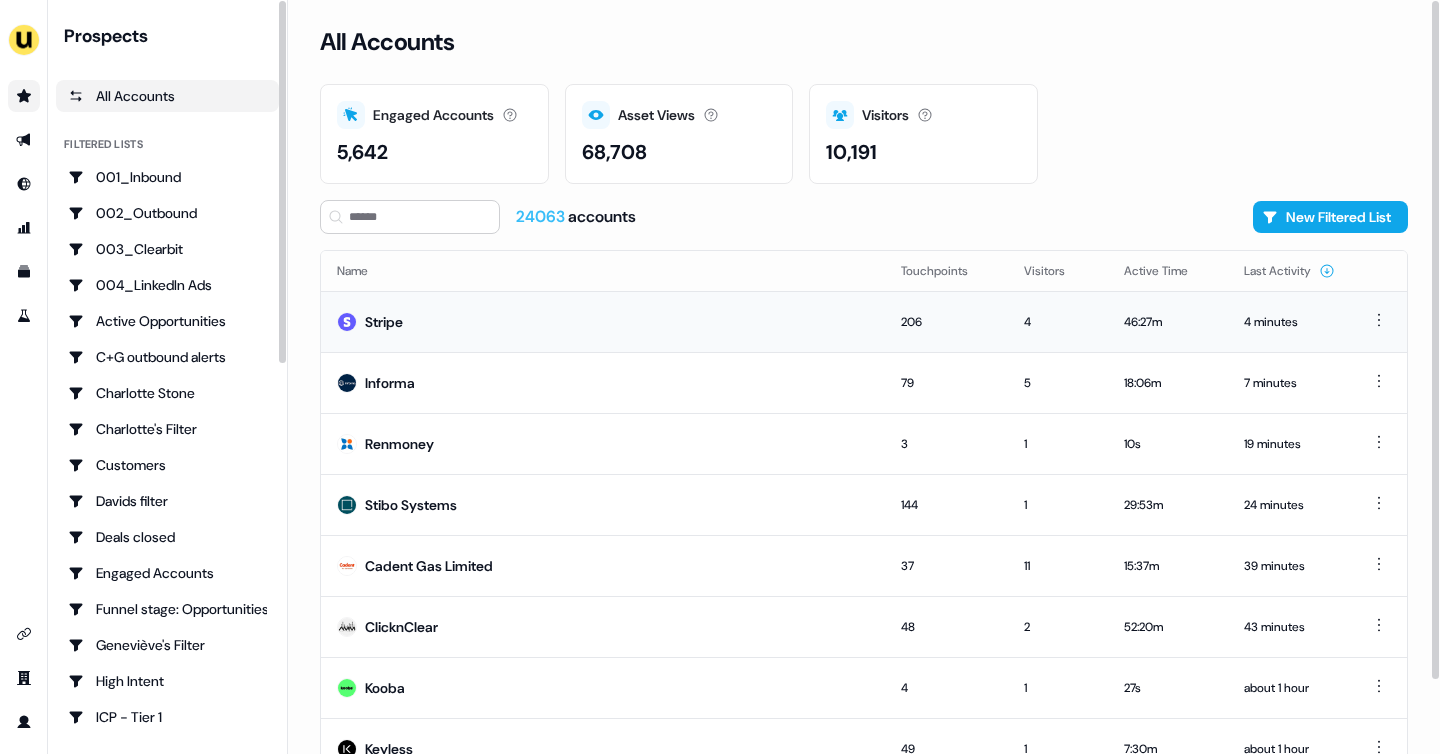 click on "Stripe" at bounding box center [603, 321] 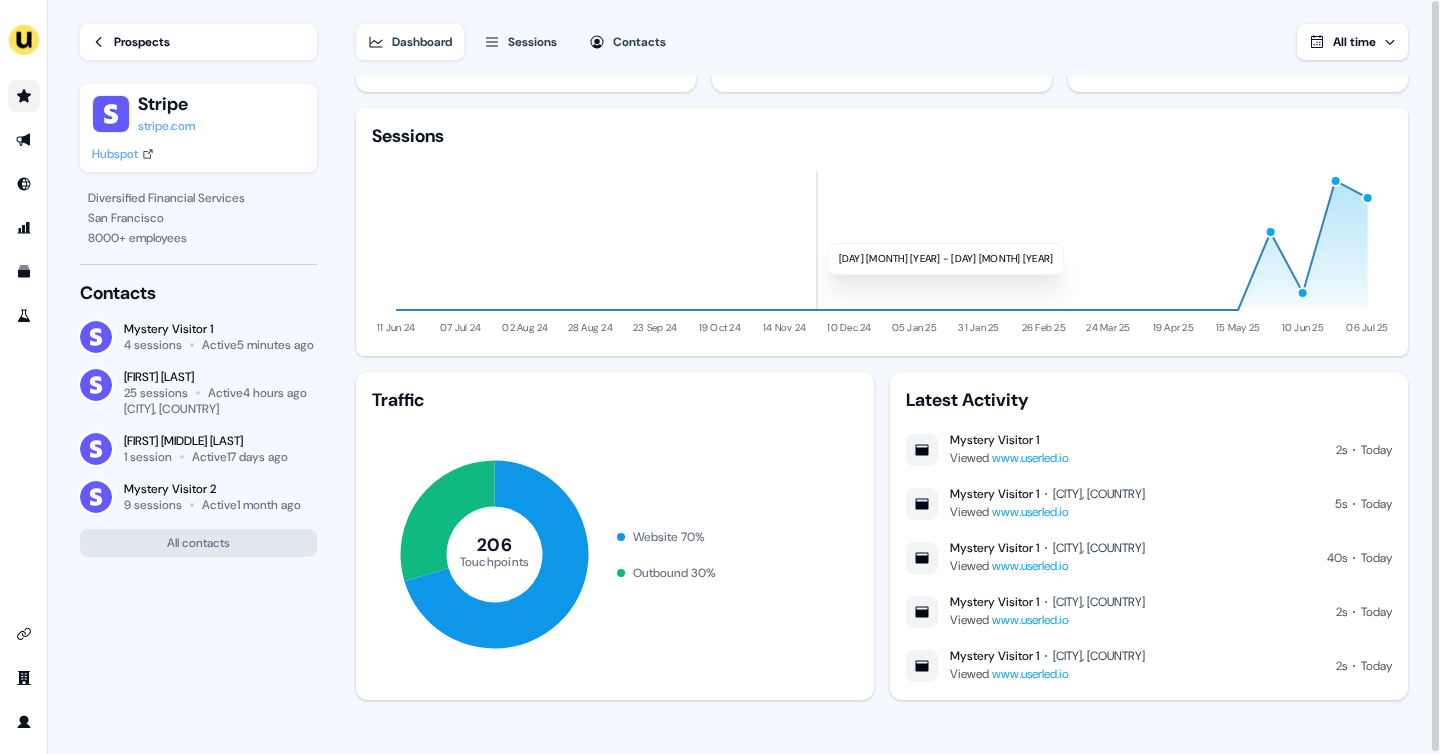 scroll, scrollTop: 0, scrollLeft: 0, axis: both 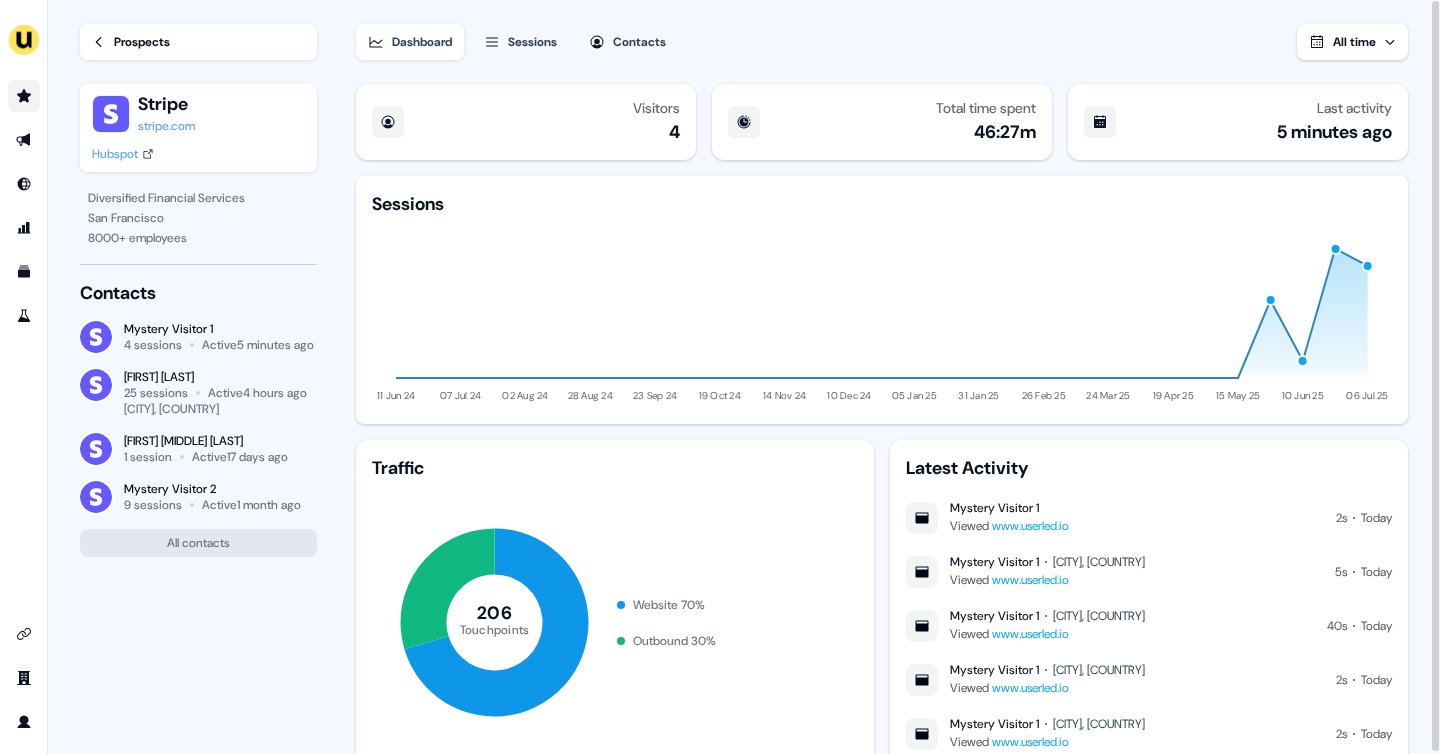 click on "Sessions" at bounding box center (532, 42) 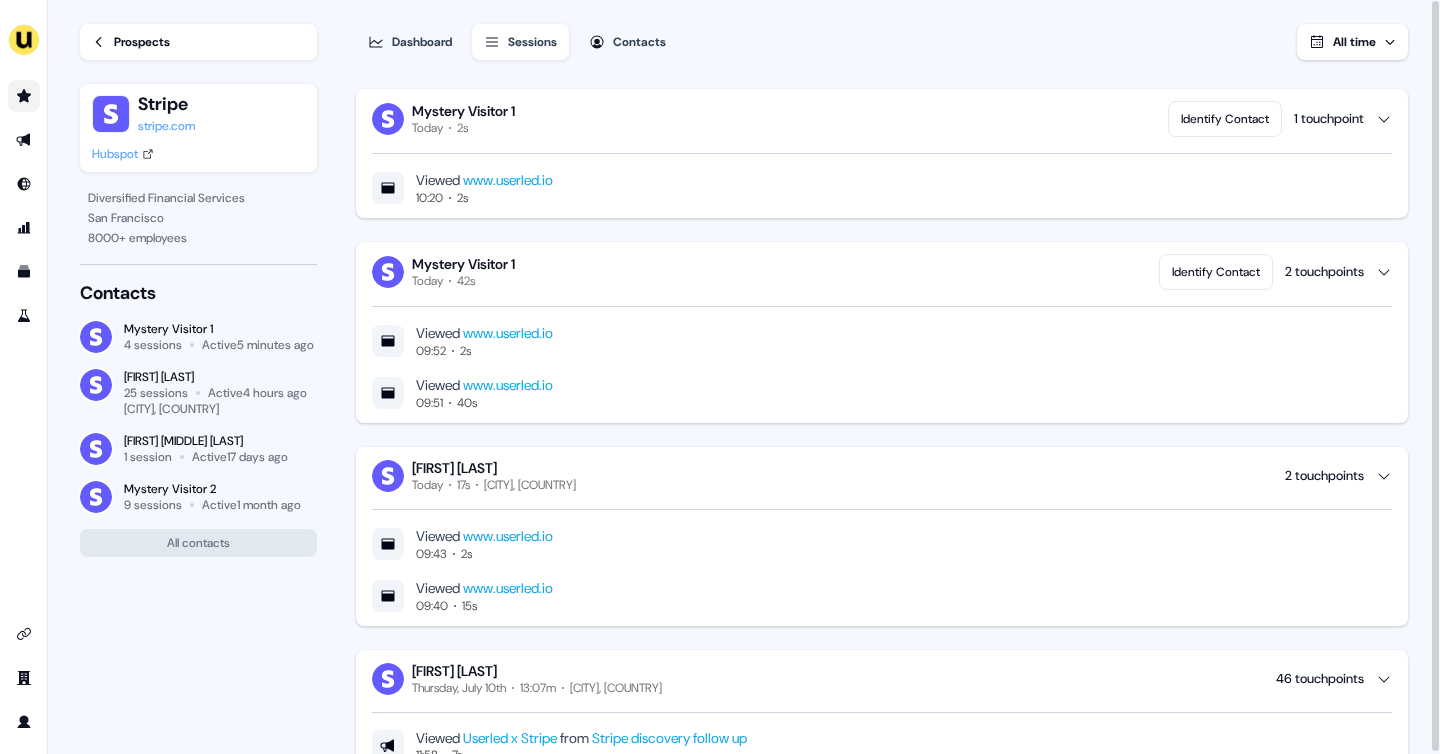 scroll, scrollTop: 512, scrollLeft: 0, axis: vertical 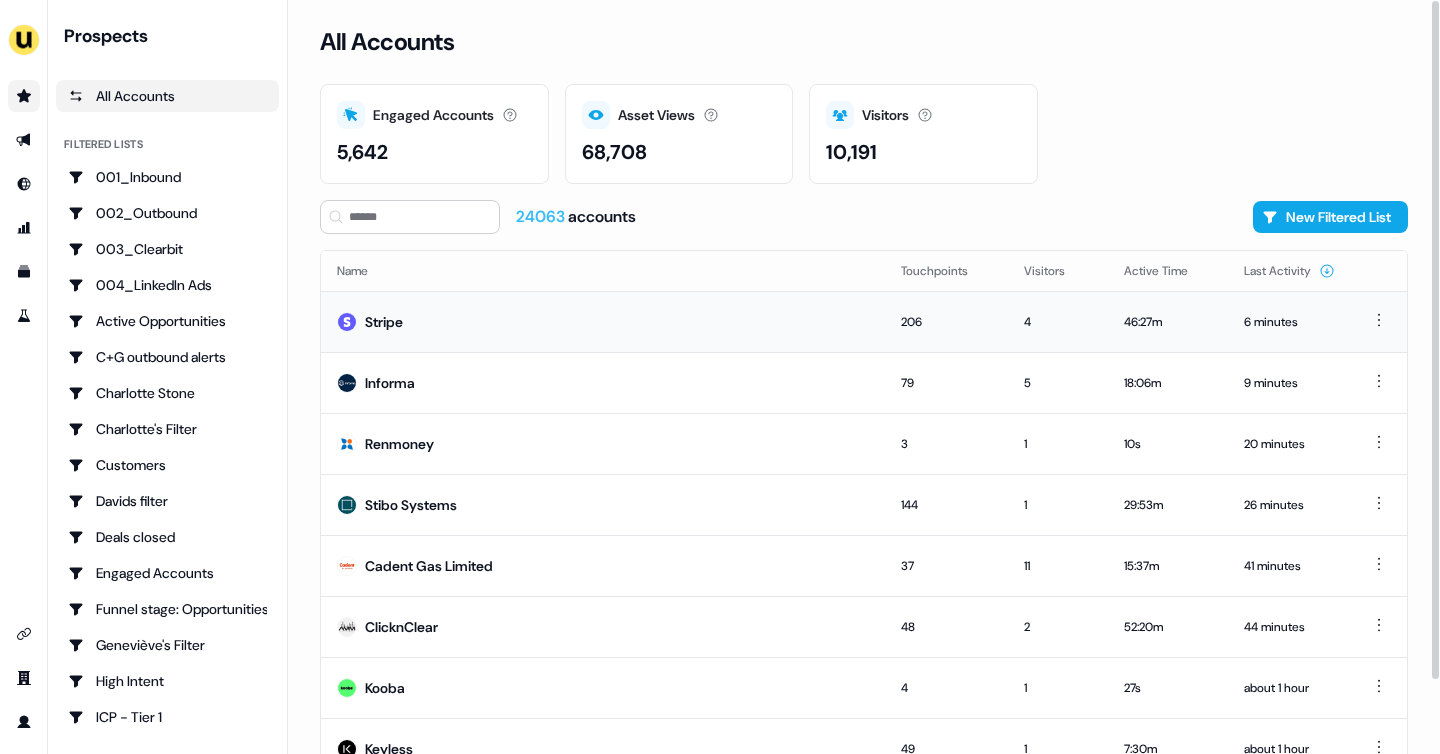 click on "Stripe" at bounding box center [603, 321] 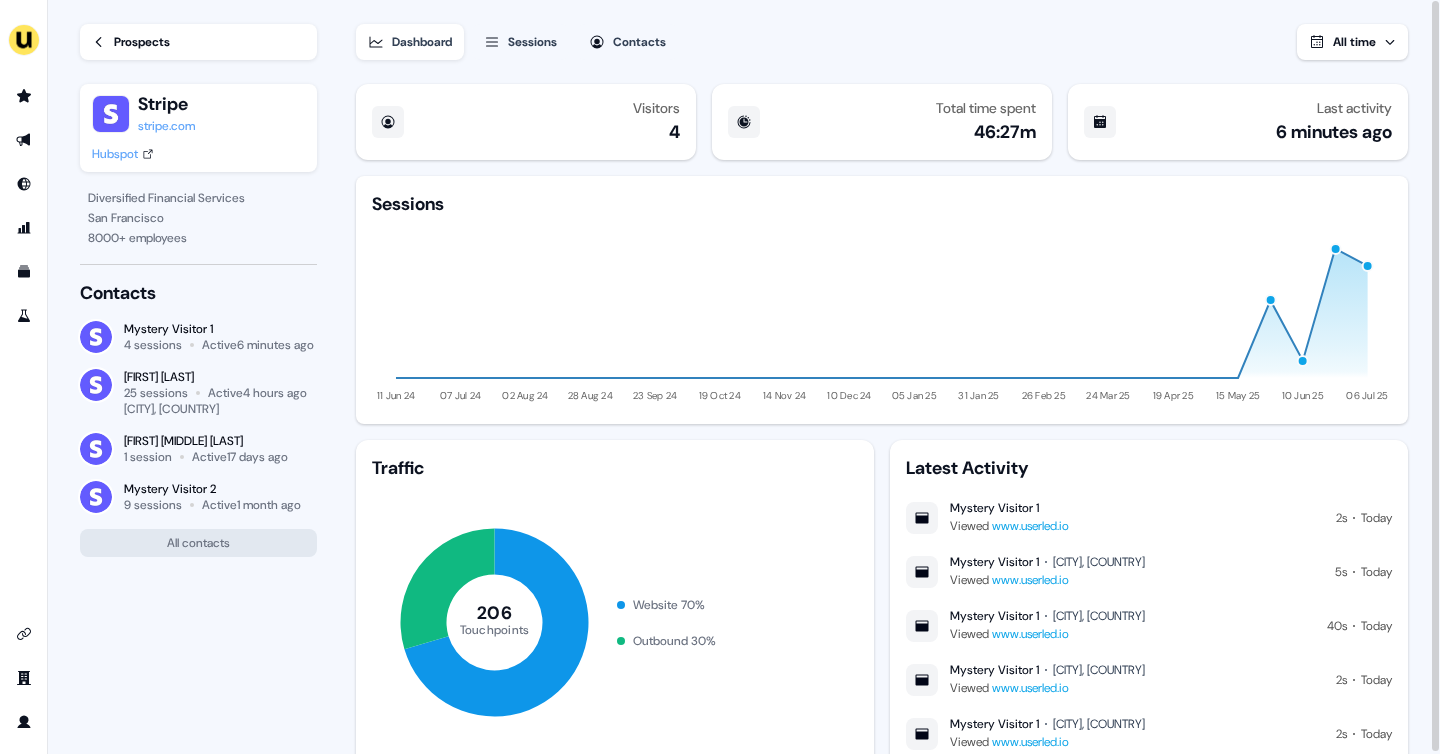click on "All time" at bounding box center [1354, 42] 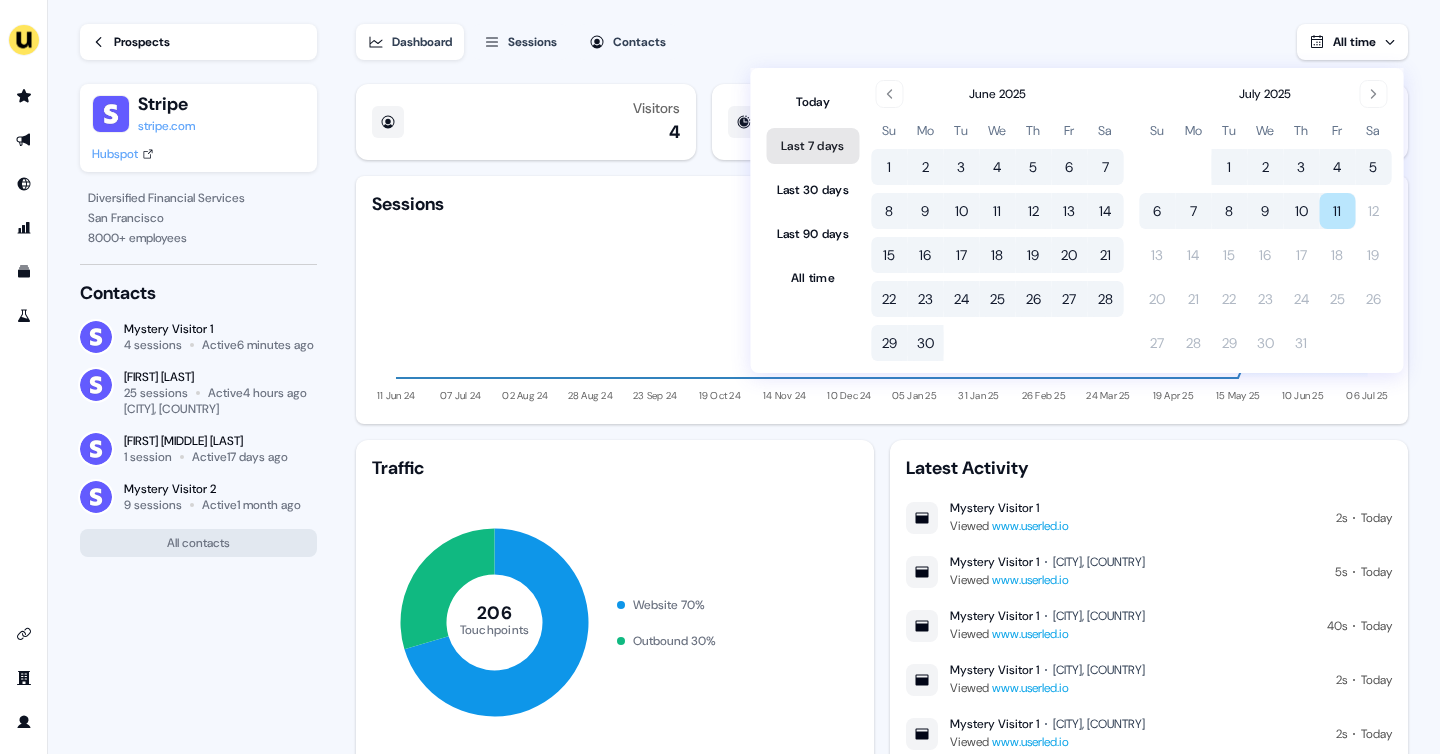 click on "Last 7 days" at bounding box center [813, 146] 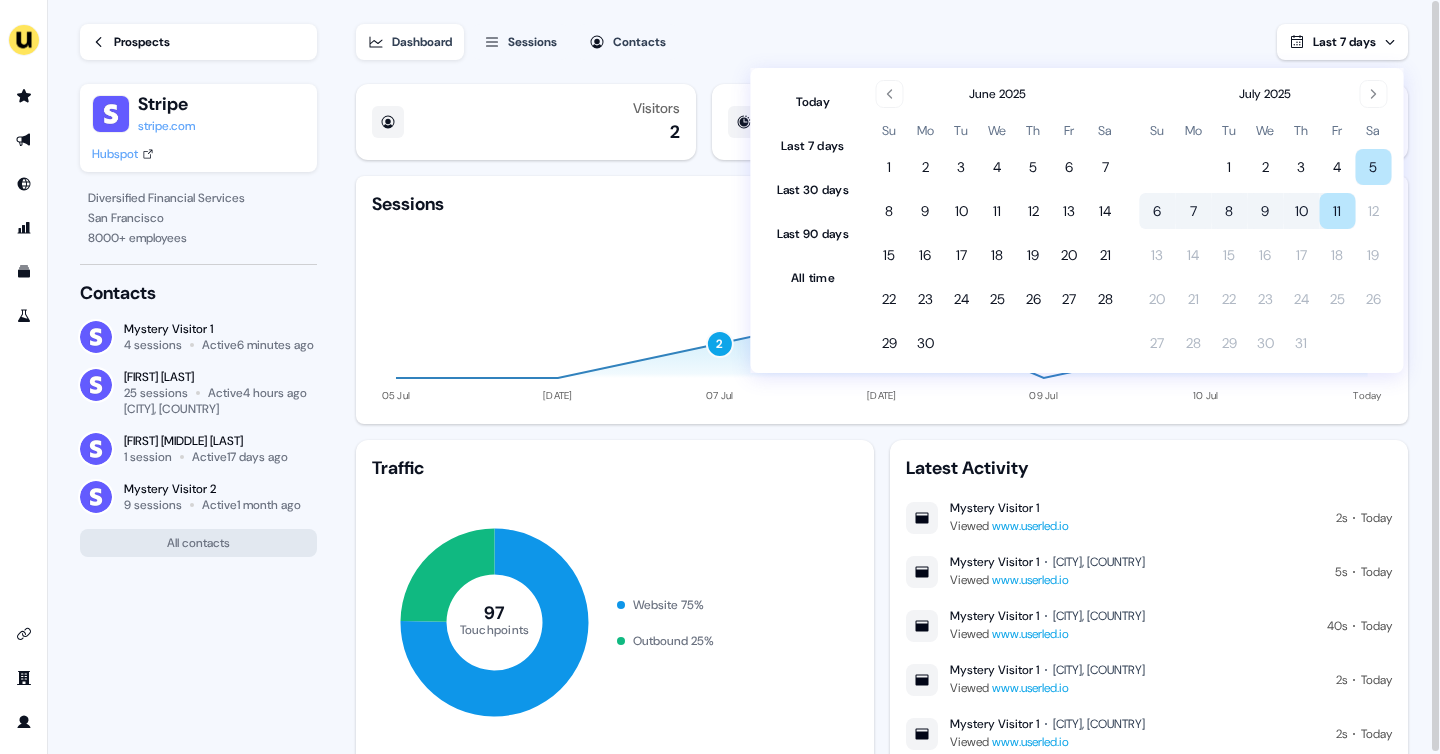click on "Sessions [DATE] [DATE] [DATE] [DATE] [DATE] [DATE] Today 2 4 2 5" at bounding box center (882, 300) 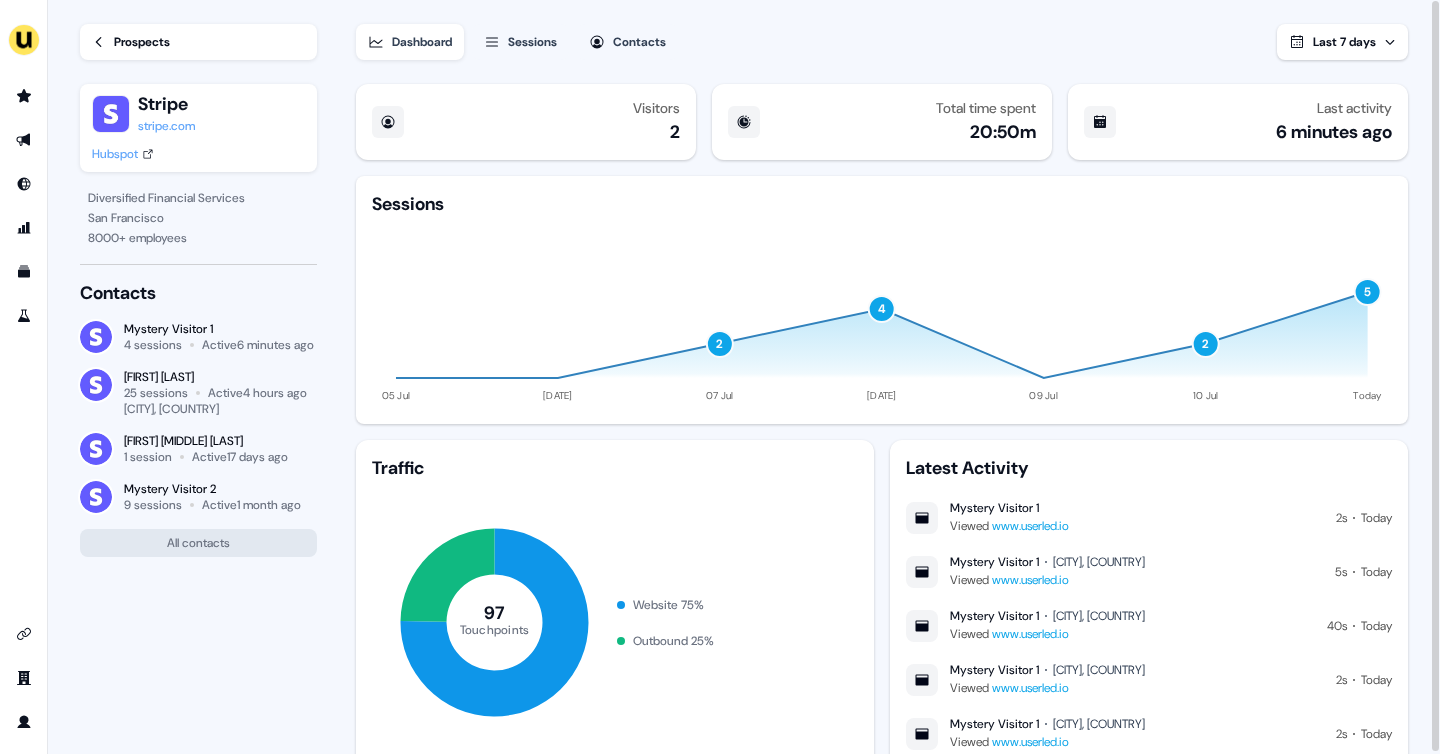 click on "Prospects" at bounding box center (198, 42) 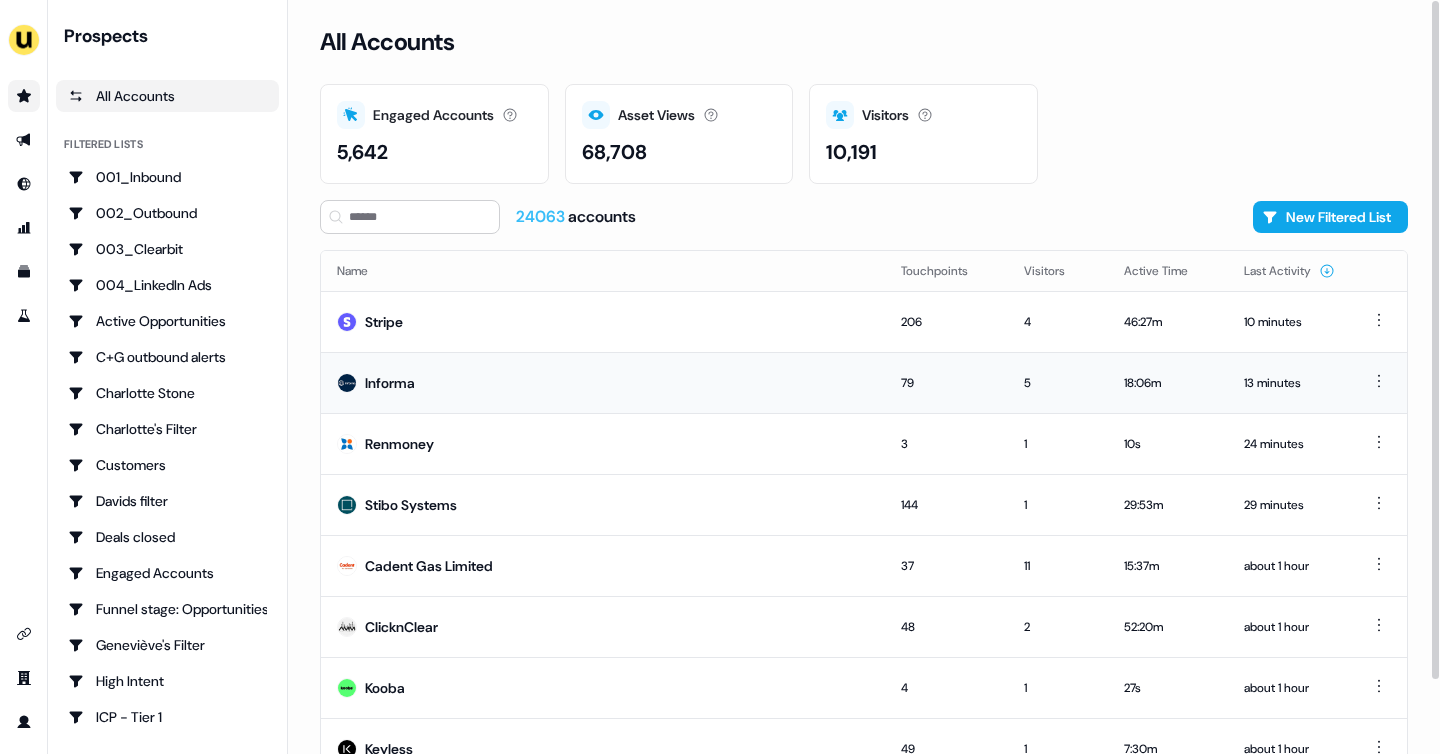 click on "Informa" at bounding box center [603, 382] 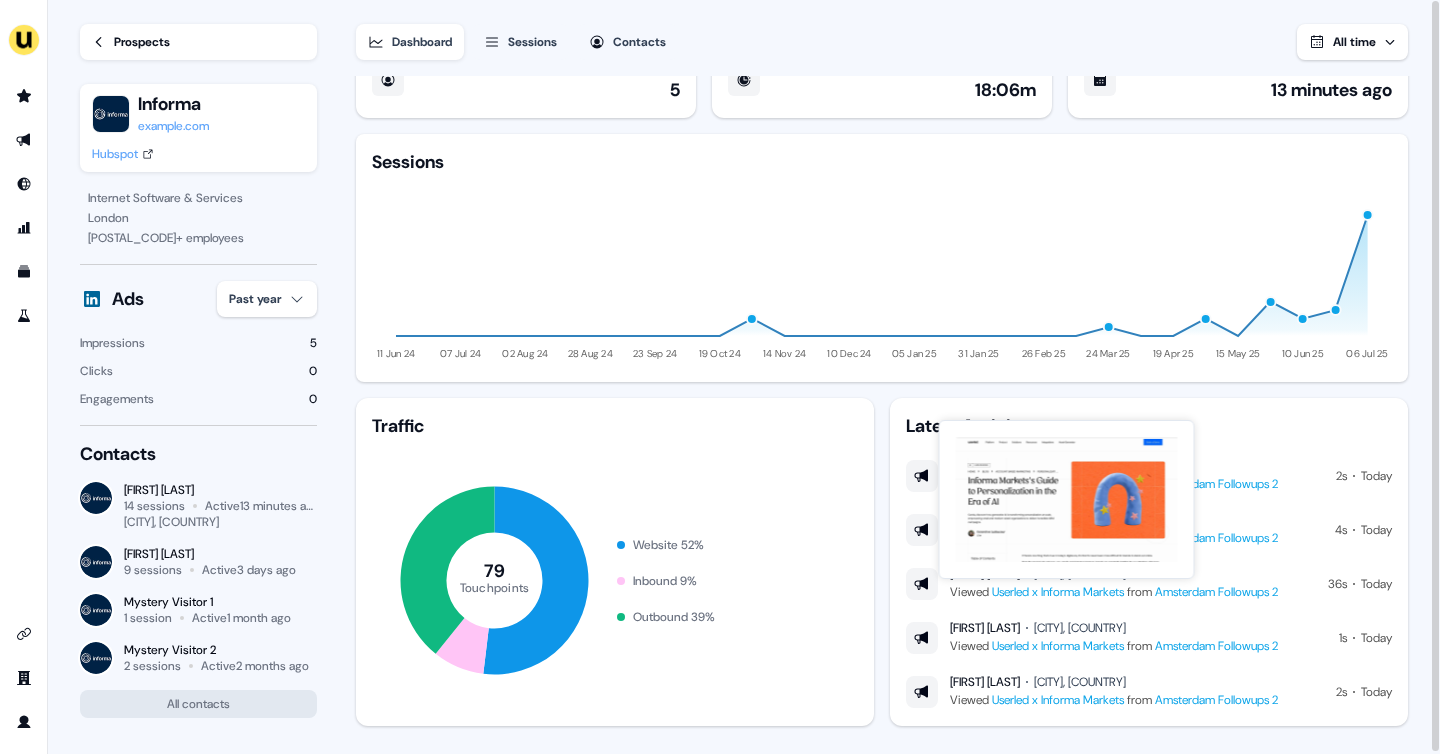 scroll, scrollTop: 44, scrollLeft: 0, axis: vertical 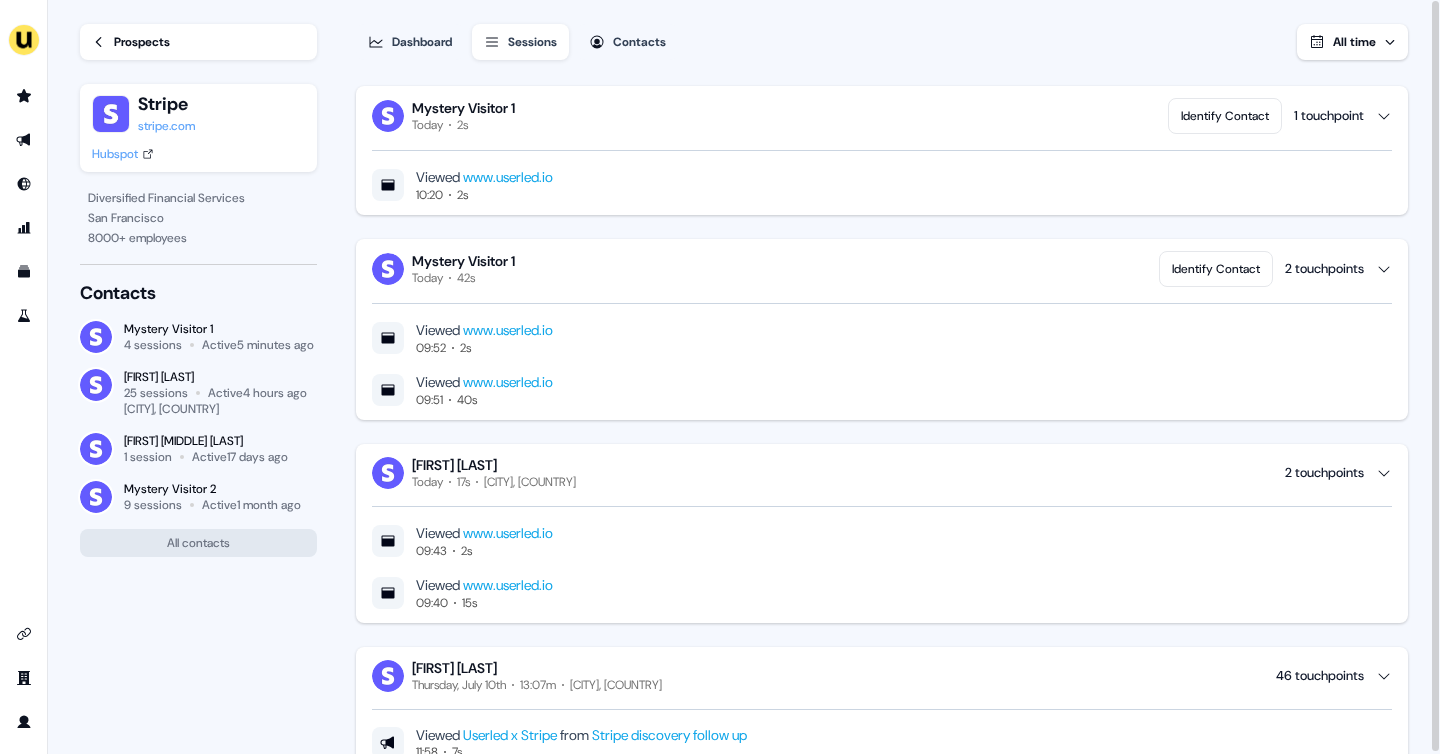 click on "Prospects" at bounding box center [142, 42] 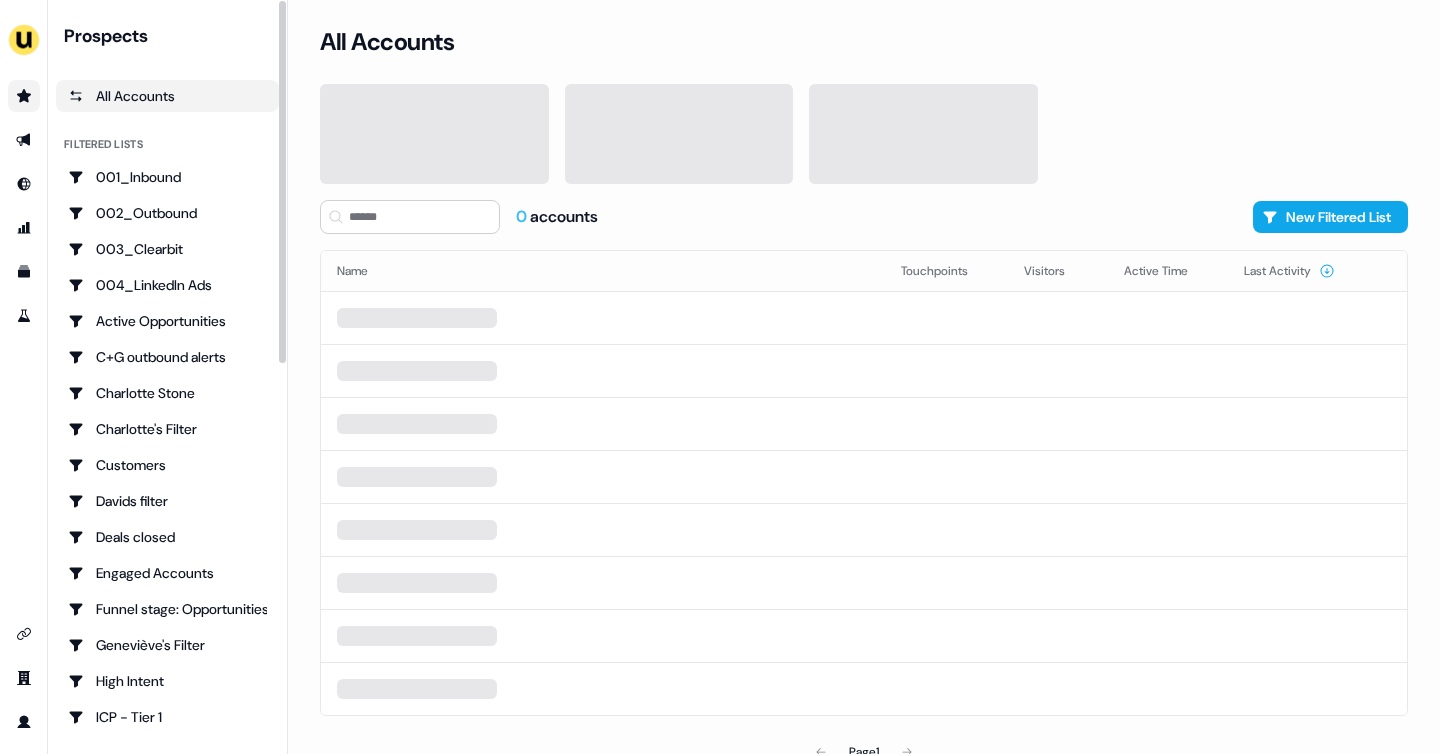 scroll, scrollTop: 0, scrollLeft: 0, axis: both 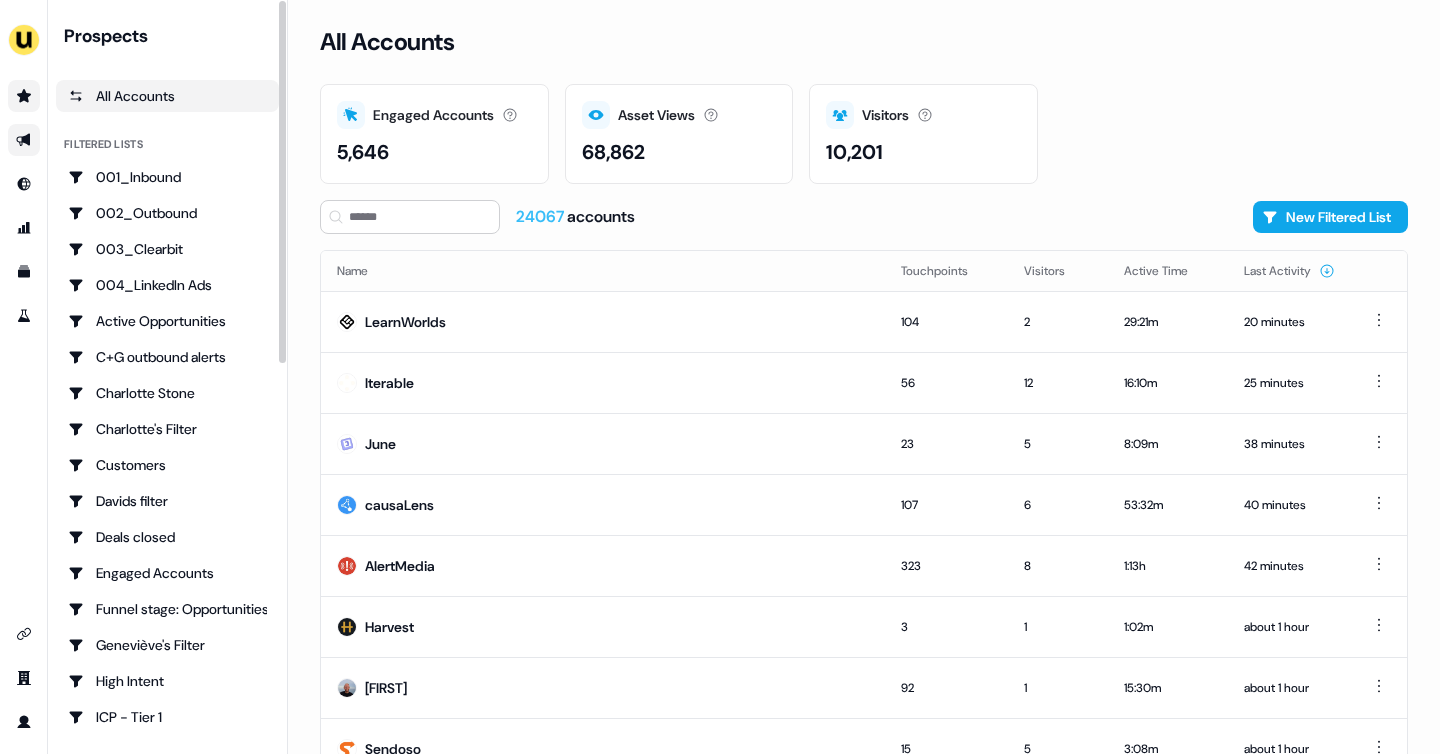 click at bounding box center (24, 140) 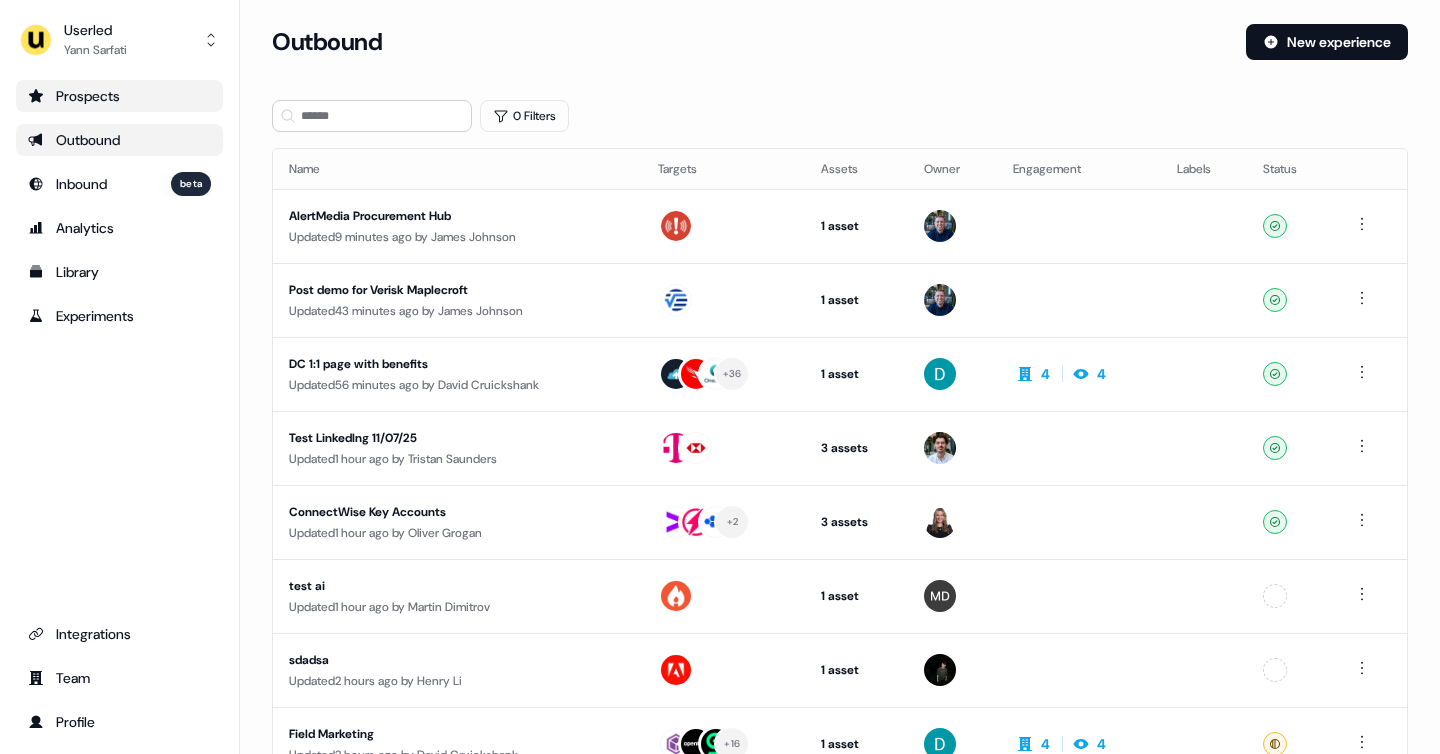 click on "Prospects" at bounding box center (119, 96) 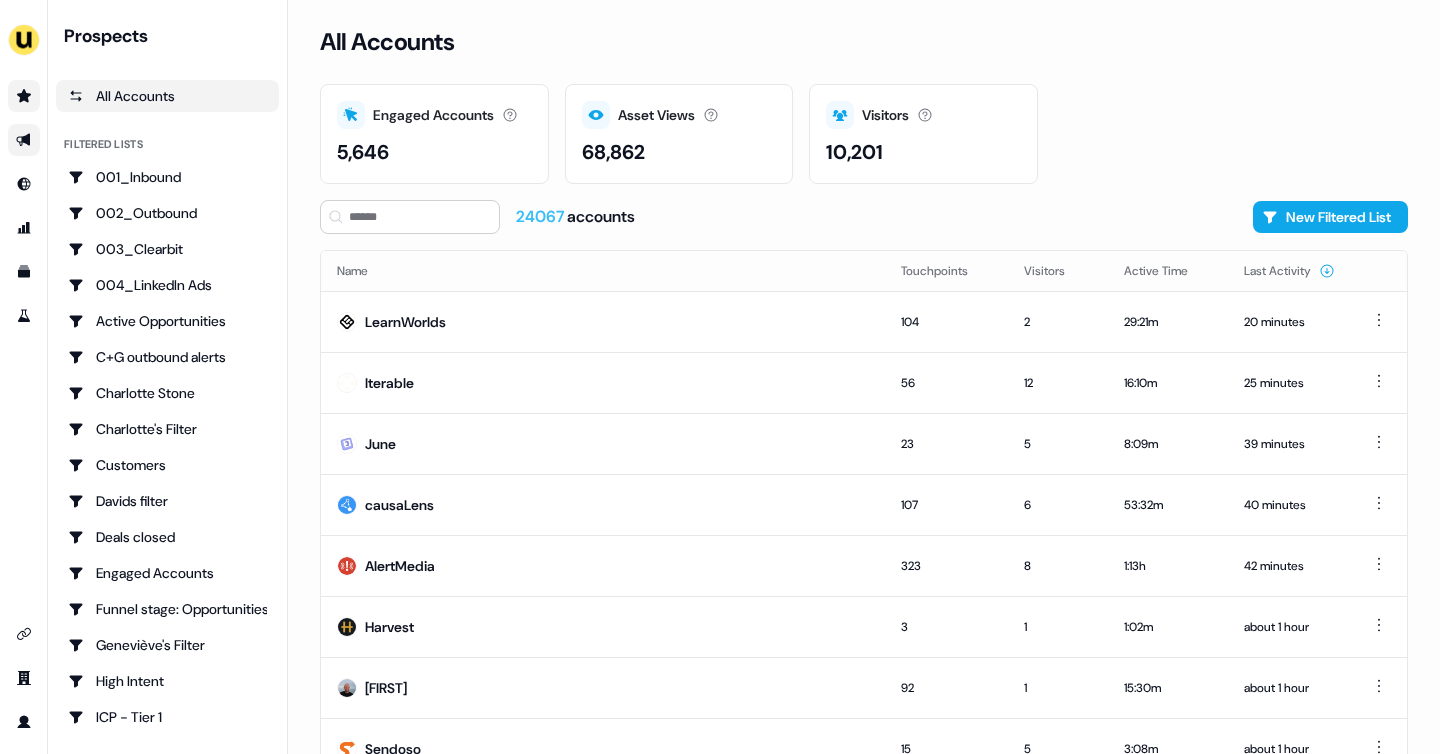 click 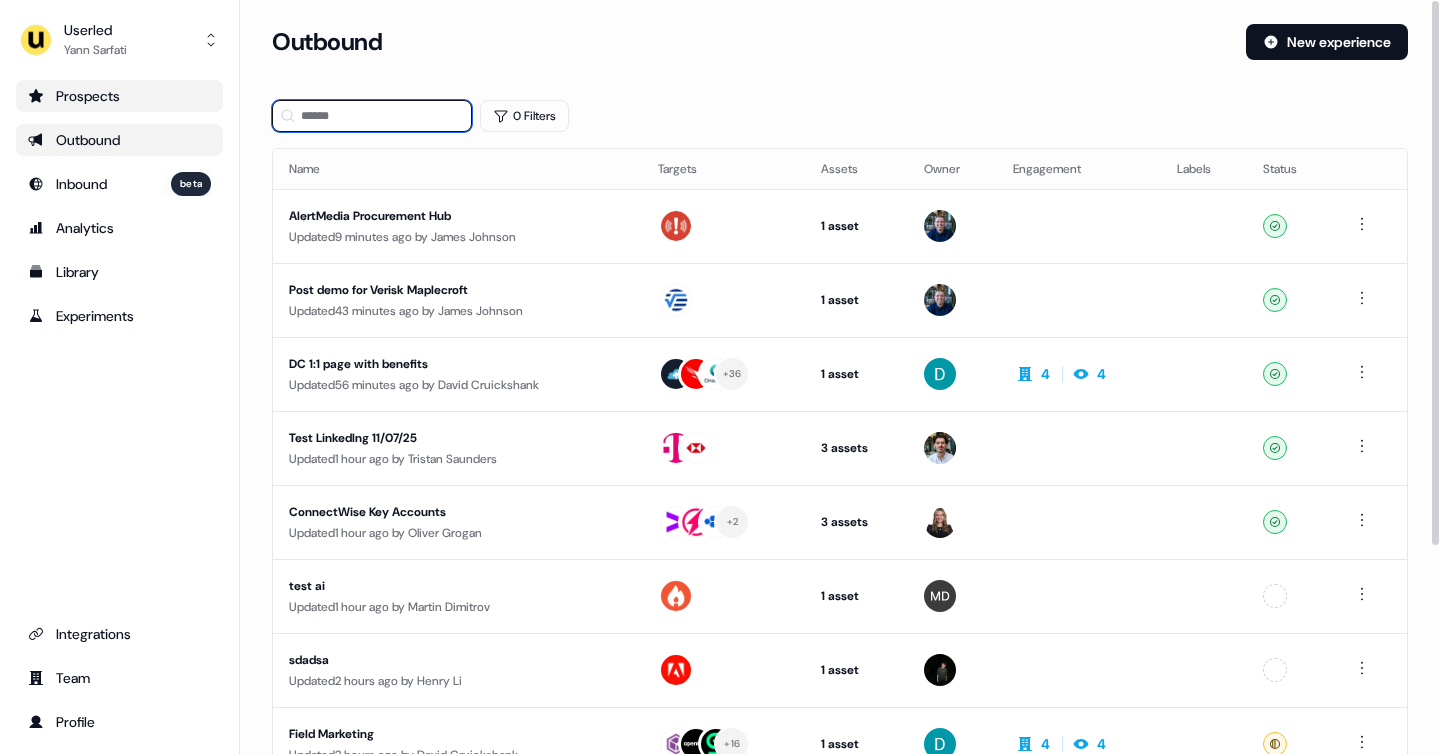 click at bounding box center (372, 116) 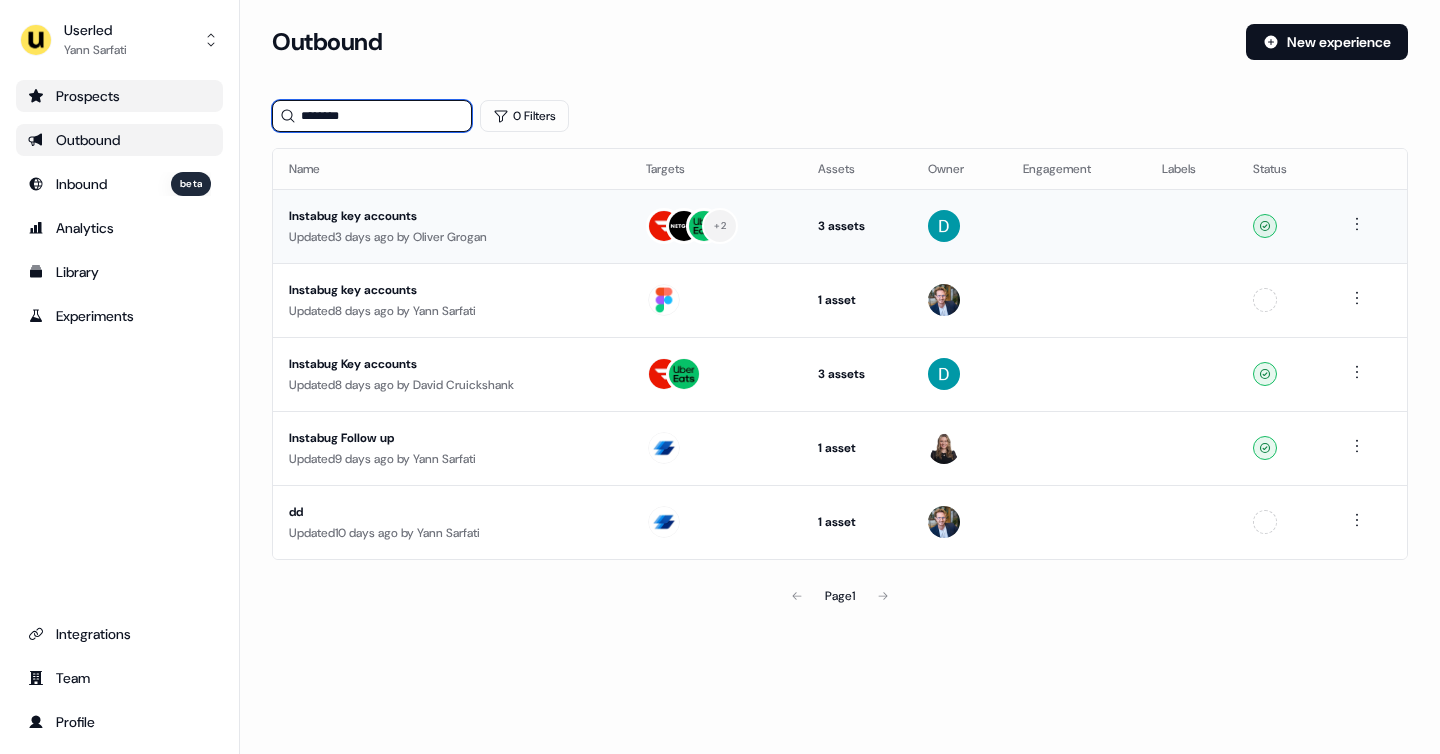 type on "********" 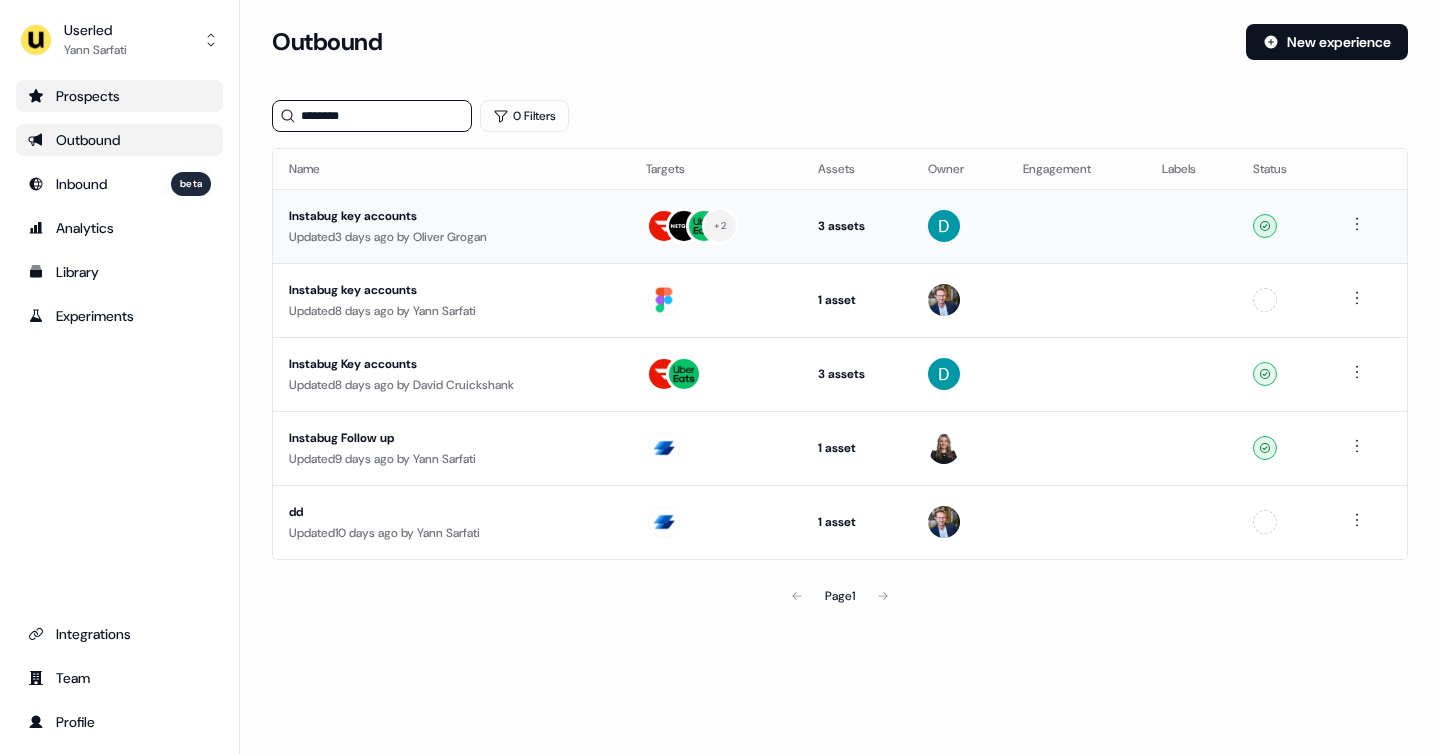 click on "Updated  3 days ago   by   Oliver Grogan" at bounding box center (451, 237) 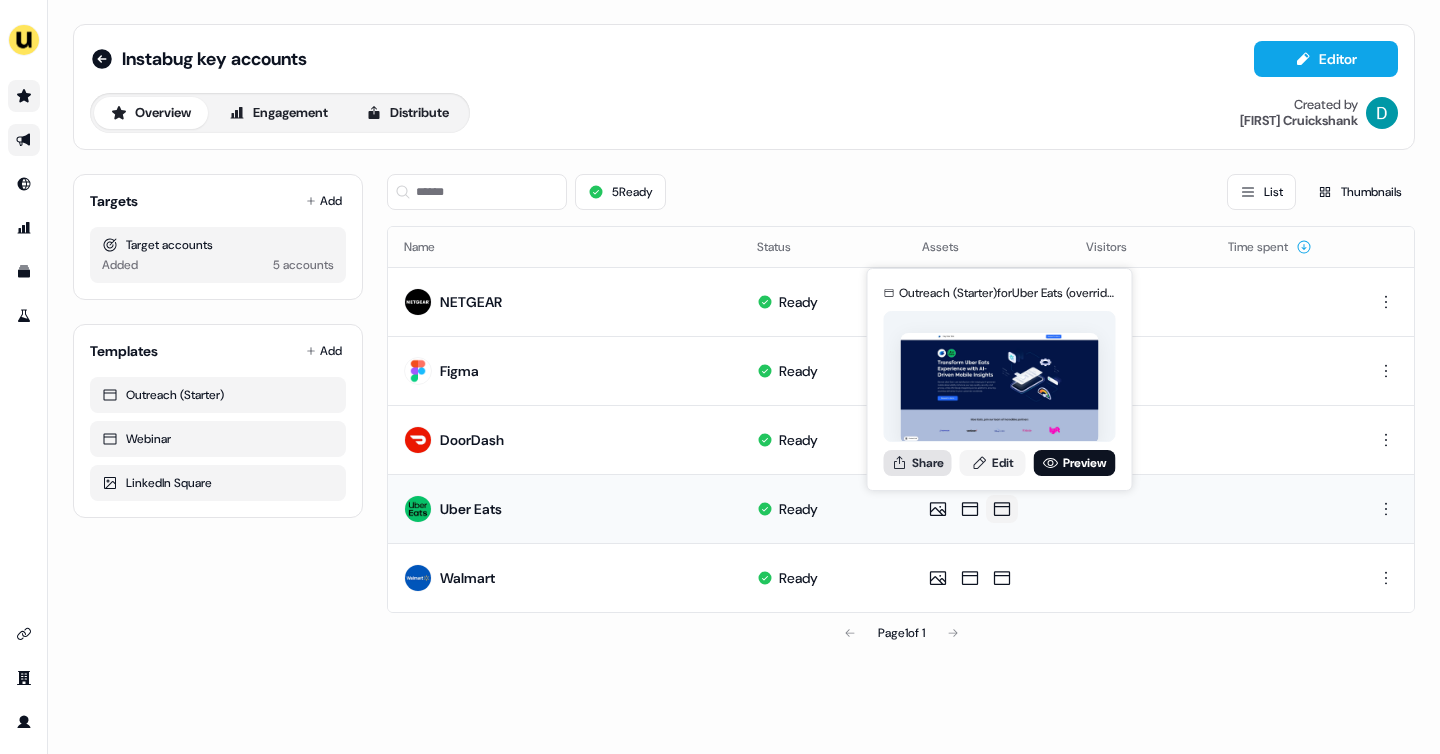 click on "Share" at bounding box center (918, 463) 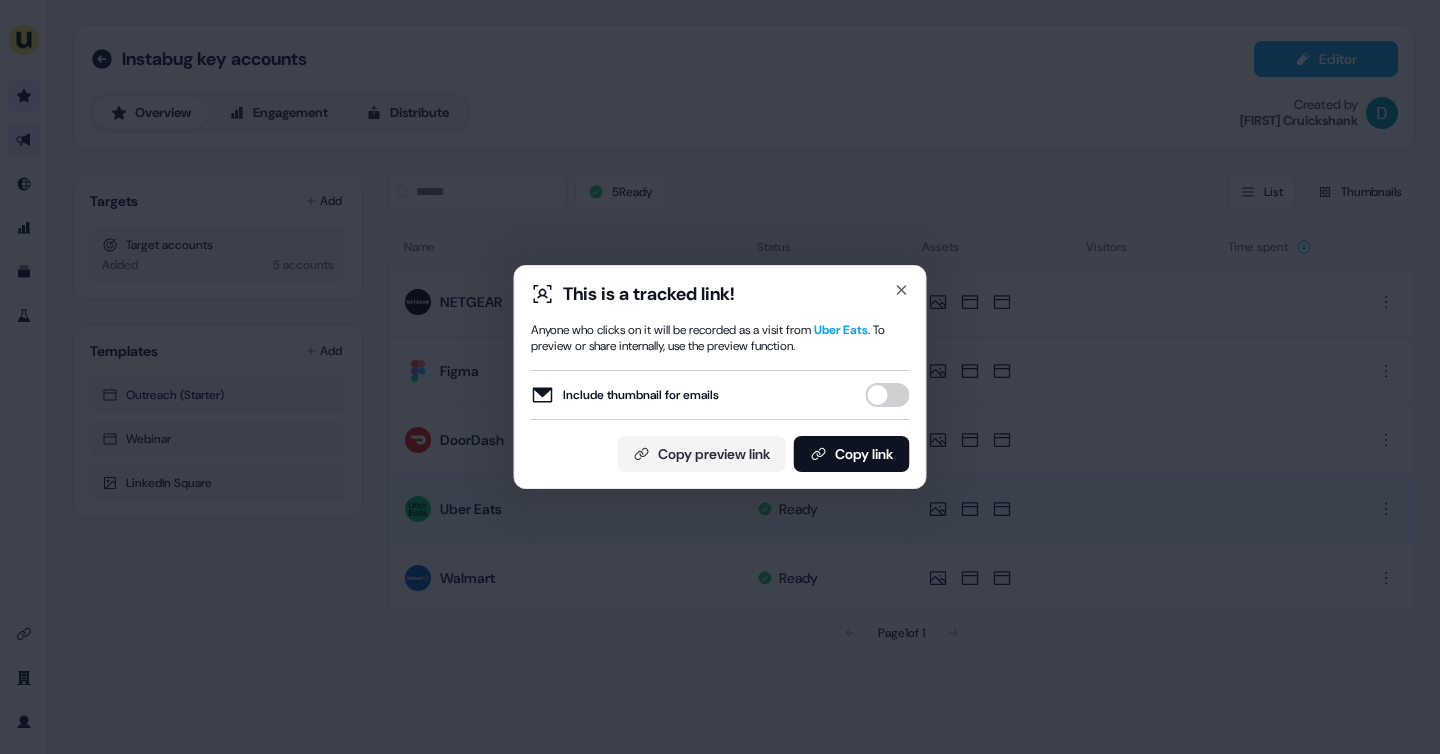 click on "Include thumbnail for emails" at bounding box center (888, 395) 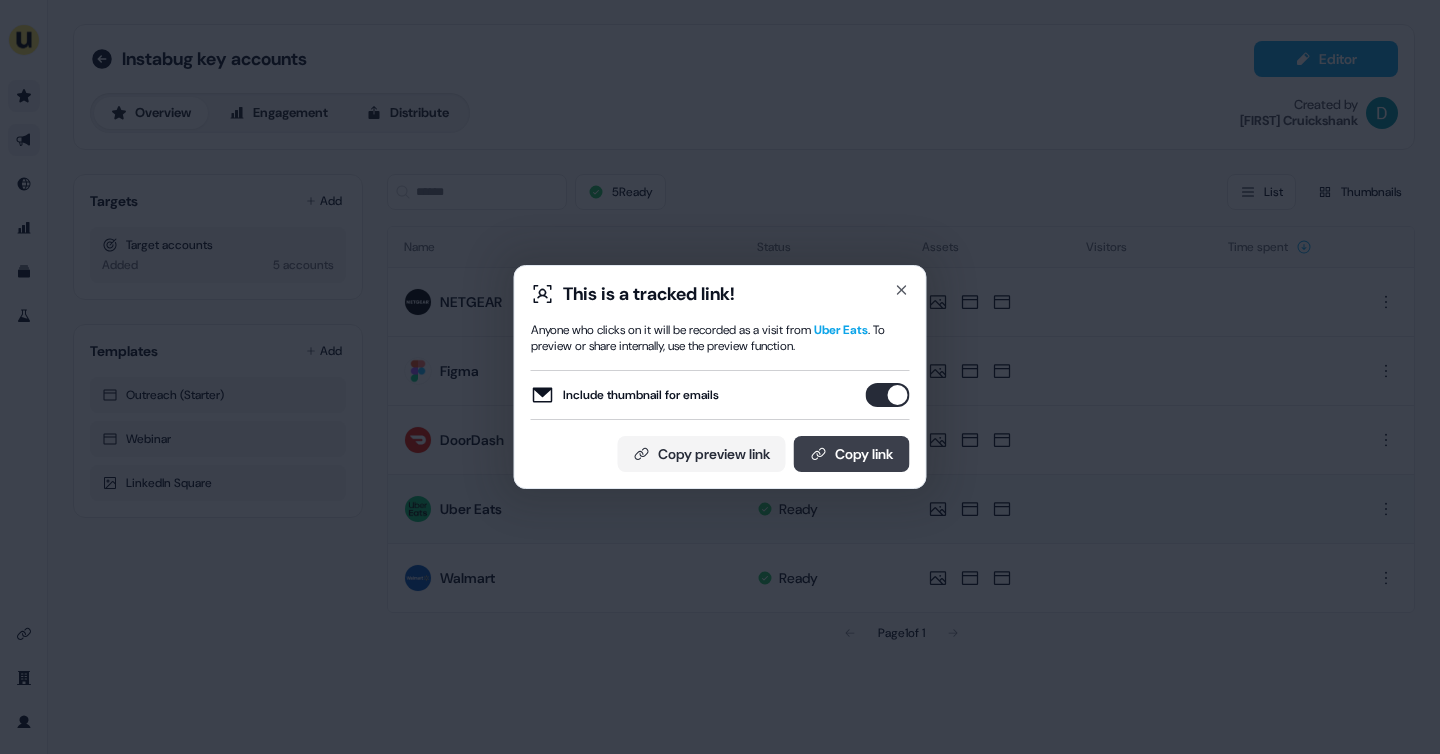 click on "Copy link" at bounding box center [852, 454] 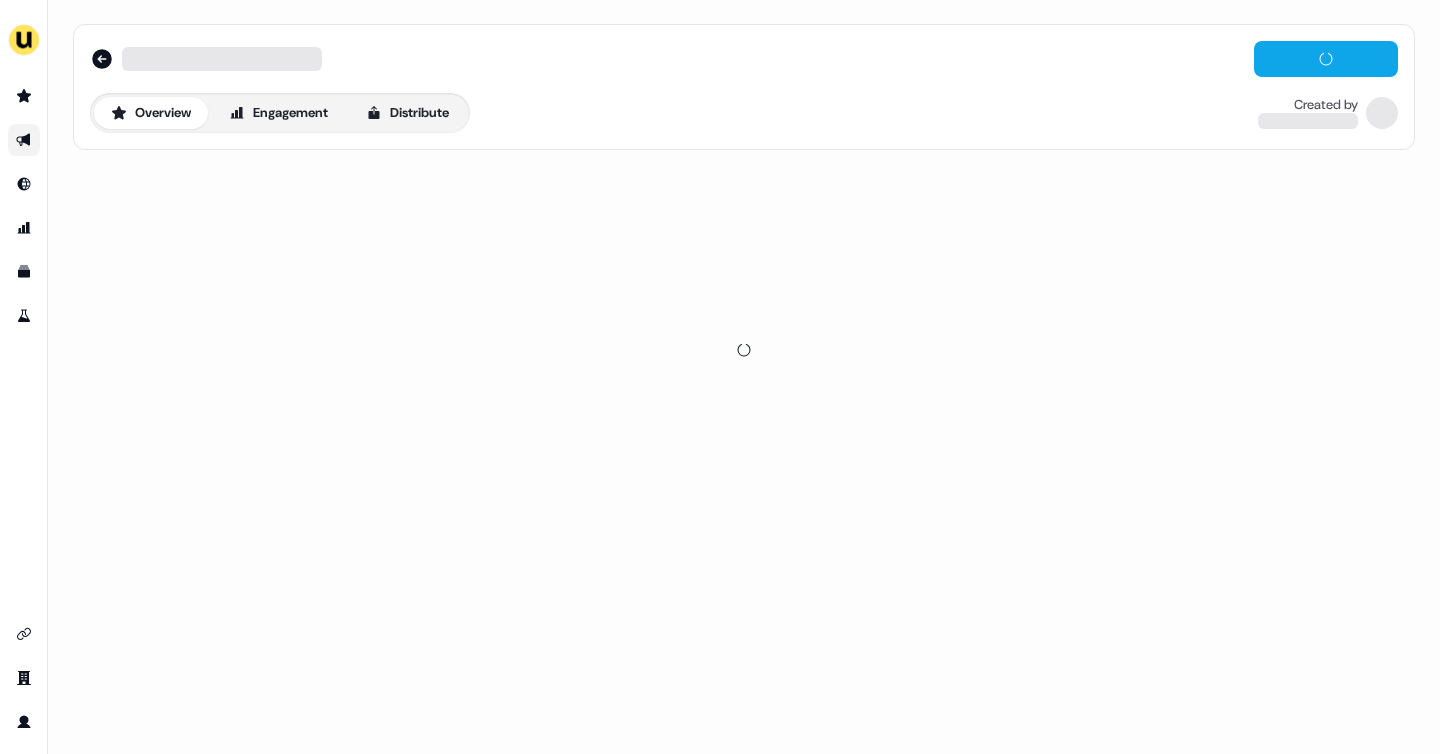 scroll, scrollTop: 0, scrollLeft: 0, axis: both 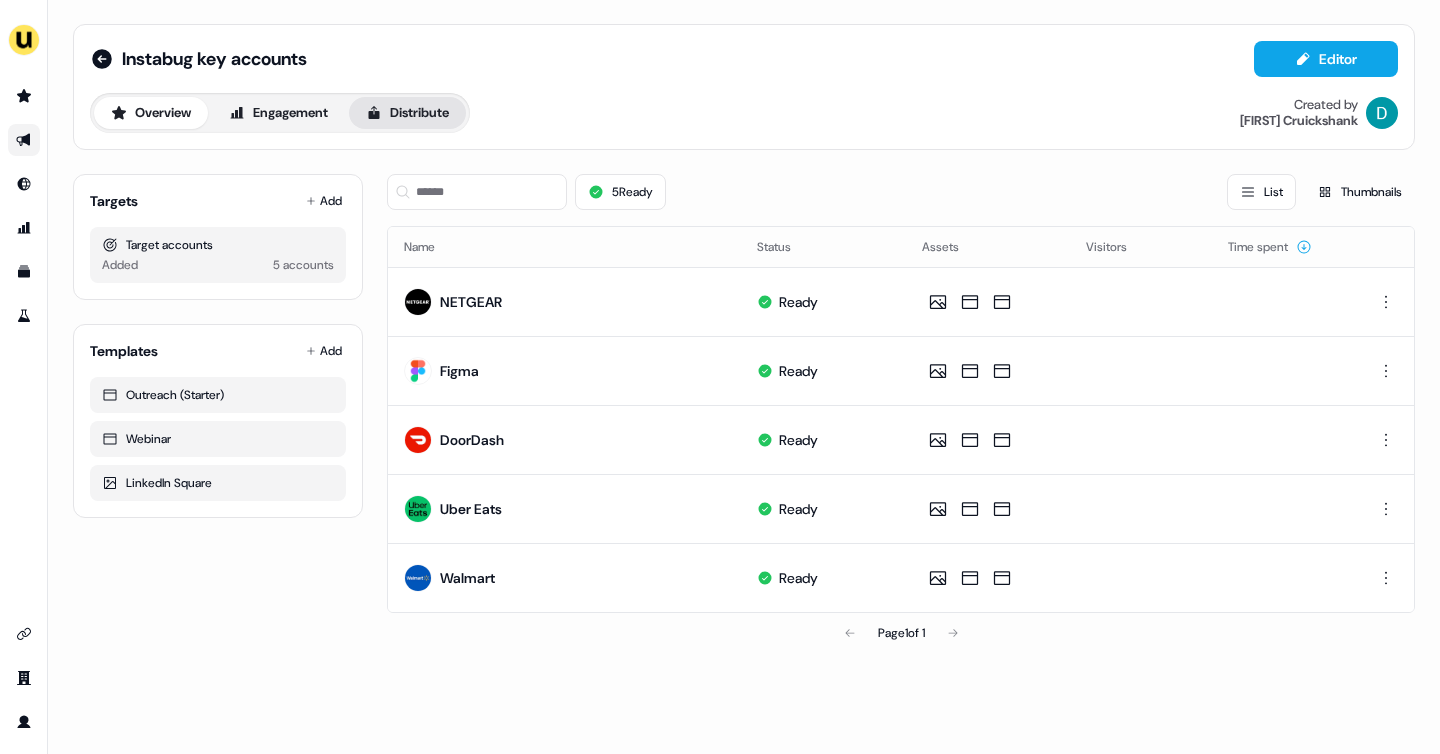 click on "Distribute" at bounding box center (407, 113) 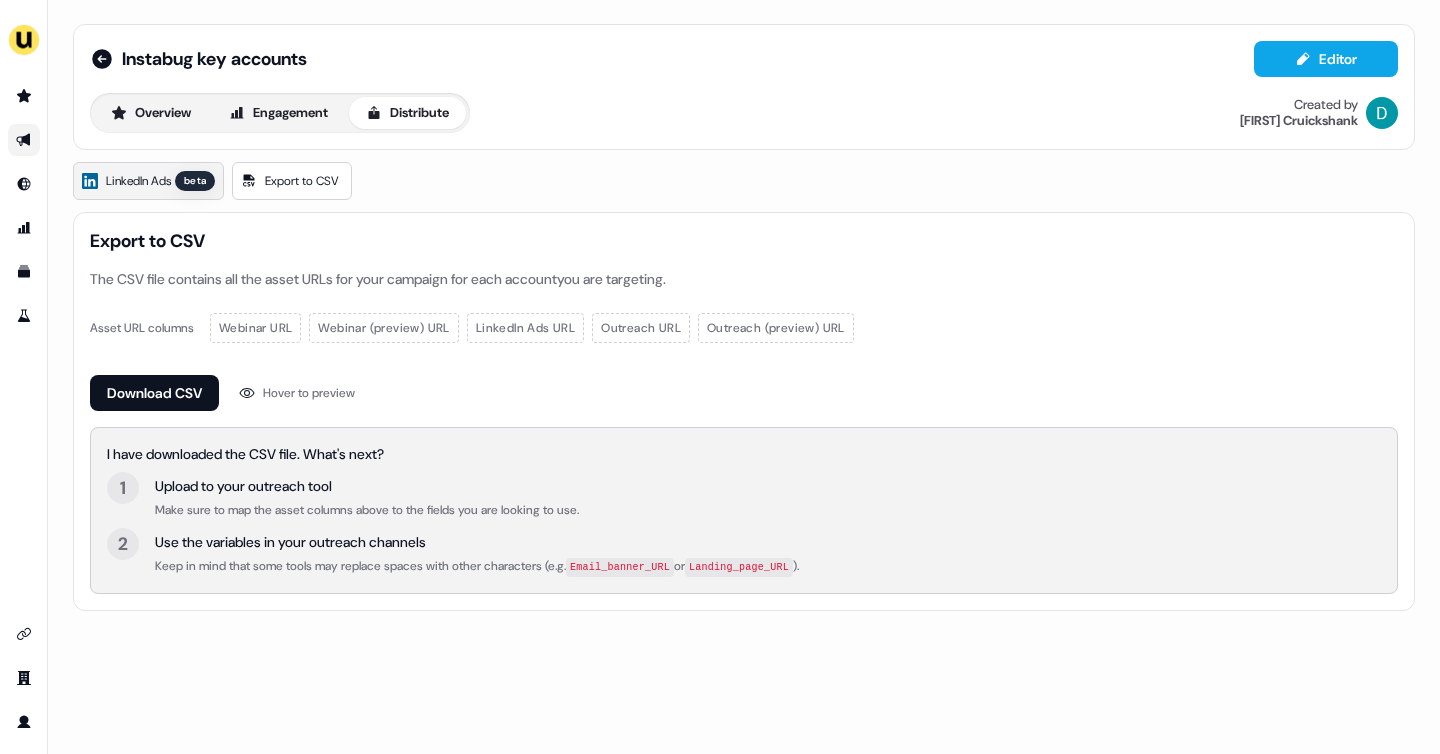 click on "LinkedIn Ads" at bounding box center [138, 181] 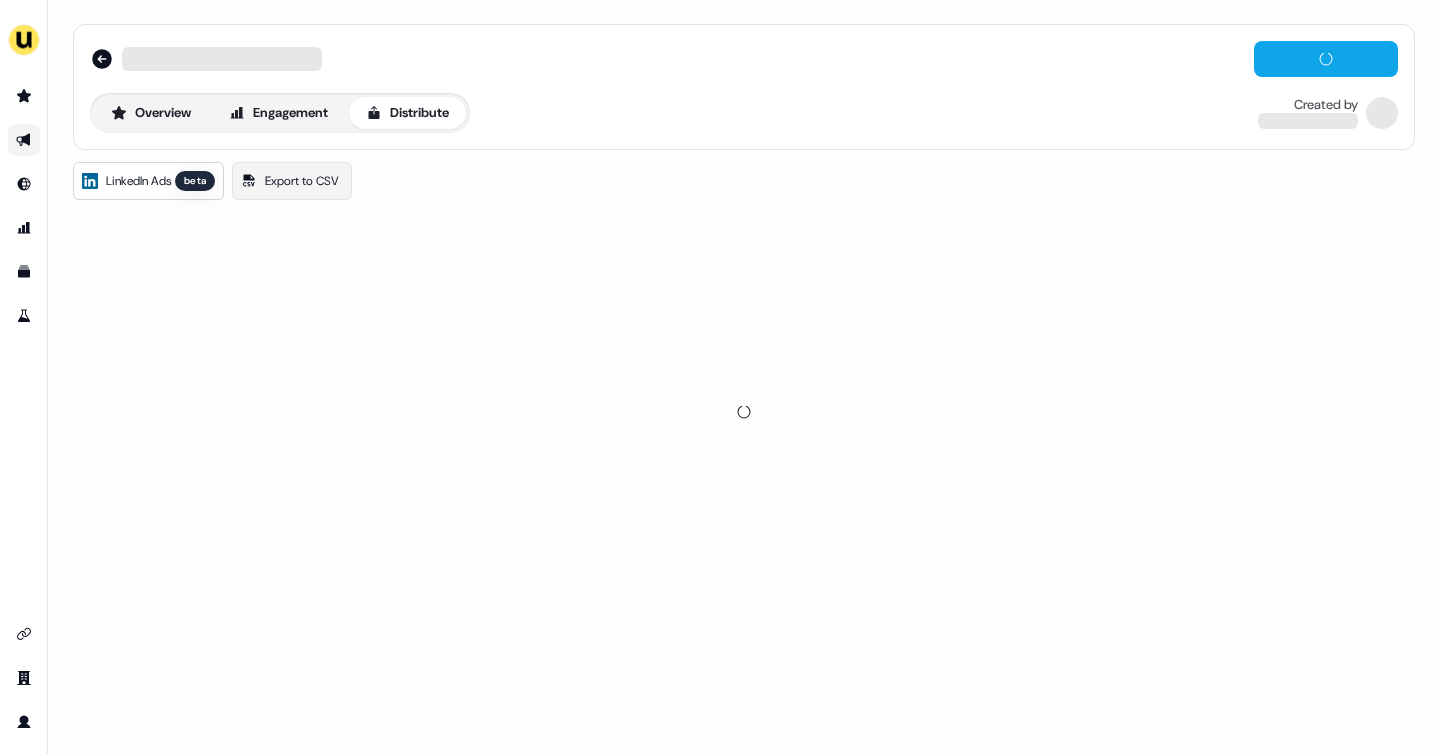 scroll, scrollTop: 0, scrollLeft: 0, axis: both 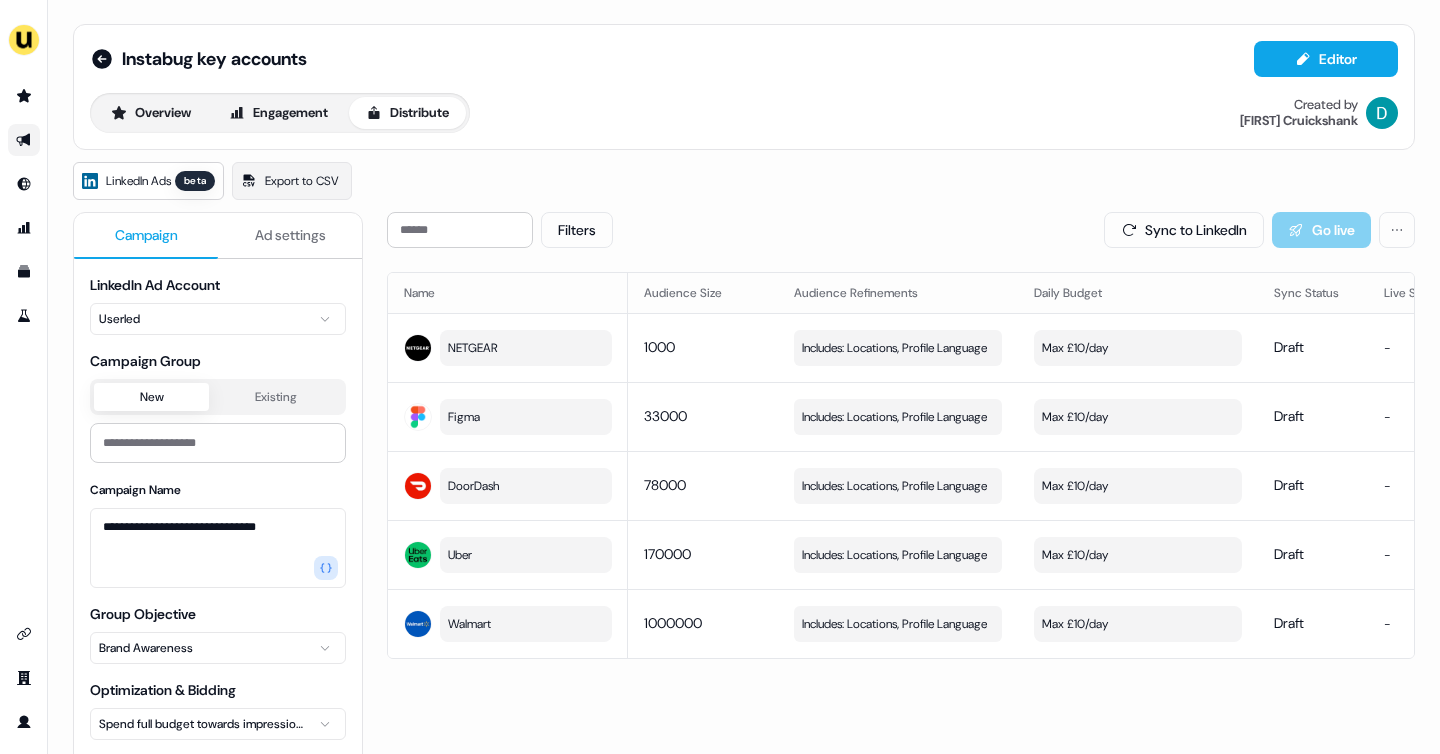 click 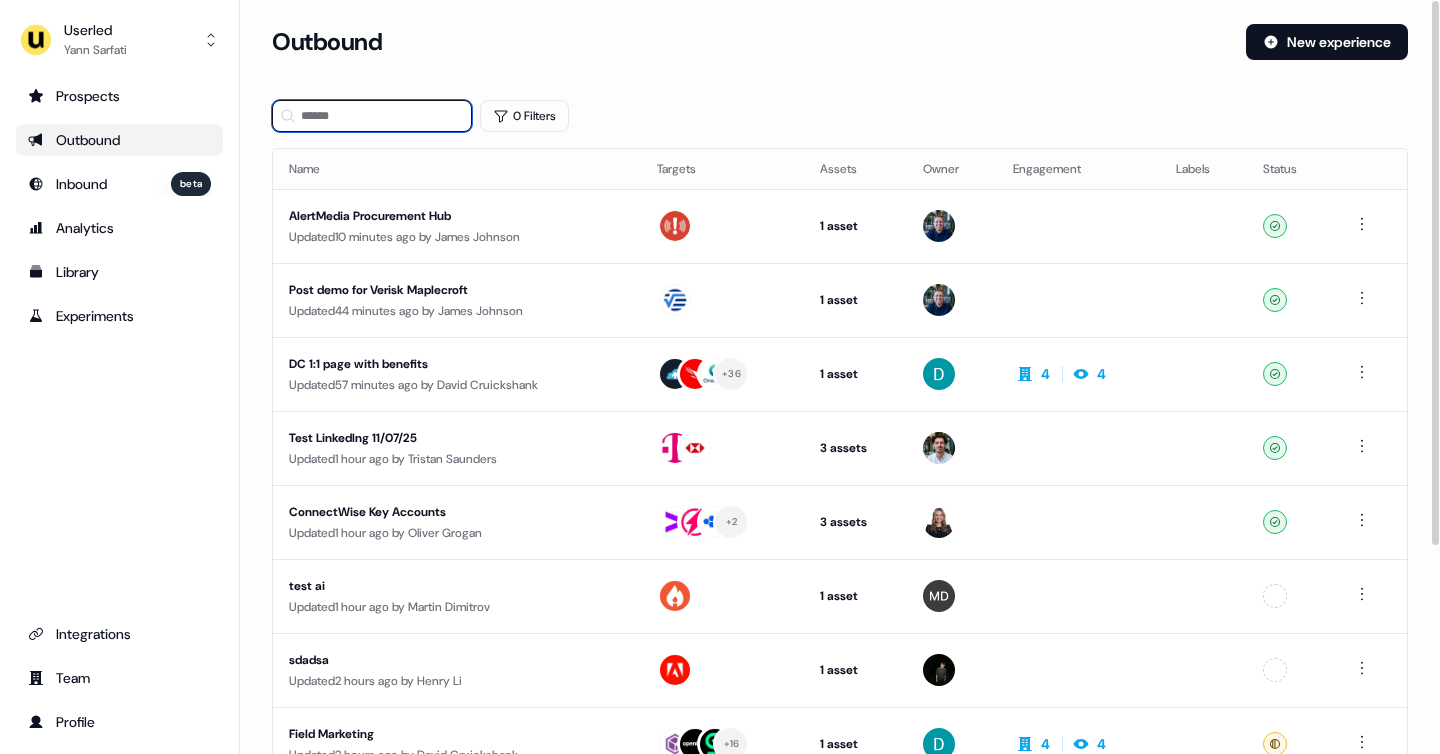click at bounding box center [372, 116] 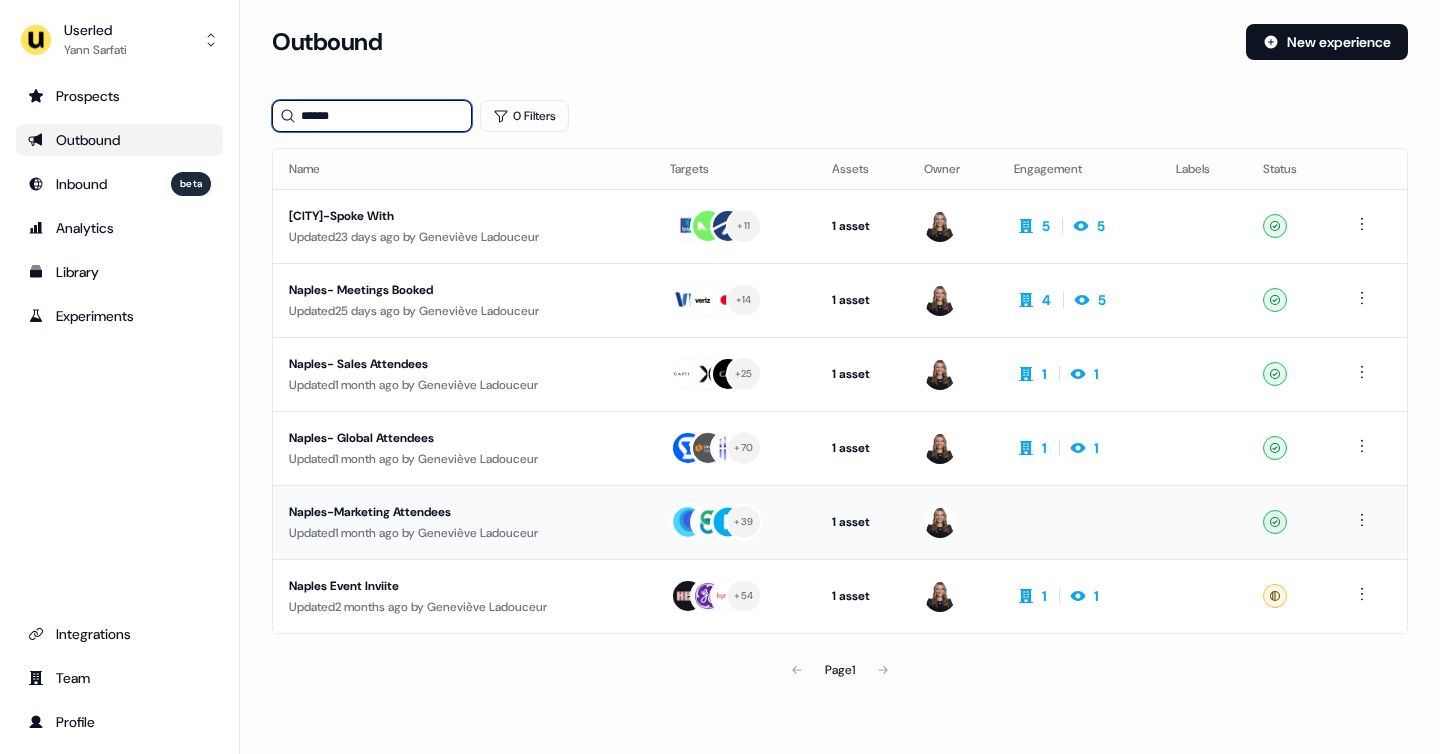 type on "******" 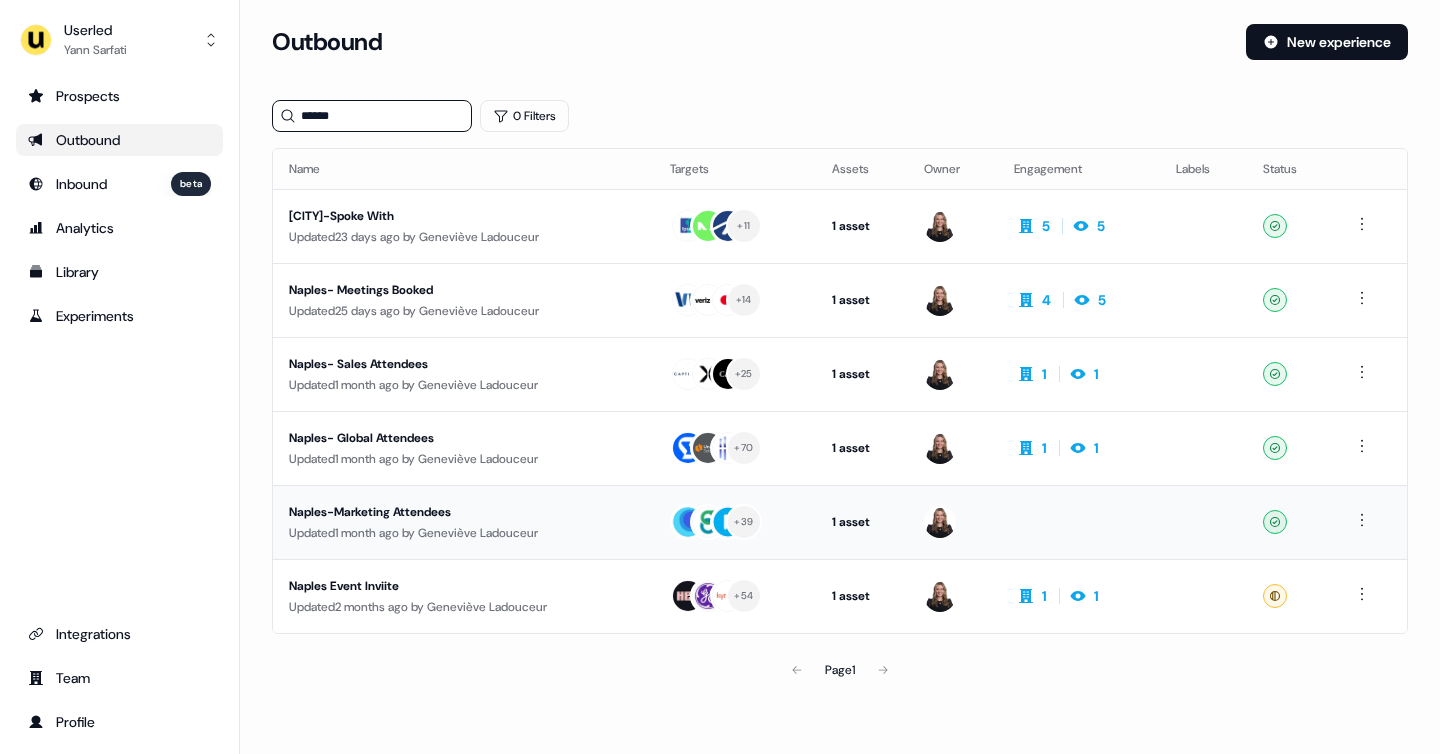click on "Updated  1 month ago   by   Geneviève Ladouceur" at bounding box center [463, 533] 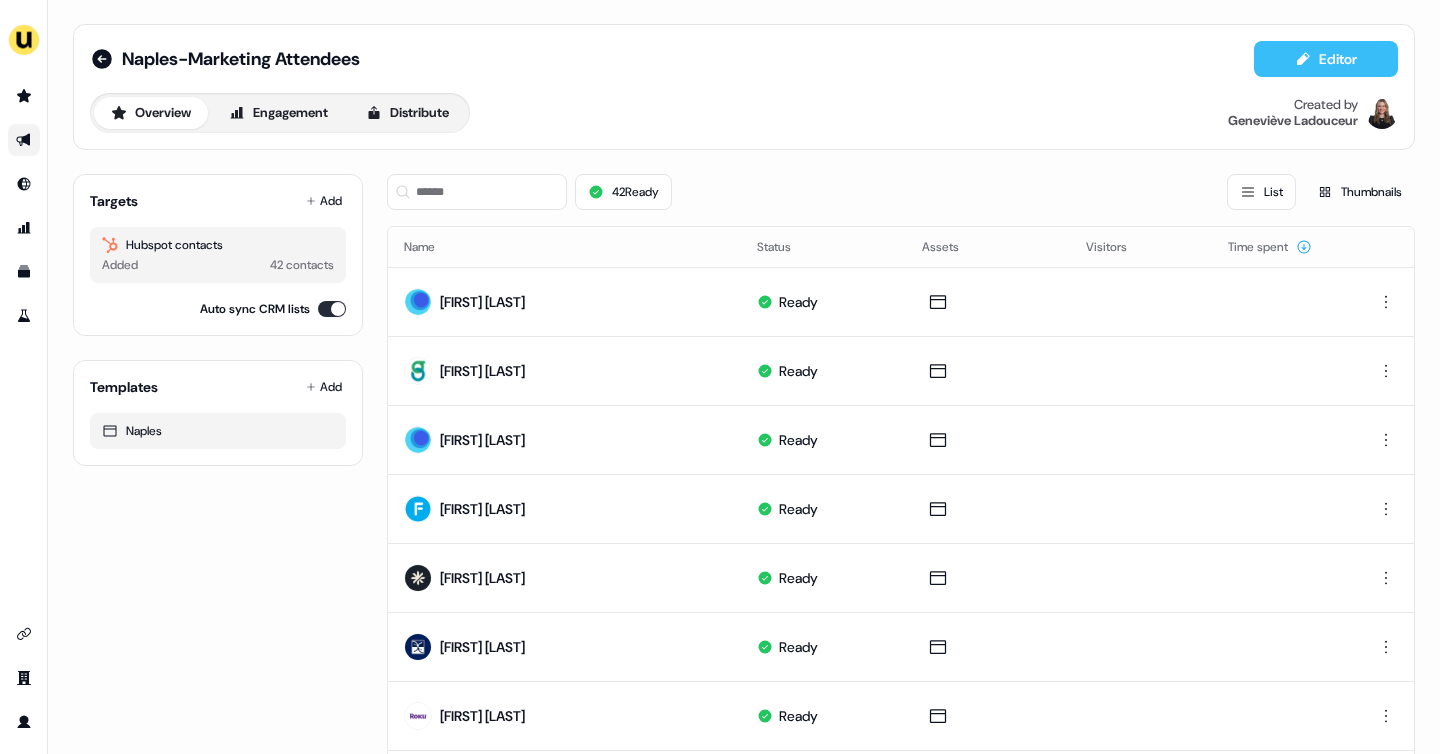 click on "Editor" at bounding box center (1326, 59) 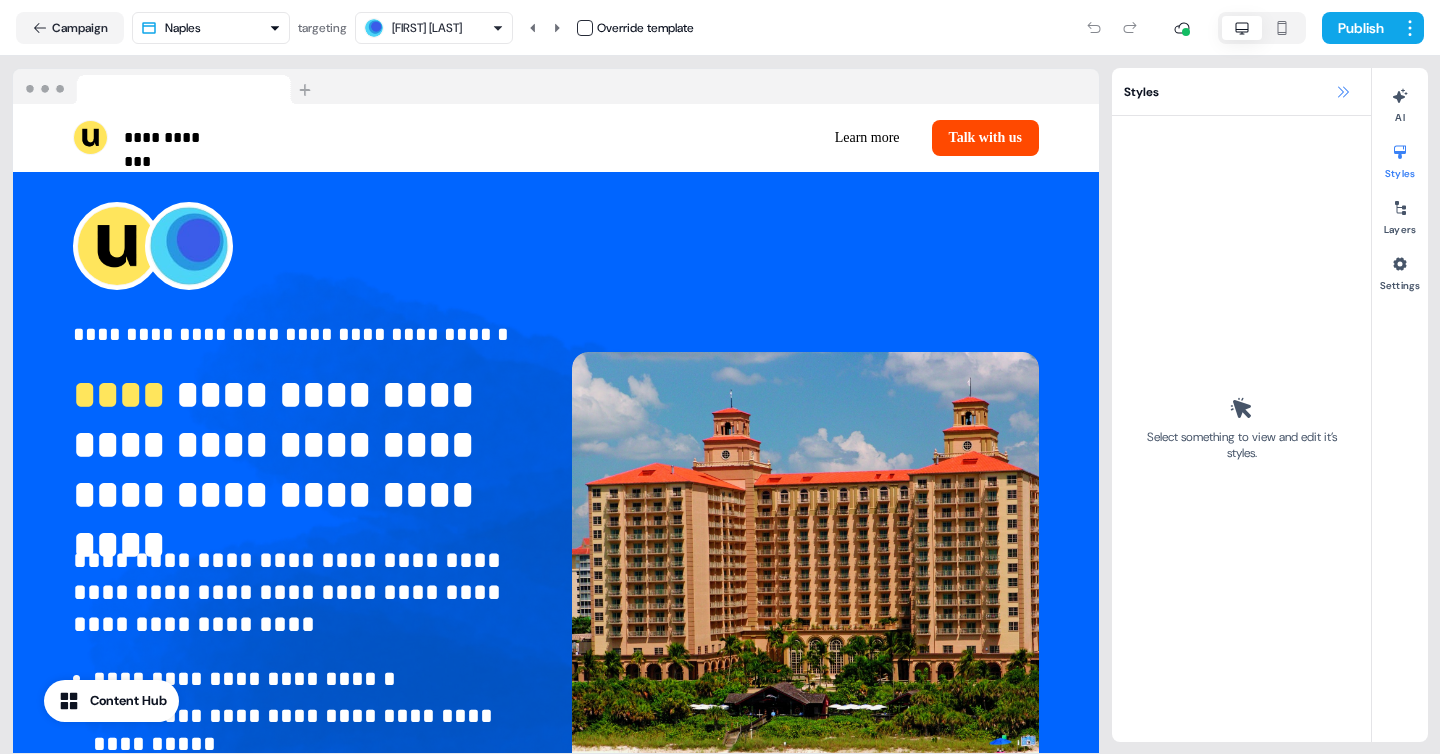 click 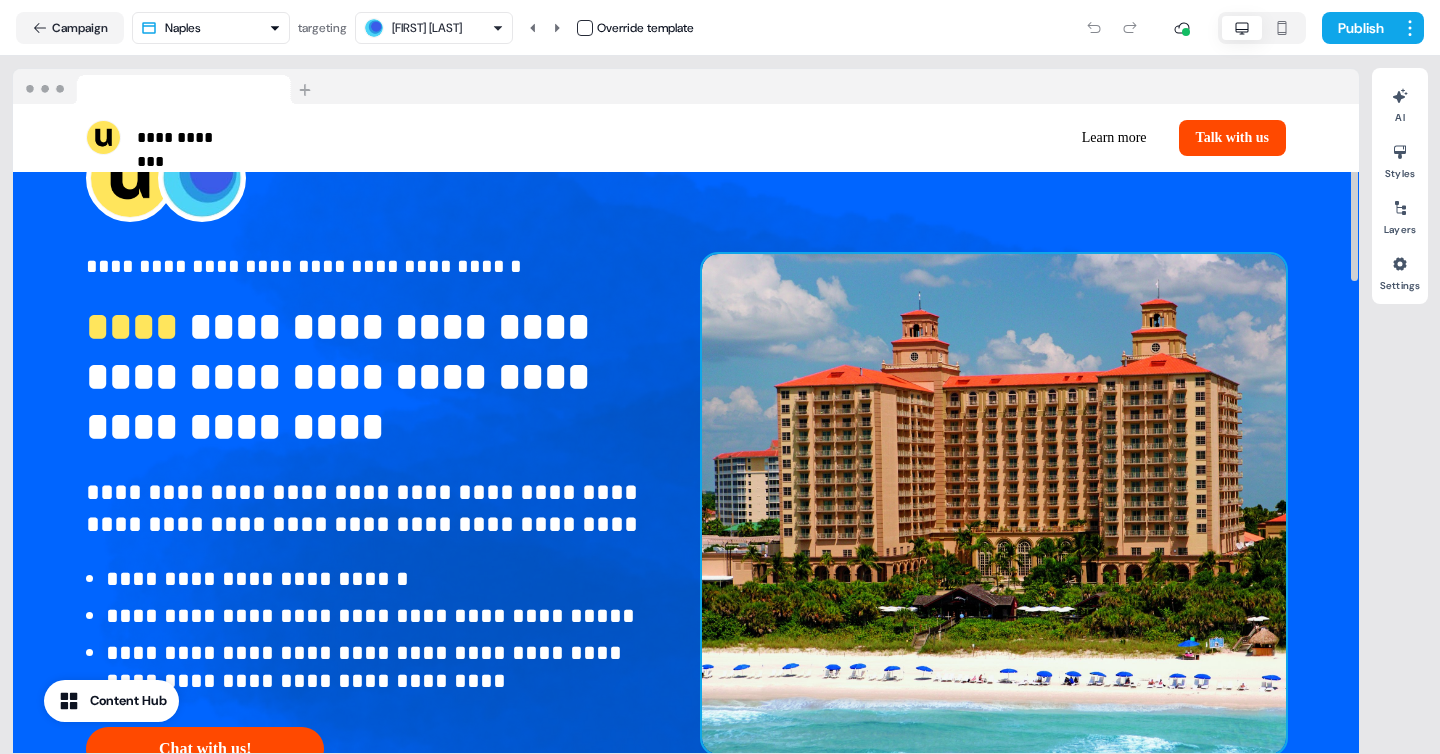 scroll, scrollTop: 60, scrollLeft: 0, axis: vertical 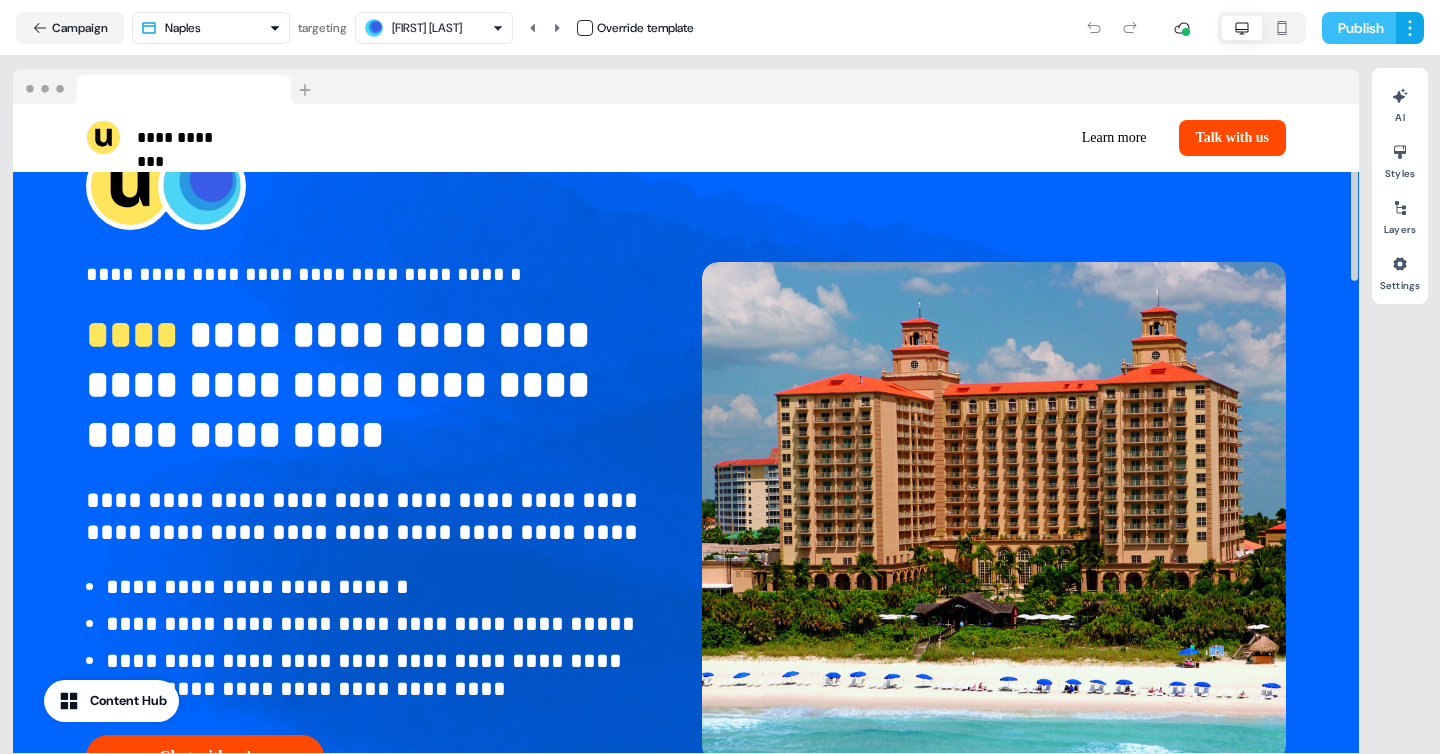 click on "Publish" at bounding box center [1359, 28] 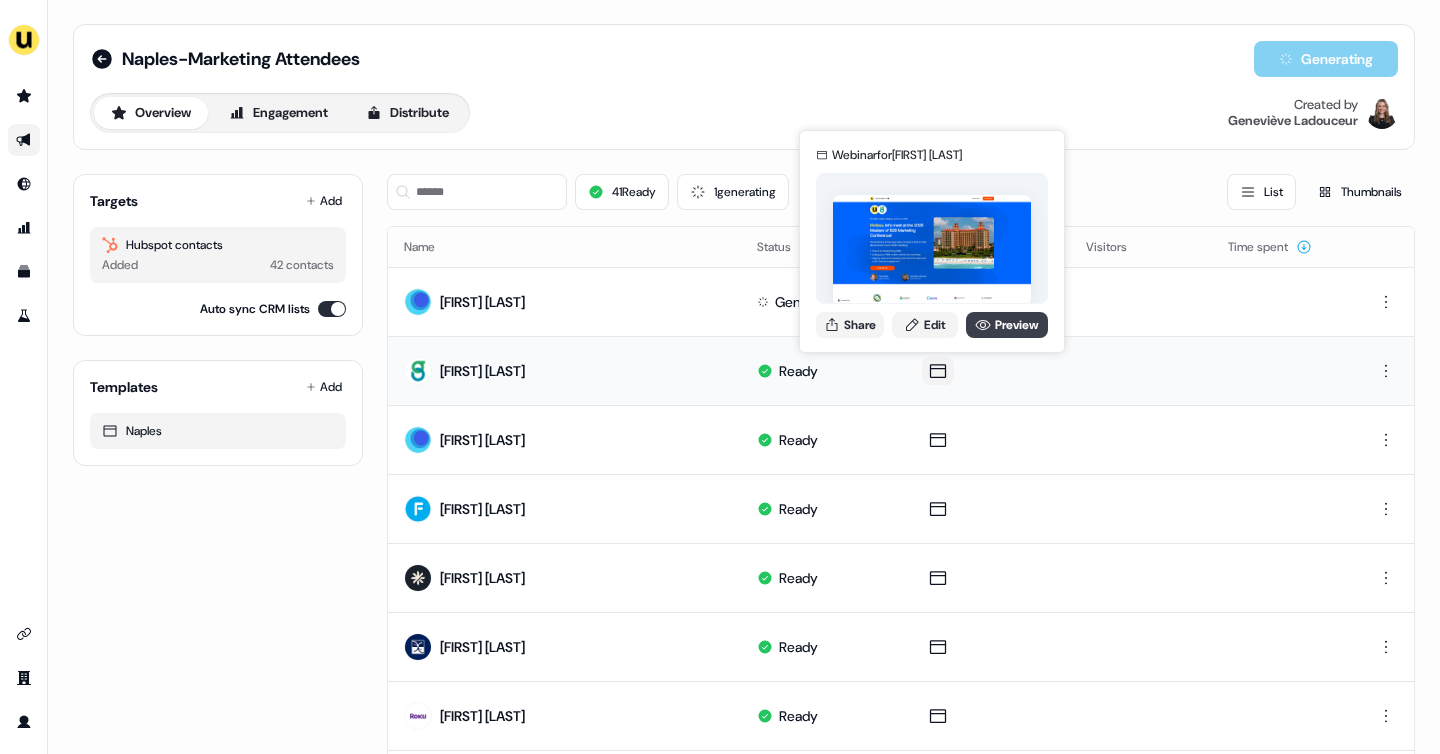 click on "Preview" at bounding box center (1007, 325) 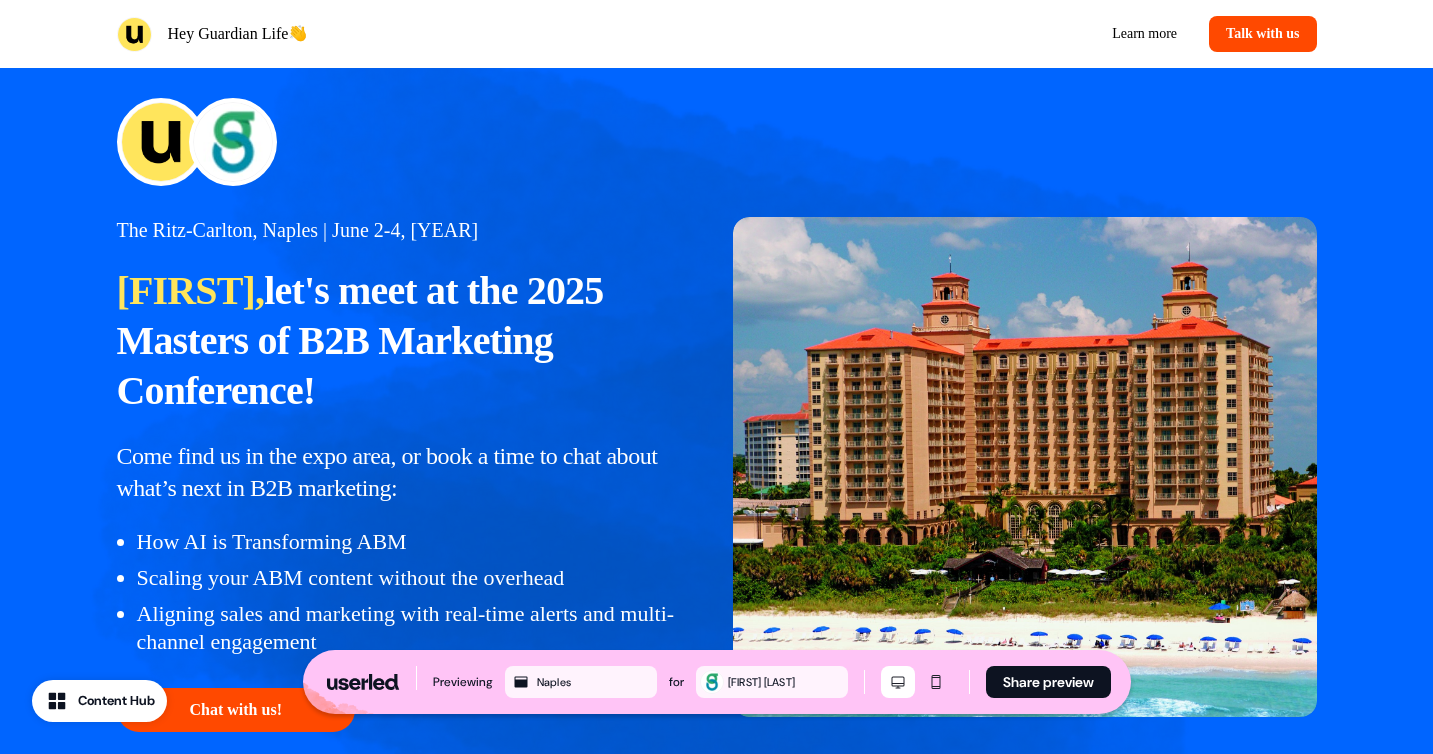 scroll, scrollTop: 0, scrollLeft: 0, axis: both 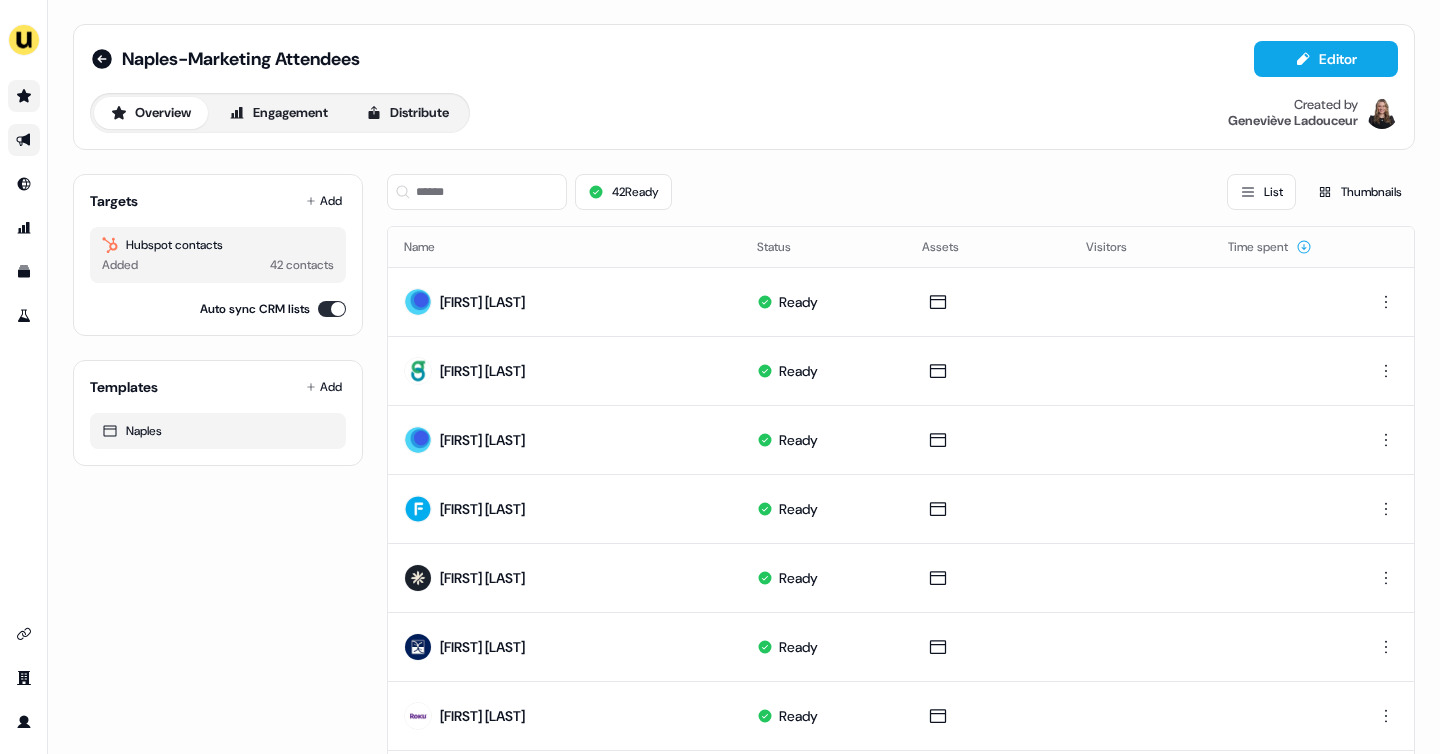 click at bounding box center (24, 96) 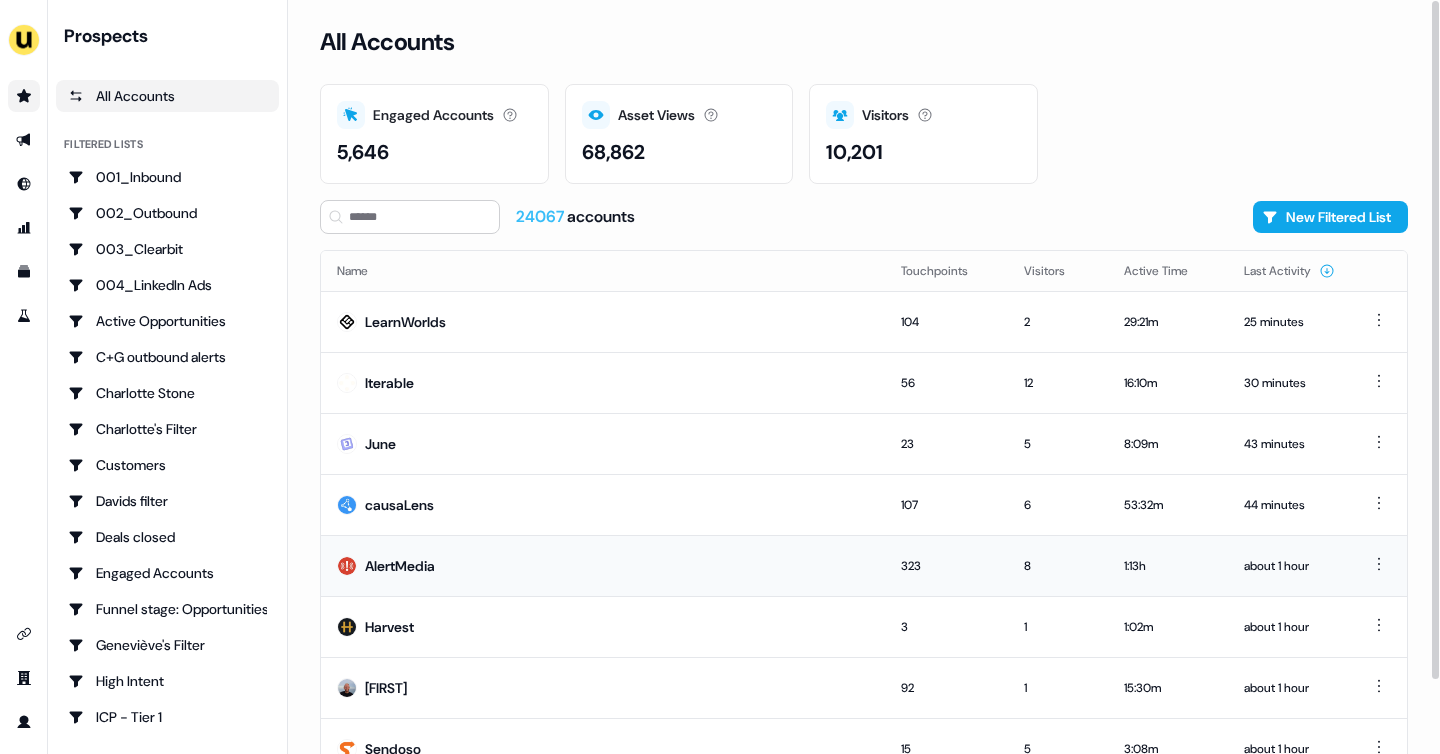 click on "AlertMedia" at bounding box center [603, 565] 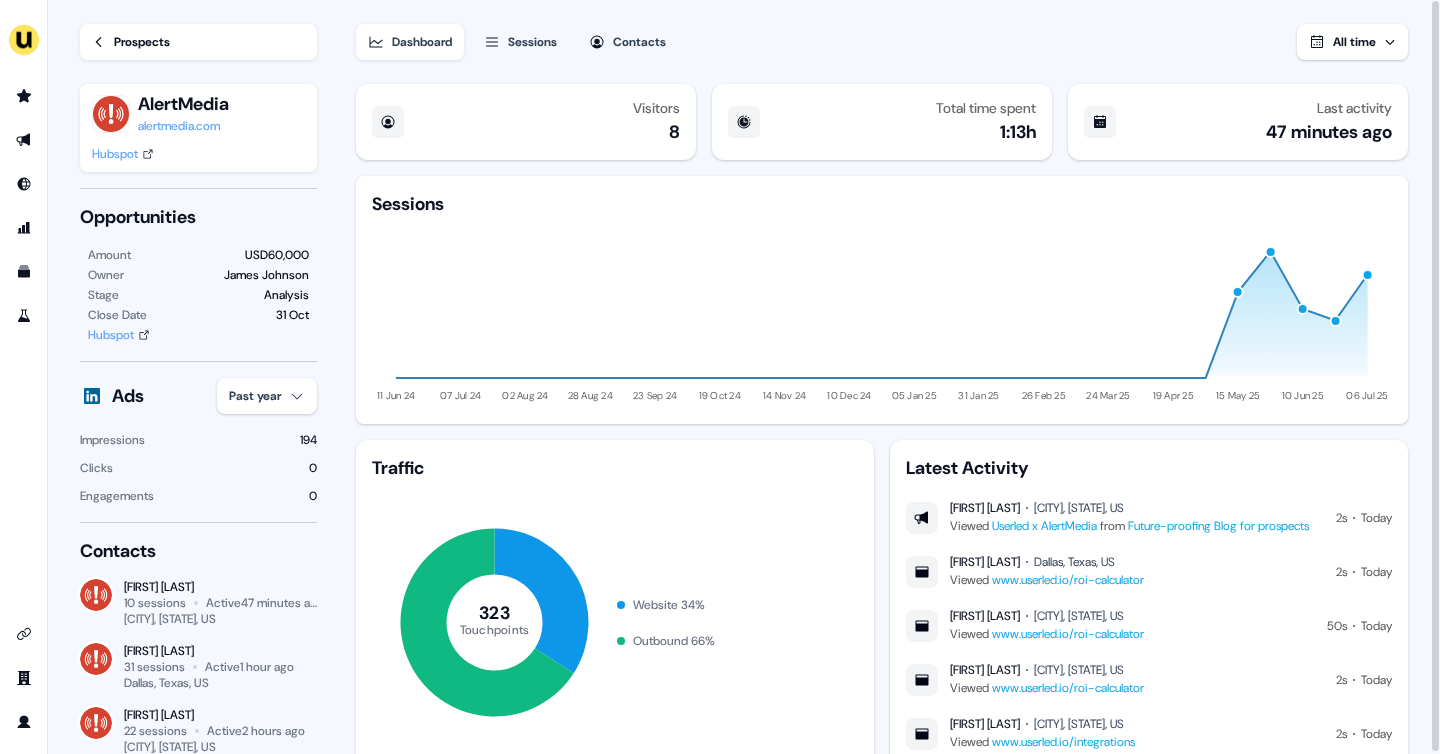 click on "All time" at bounding box center (1354, 42) 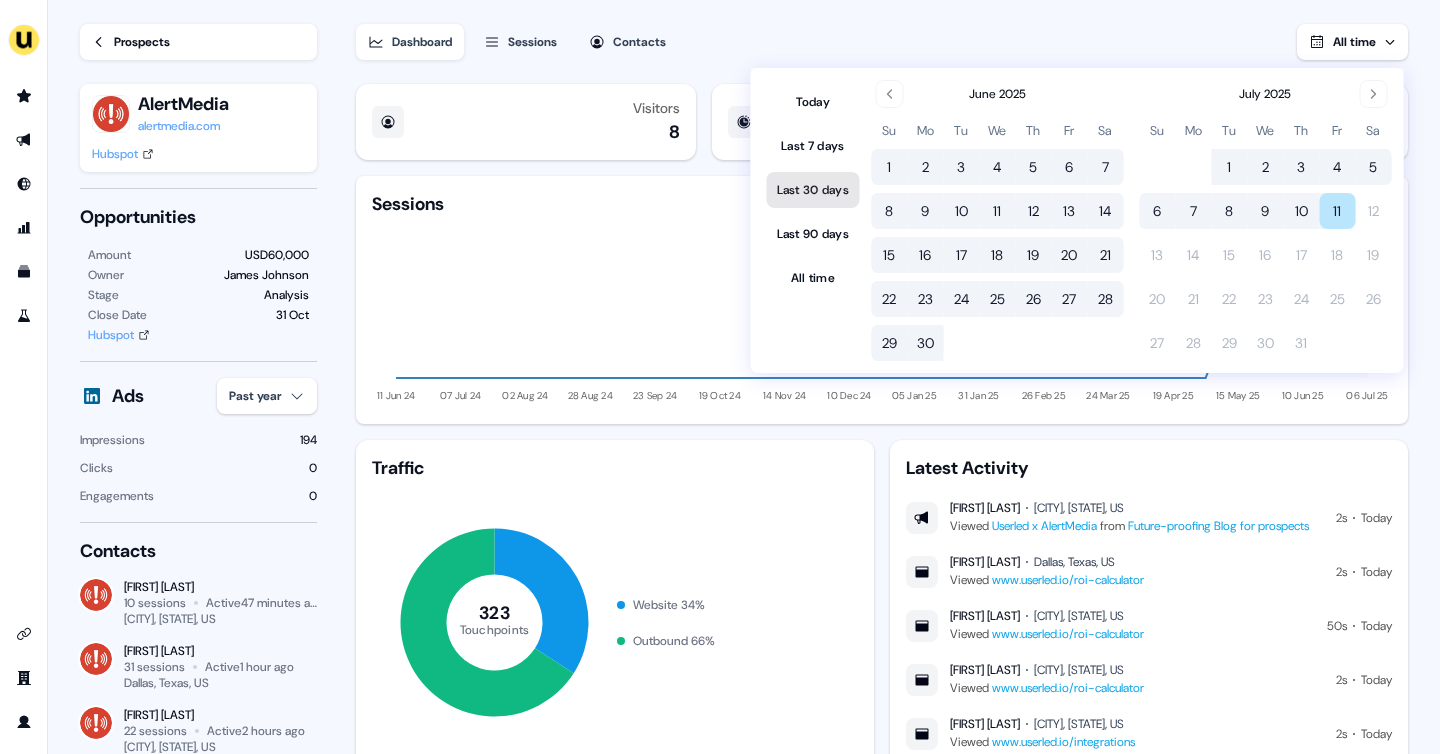 click on "Last 30 days" at bounding box center [813, 190] 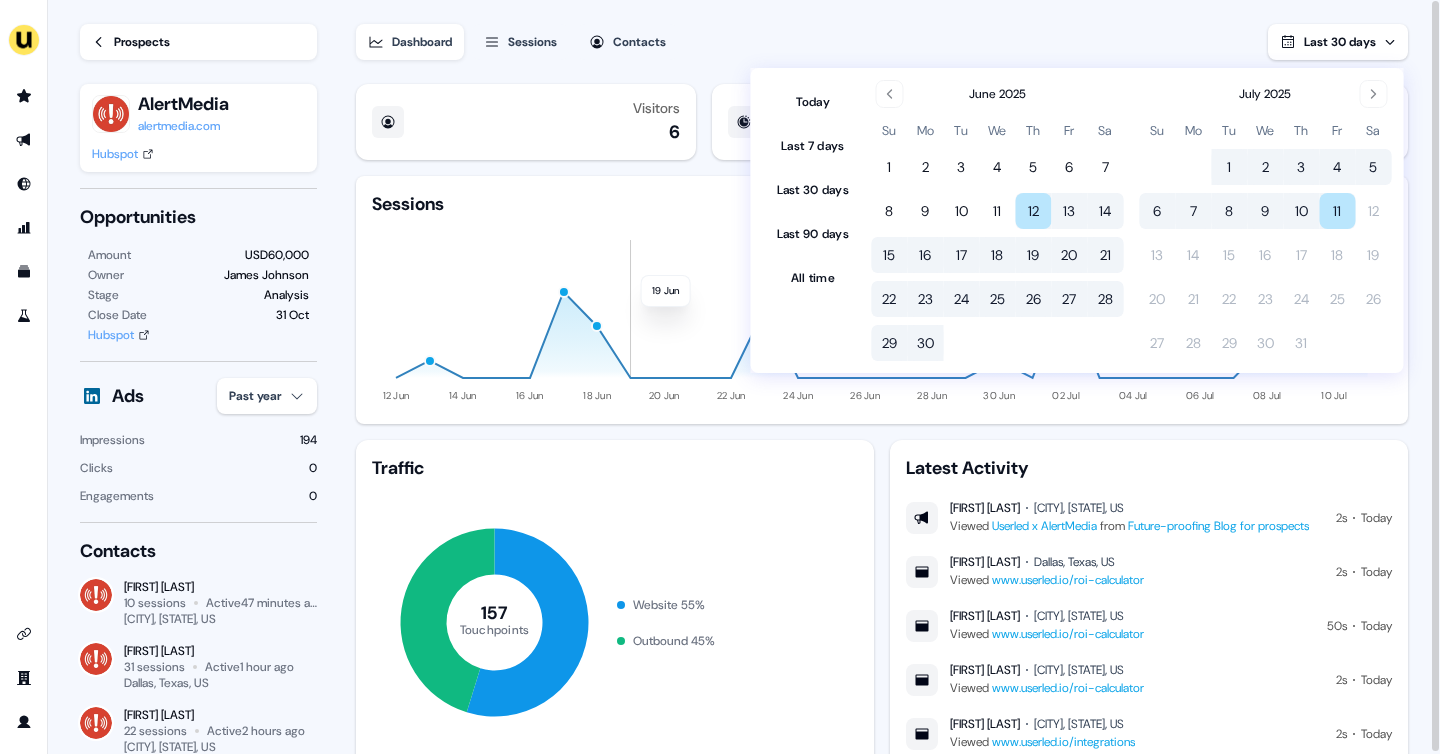 click on "[DATE] [DATE] [DATE] [DATE] [DATE] [DATE] [DATE] [DATE] [DATE] [DATE] [DATE] [DATE] [DATE] [DATE] [DATE]" 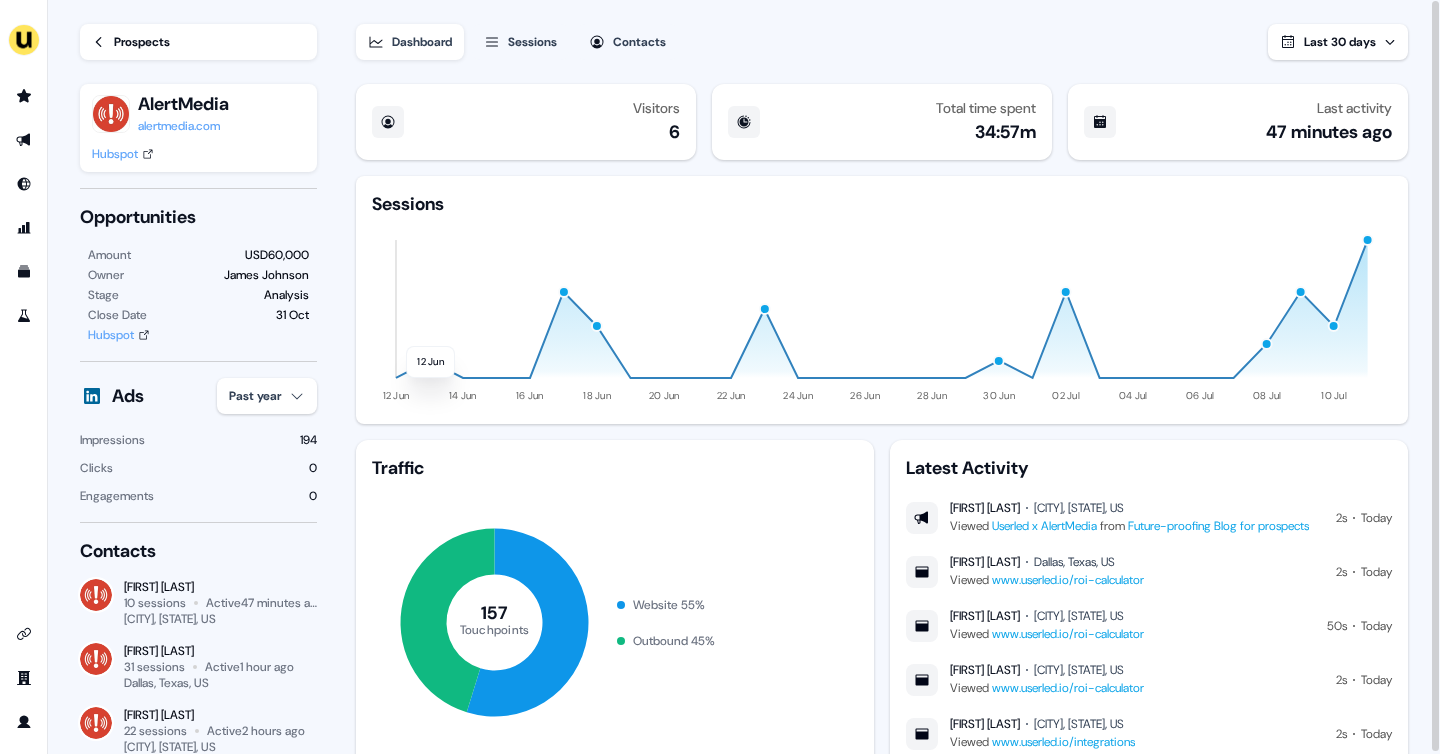 scroll, scrollTop: 0, scrollLeft: 0, axis: both 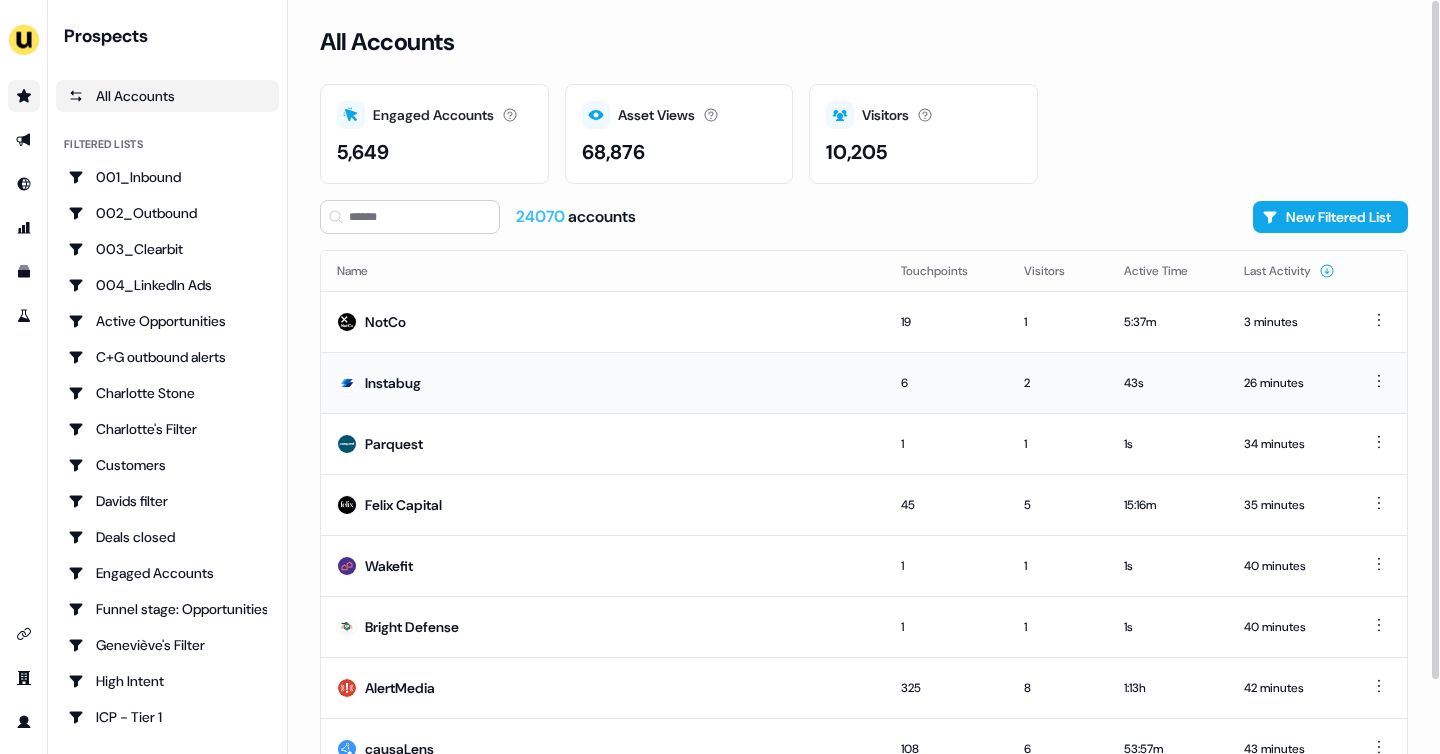 click on "Instabug" at bounding box center [603, 382] 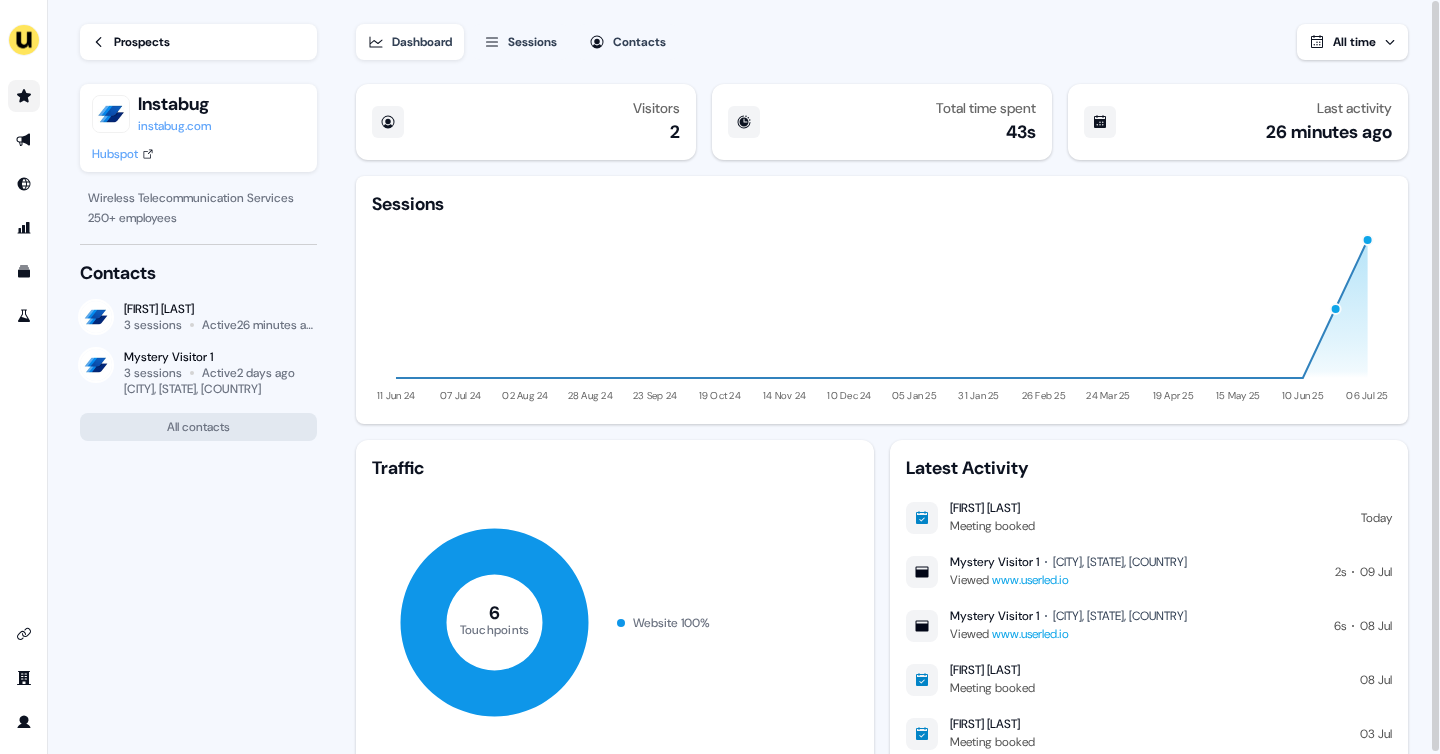 click 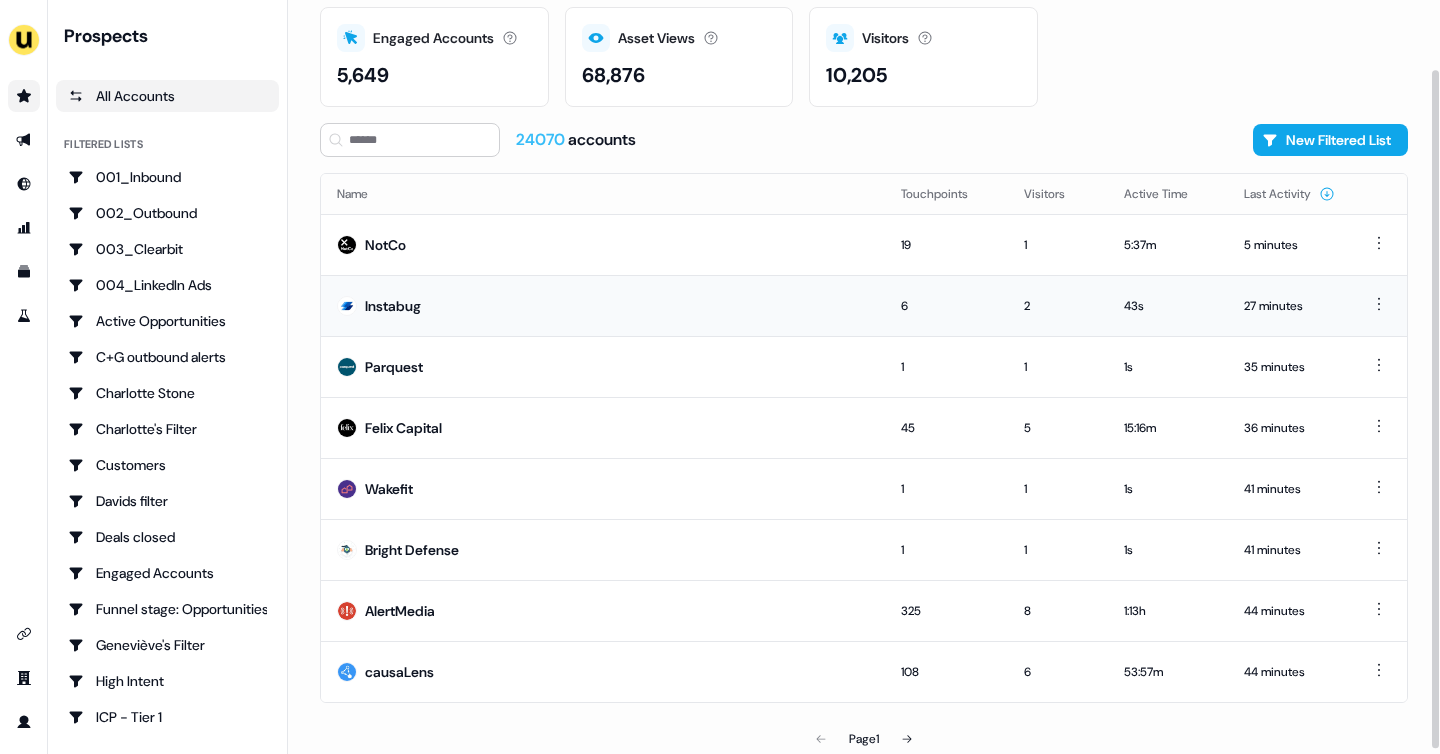 scroll, scrollTop: 78, scrollLeft: 0, axis: vertical 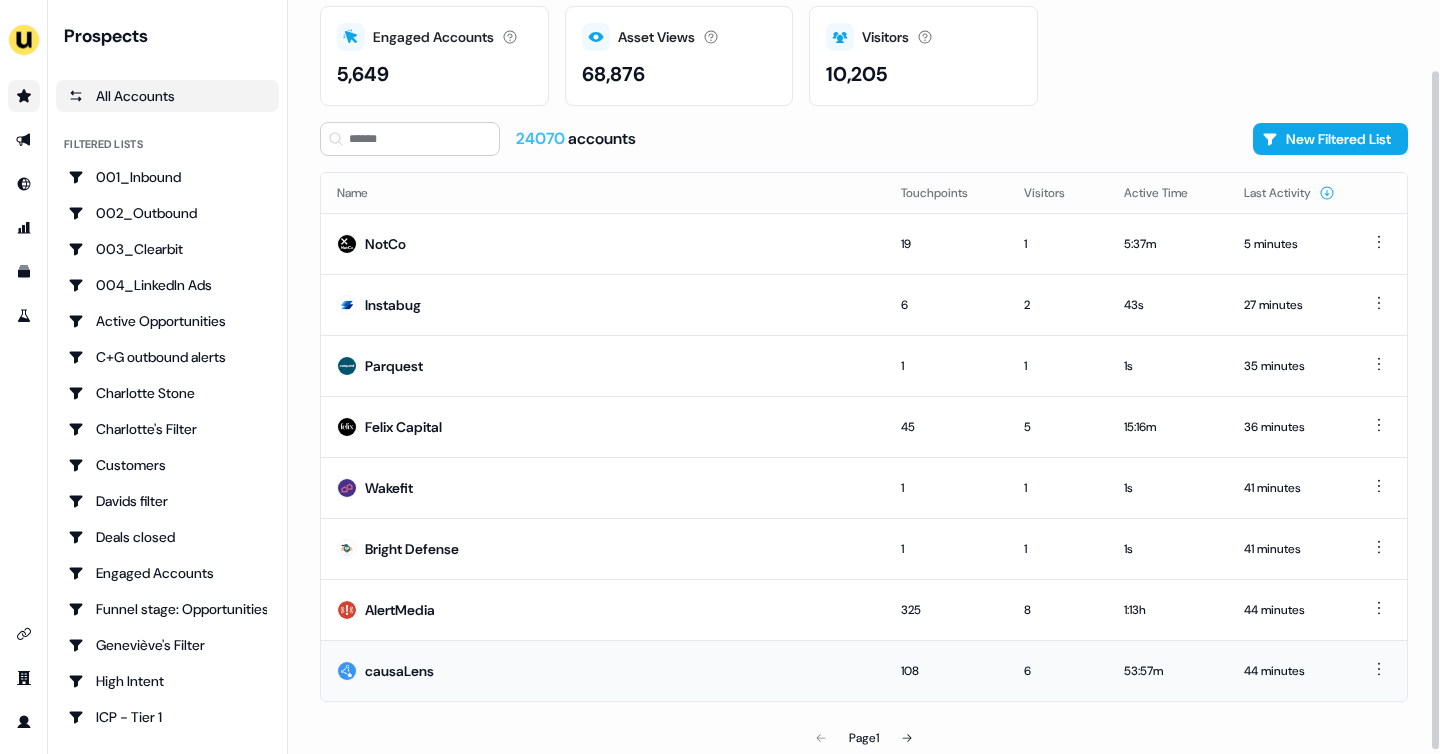 click on "causaLens" at bounding box center [603, 670] 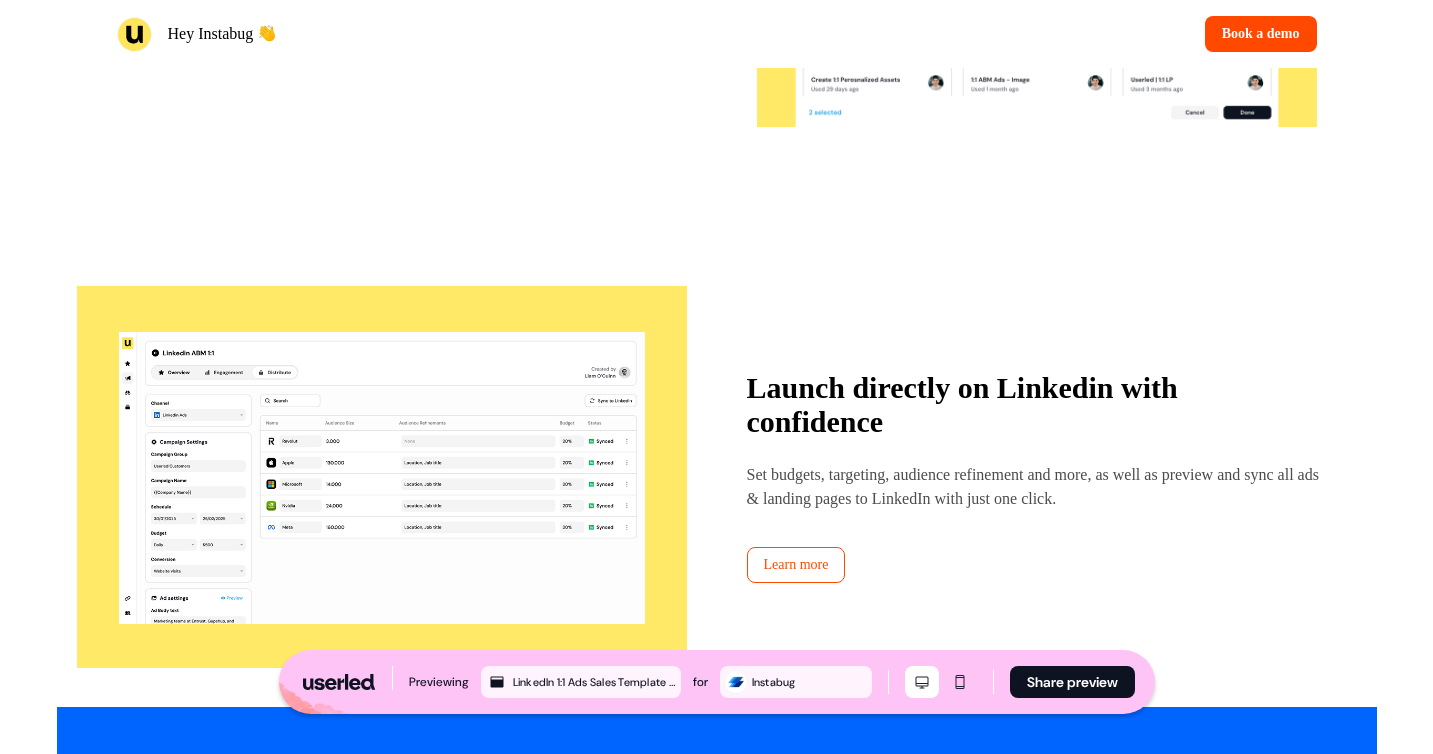 scroll, scrollTop: 2672, scrollLeft: 0, axis: vertical 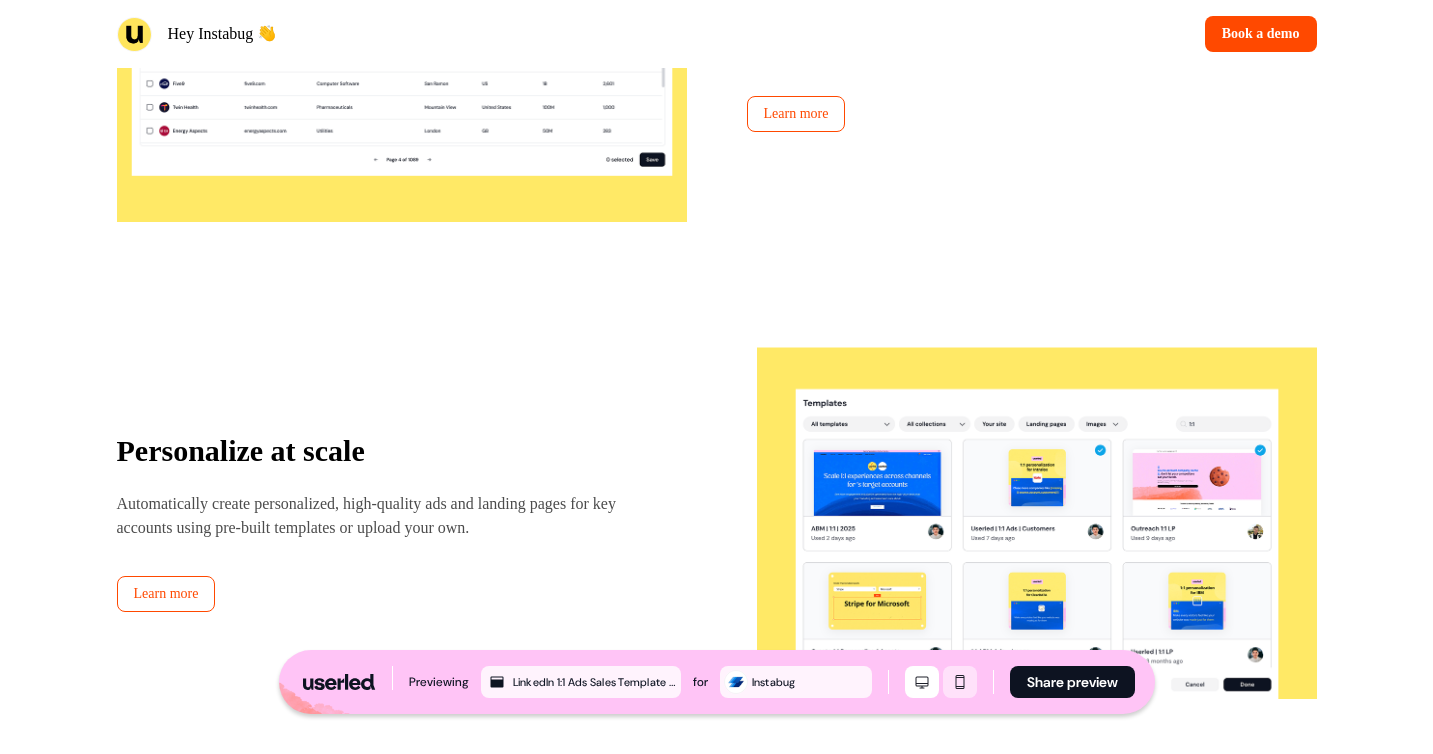 click at bounding box center (960, 682) 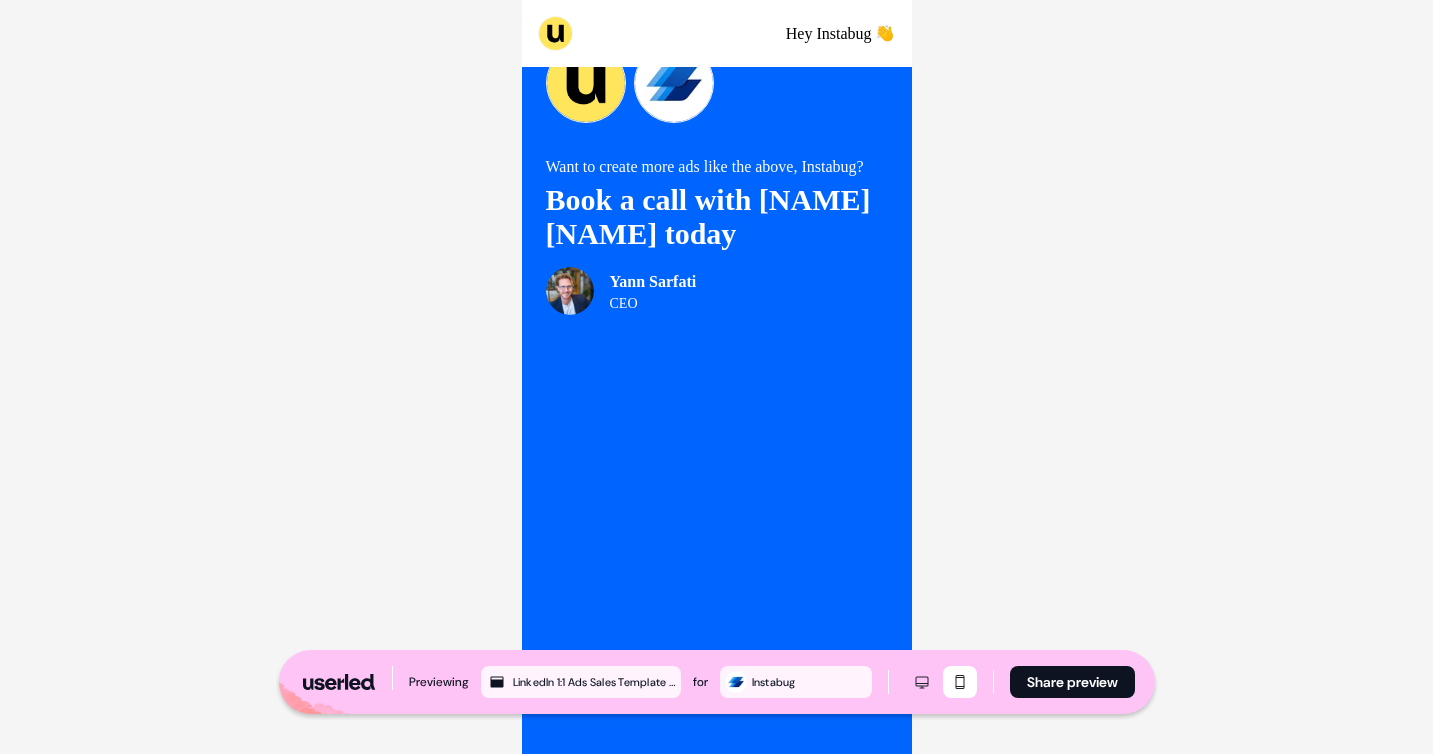 scroll, scrollTop: 5068, scrollLeft: 0, axis: vertical 